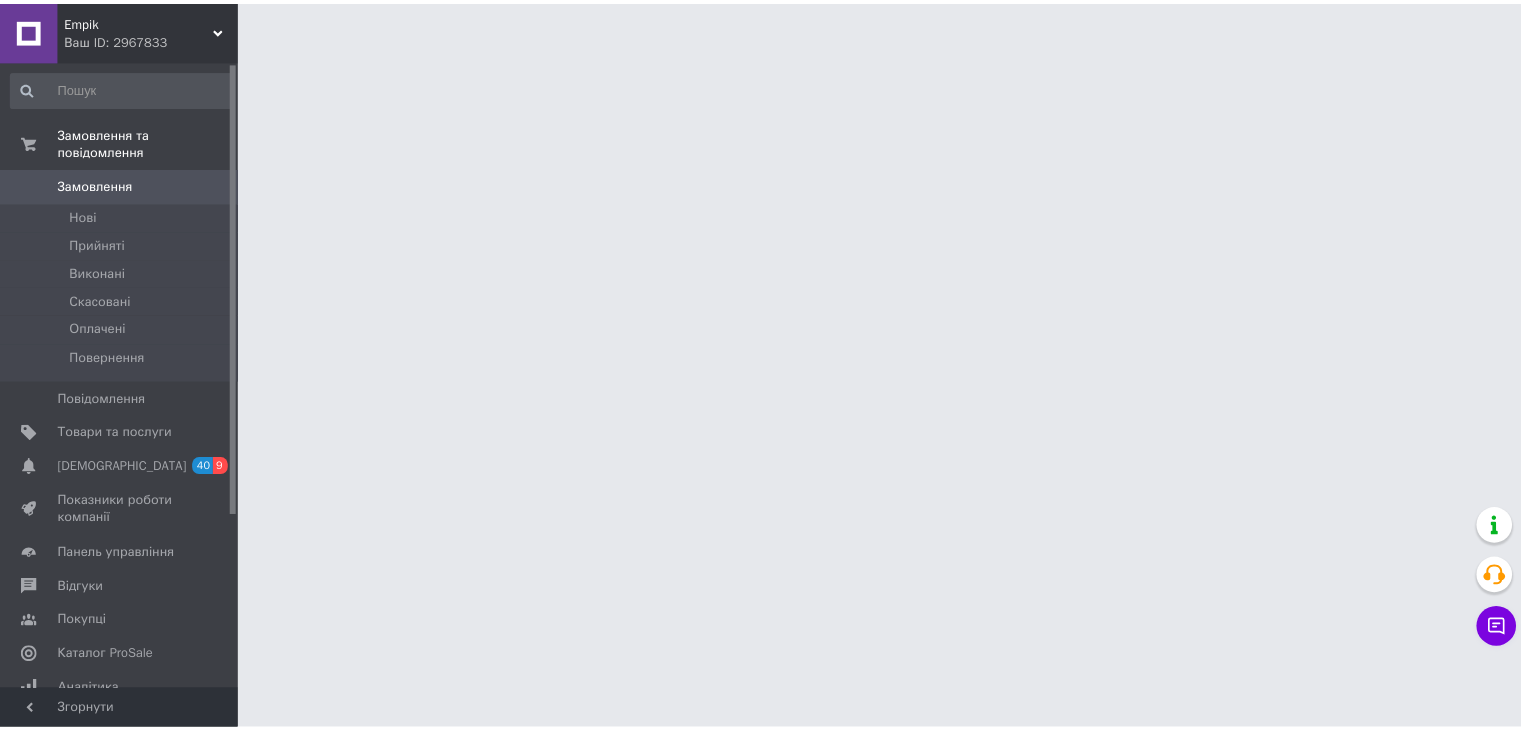 scroll, scrollTop: 0, scrollLeft: 0, axis: both 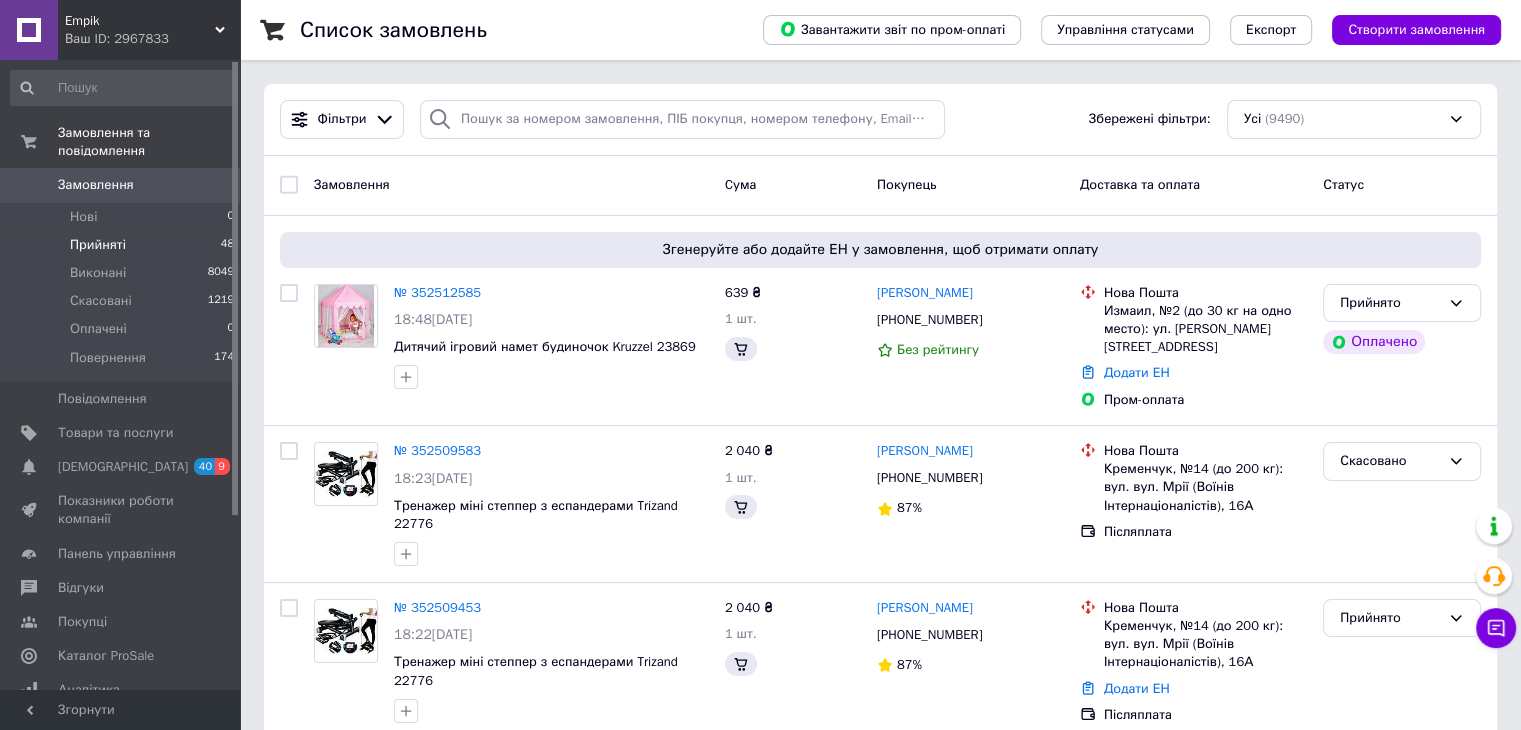 click on "Прийняті" at bounding box center [98, 245] 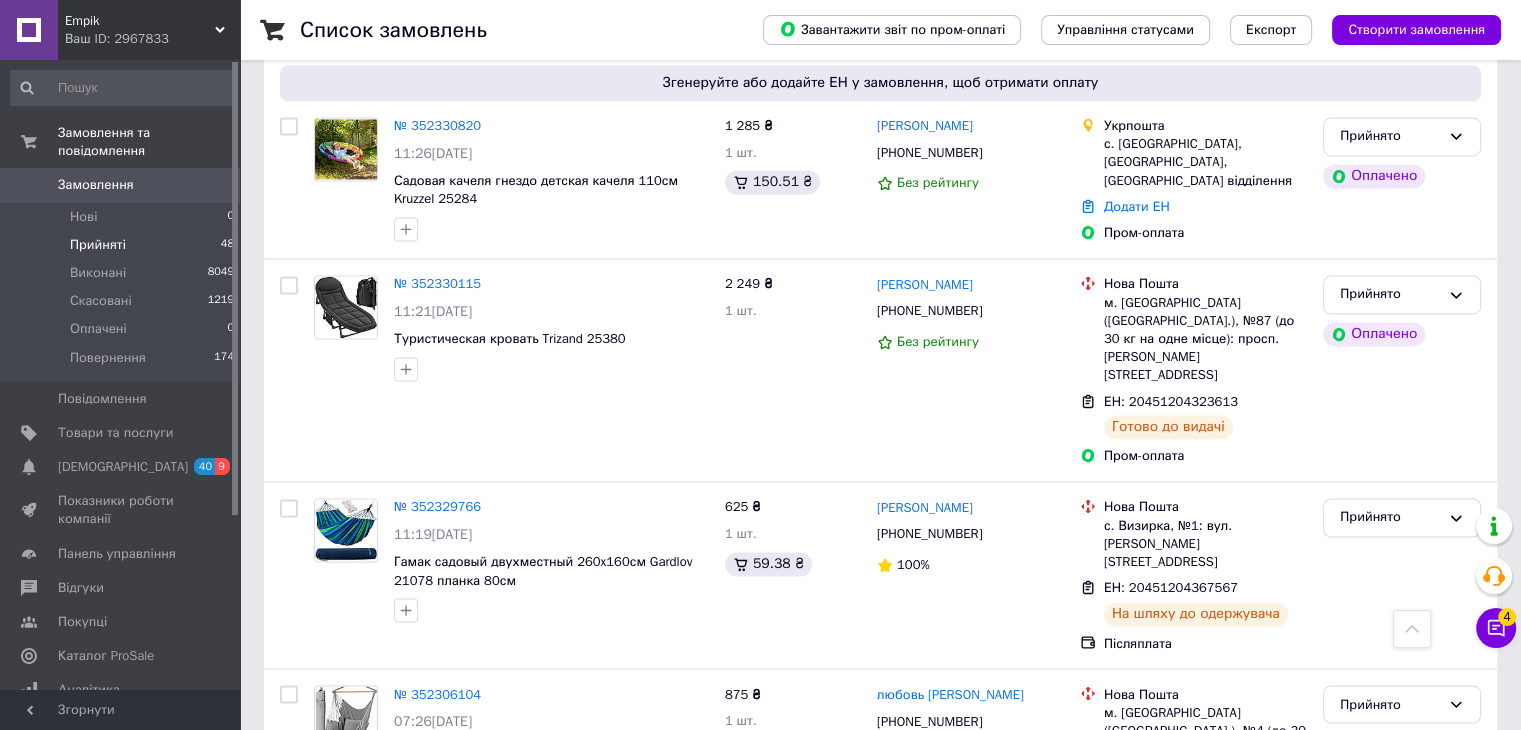 scroll, scrollTop: 2760, scrollLeft: 0, axis: vertical 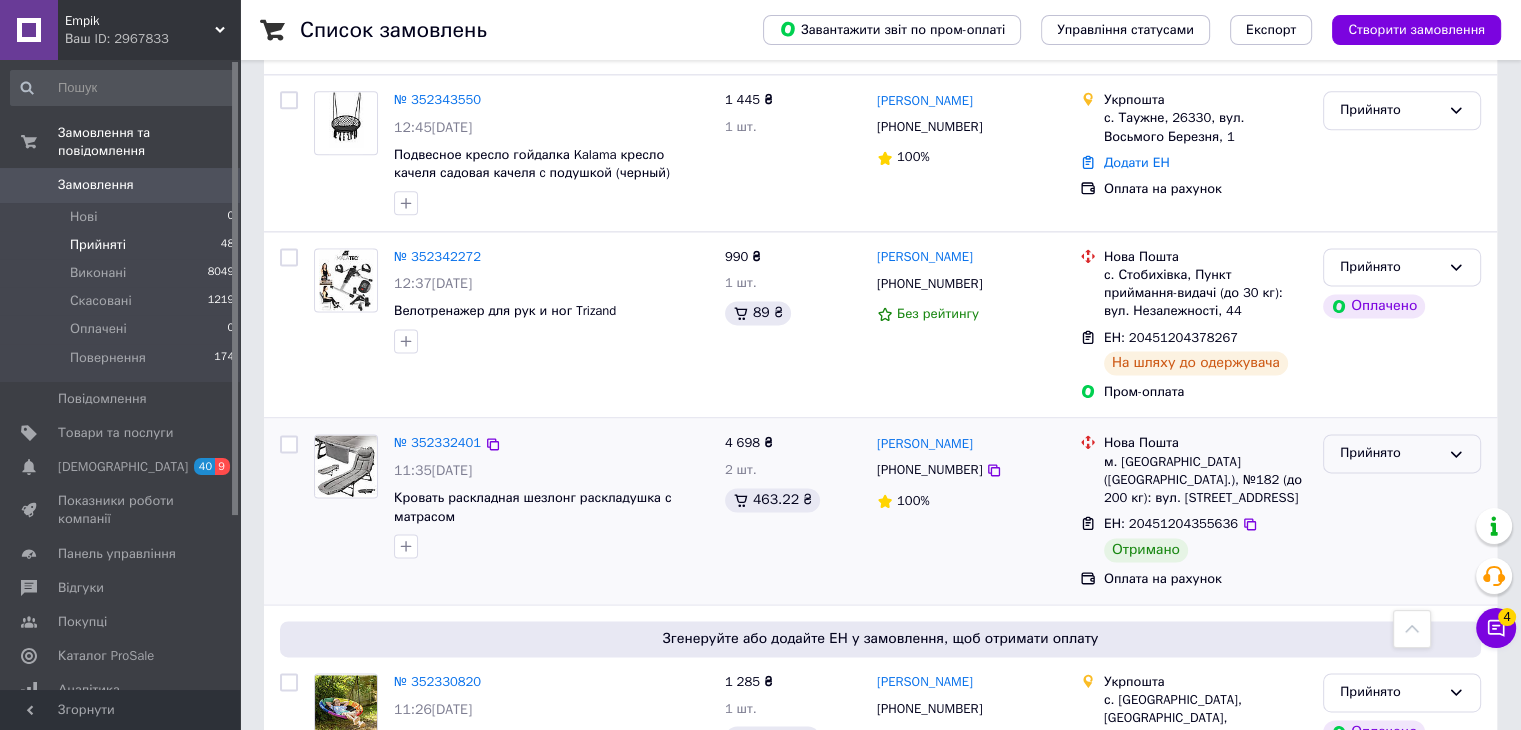 click on "Прийнято" at bounding box center (1390, 453) 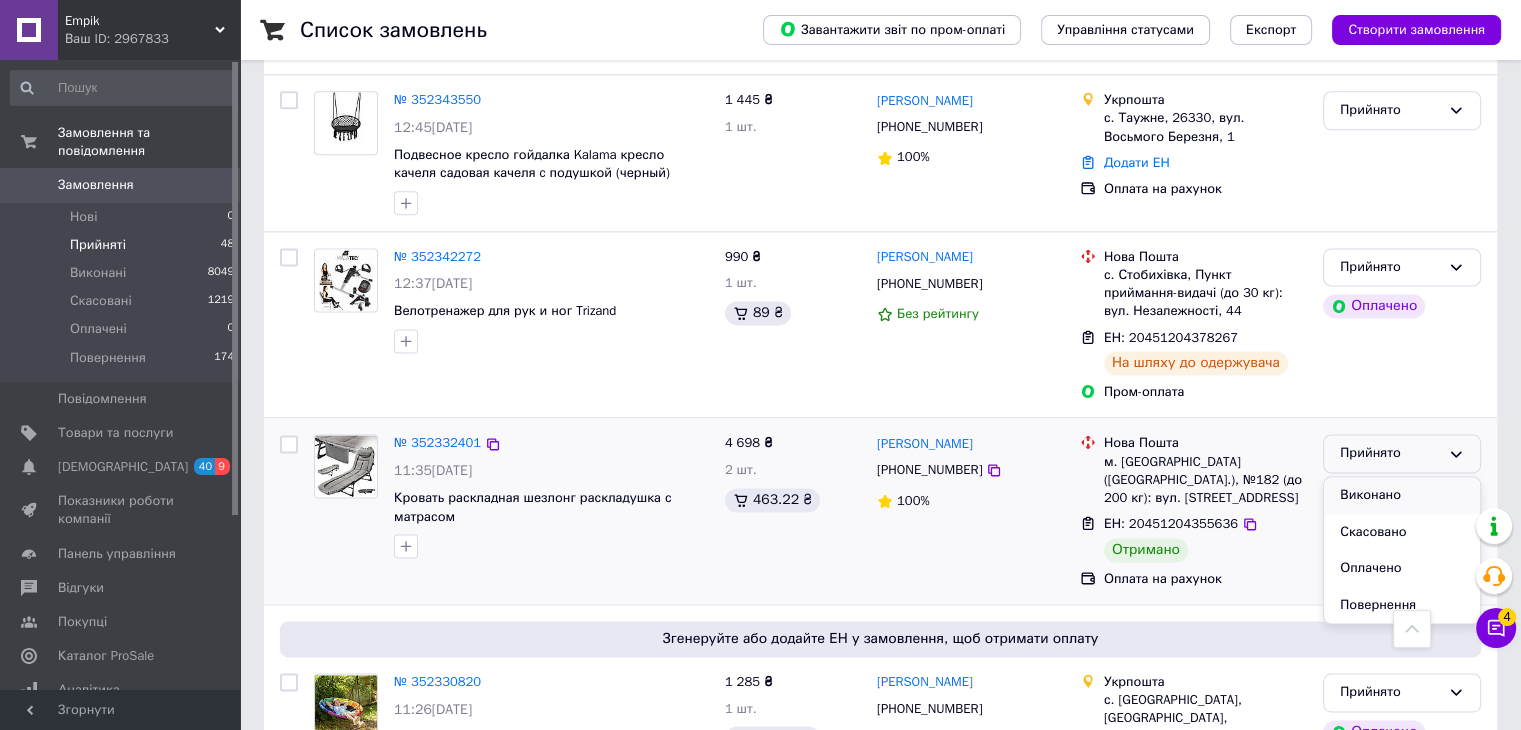 click on "Виконано" at bounding box center [1402, 495] 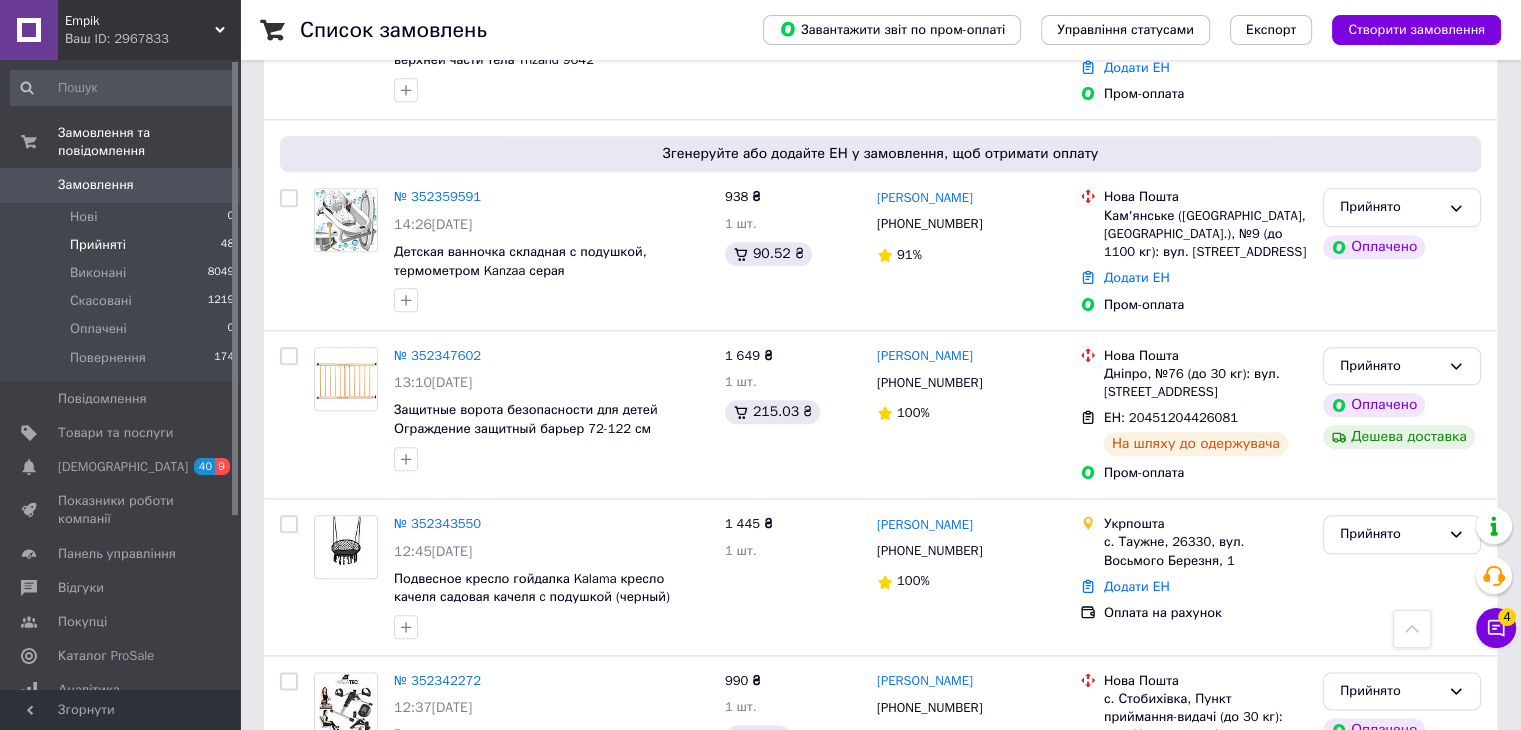 scroll, scrollTop: 2219, scrollLeft: 0, axis: vertical 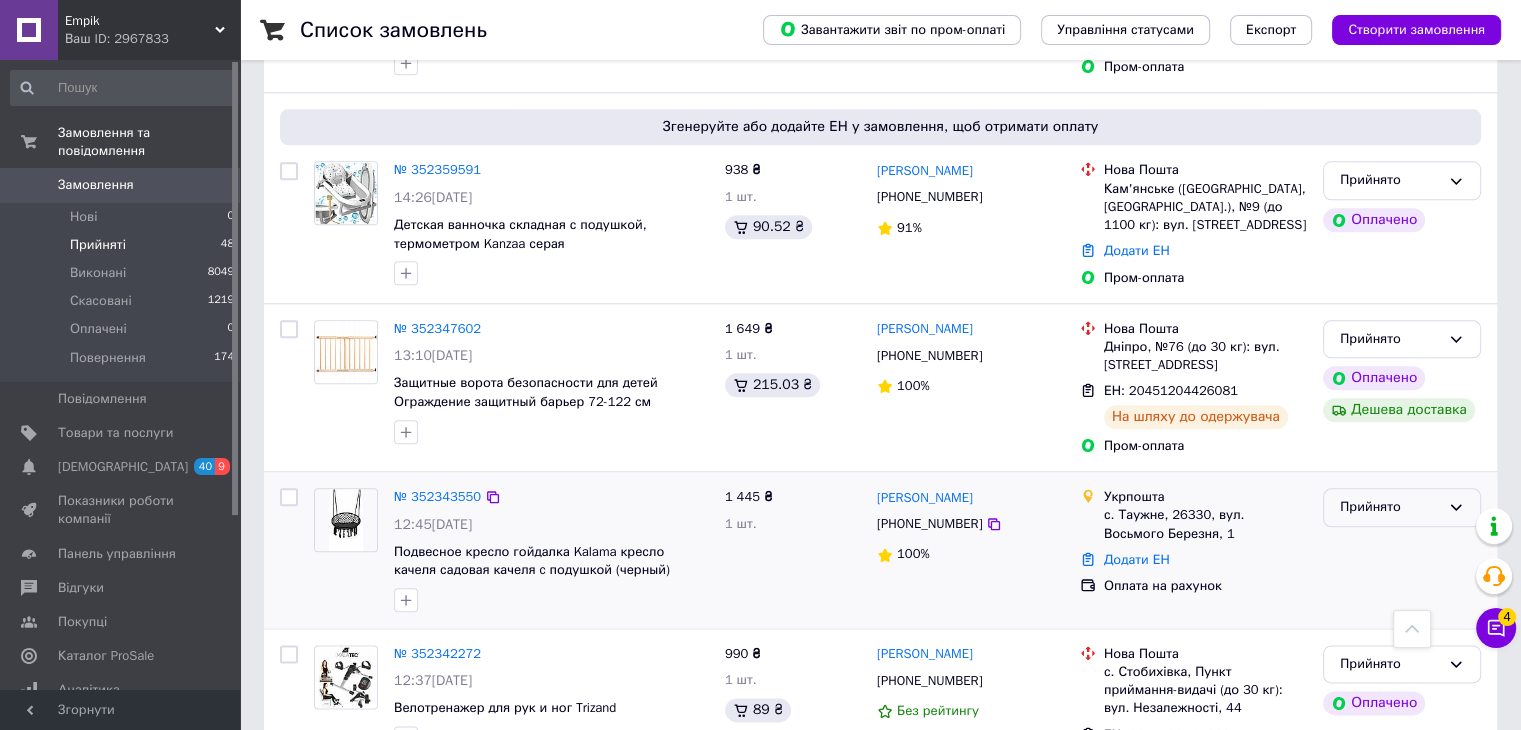 click on "Прийнято" at bounding box center (1390, 507) 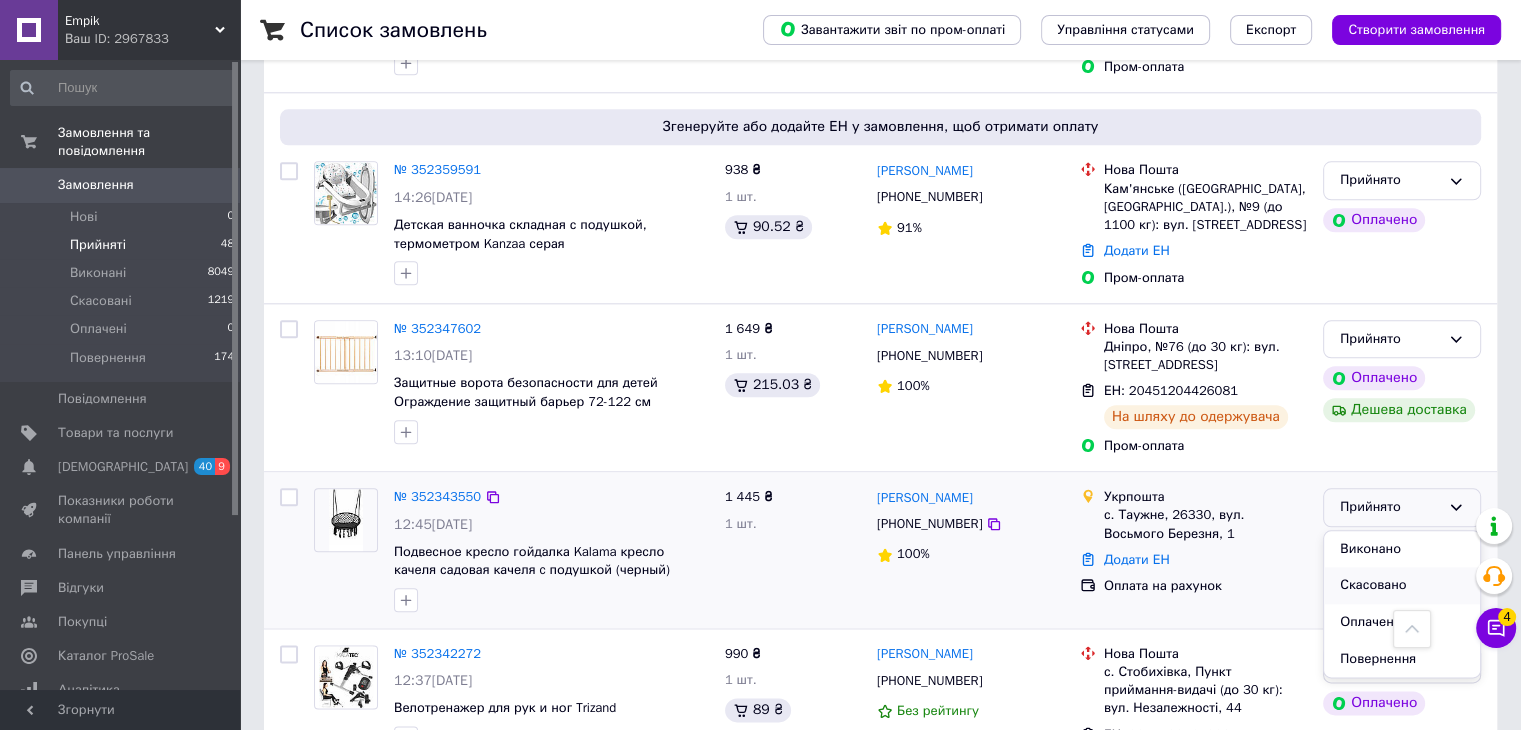 click on "Скасовано" at bounding box center (1402, 585) 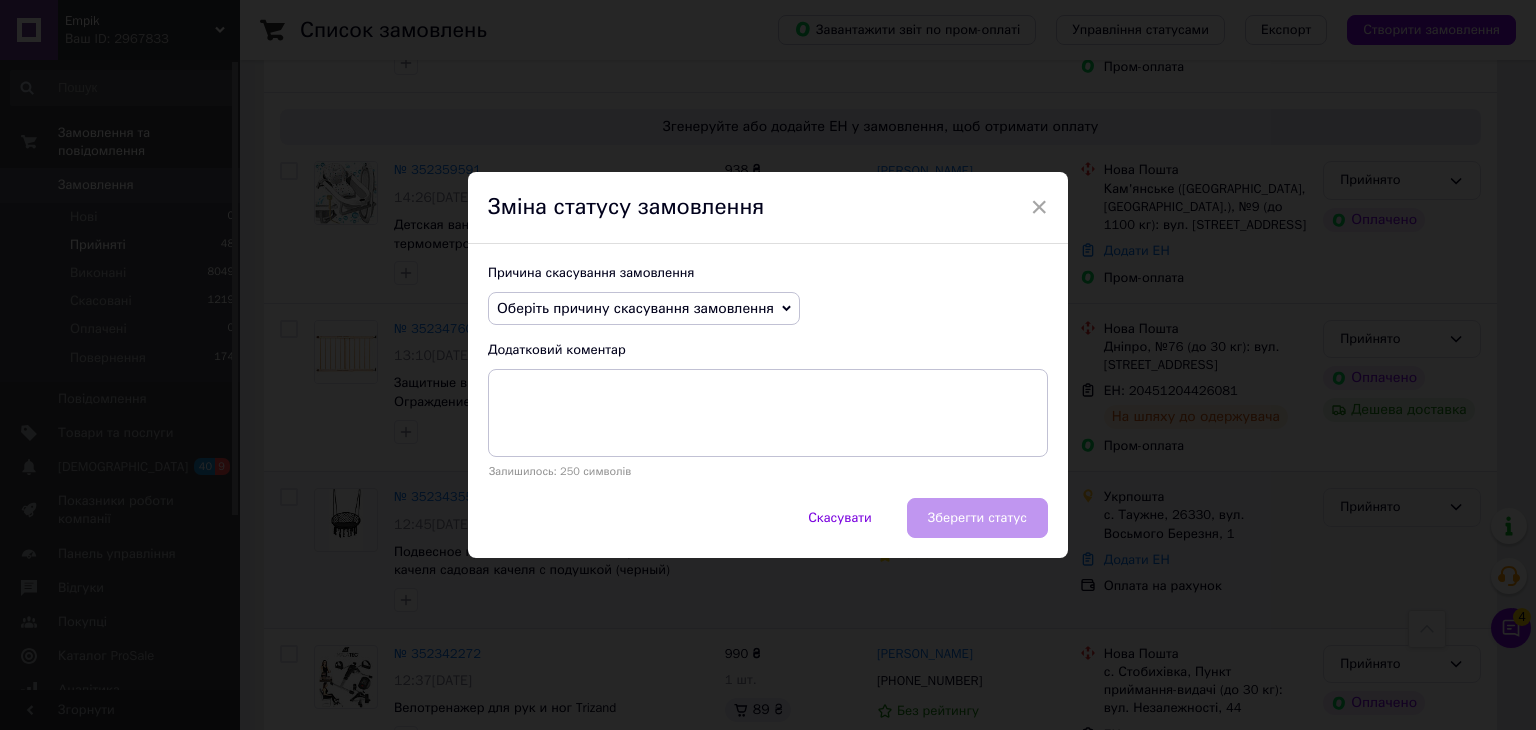 click on "Оберіть причину скасування замовлення" at bounding box center [635, 308] 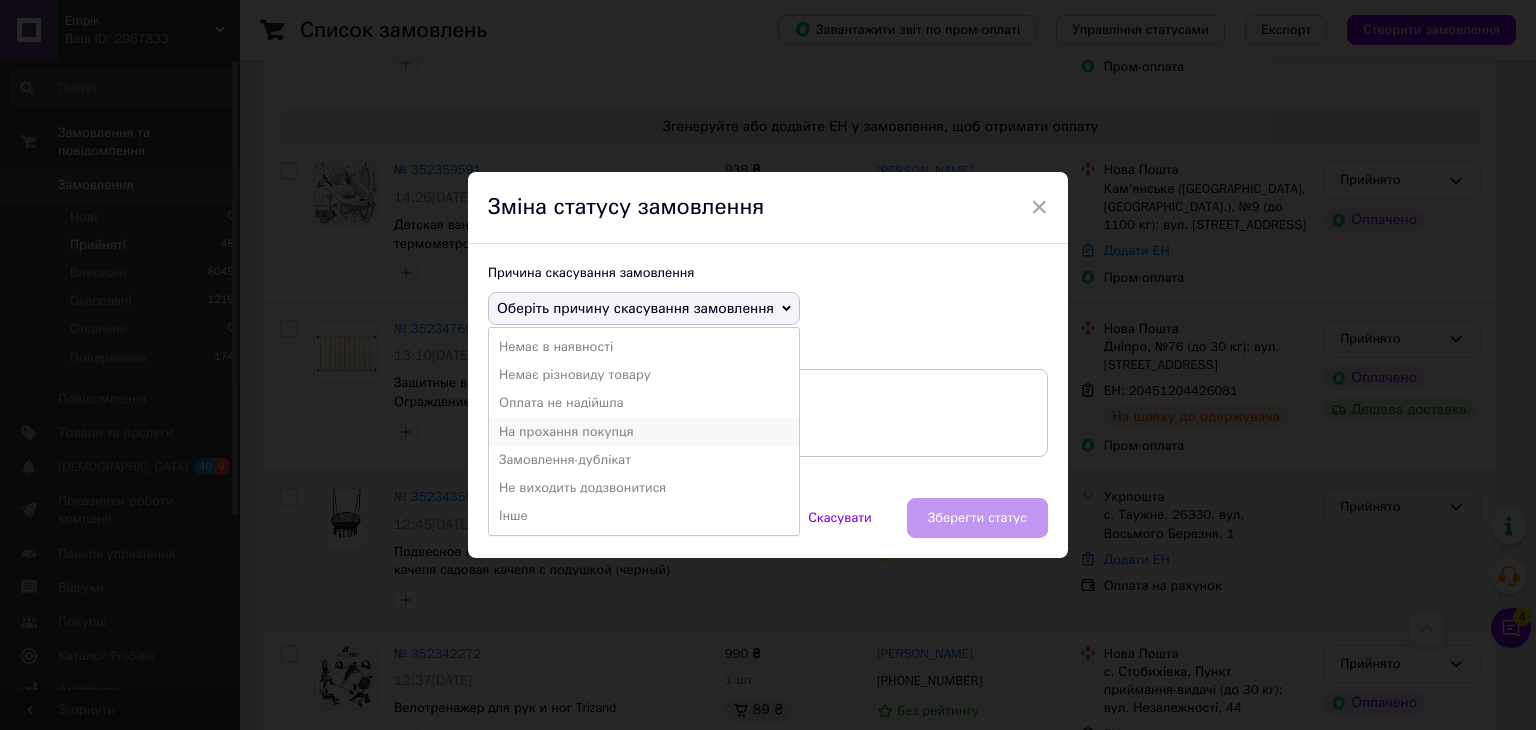 click on "На прохання покупця" at bounding box center [644, 432] 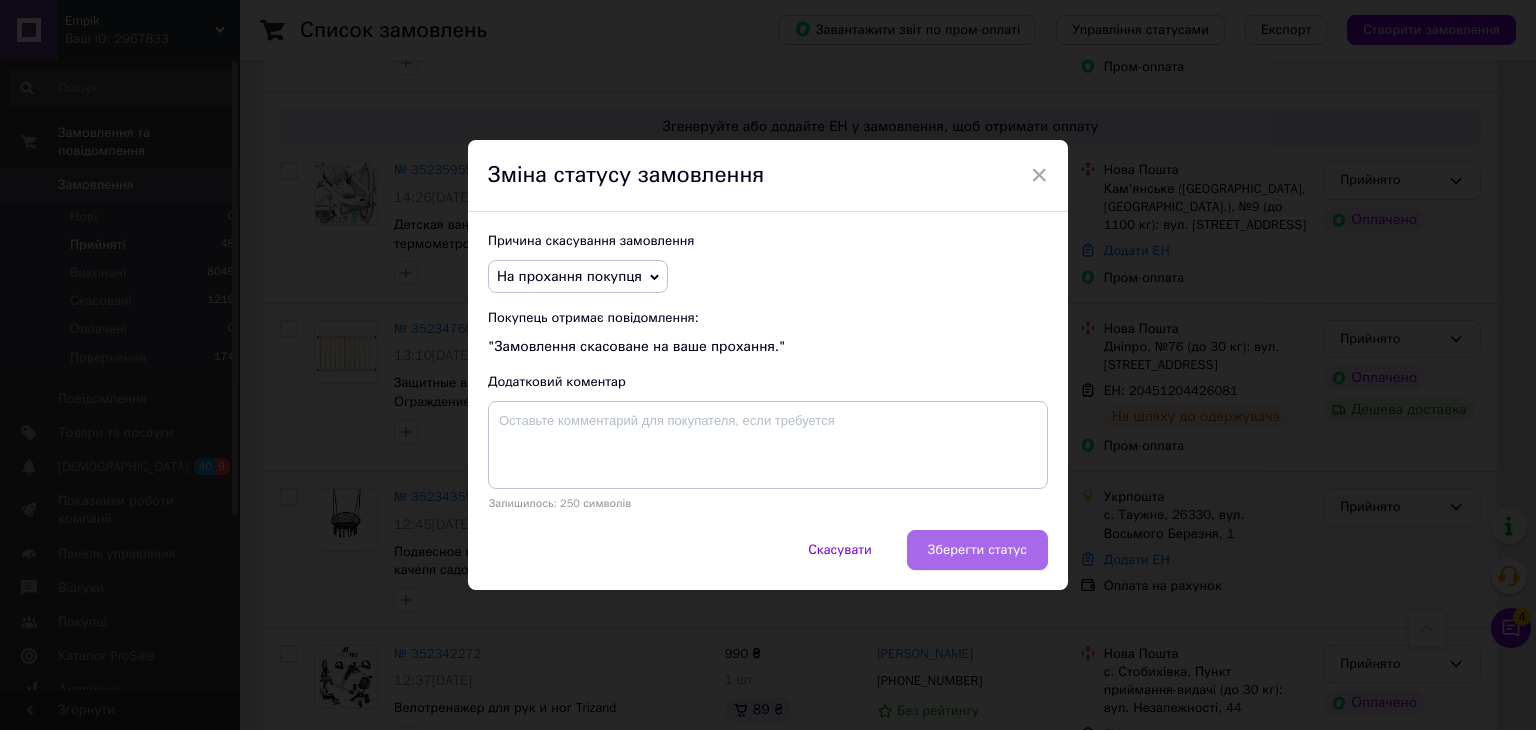 click on "Зберегти статус" at bounding box center (977, 550) 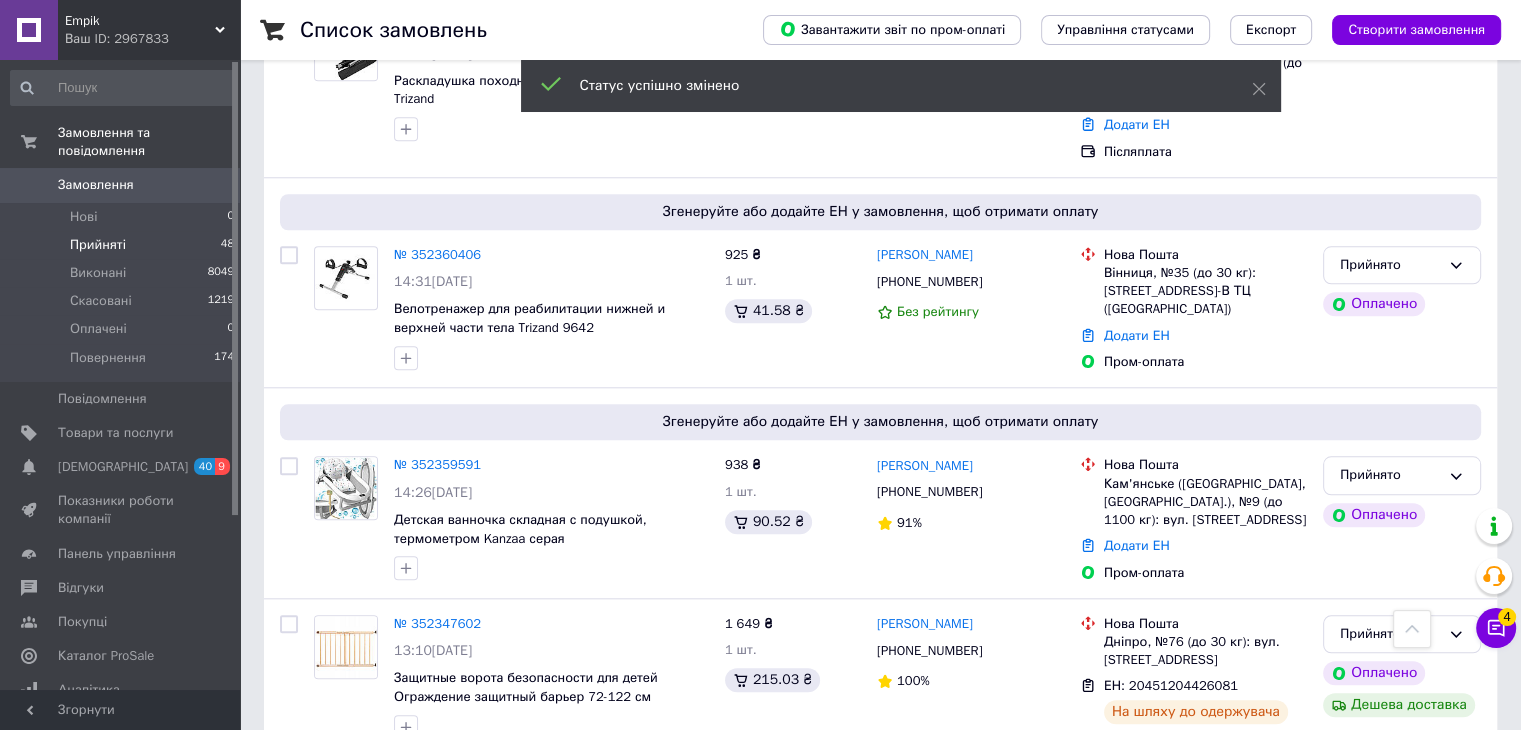 scroll, scrollTop: 1920, scrollLeft: 0, axis: vertical 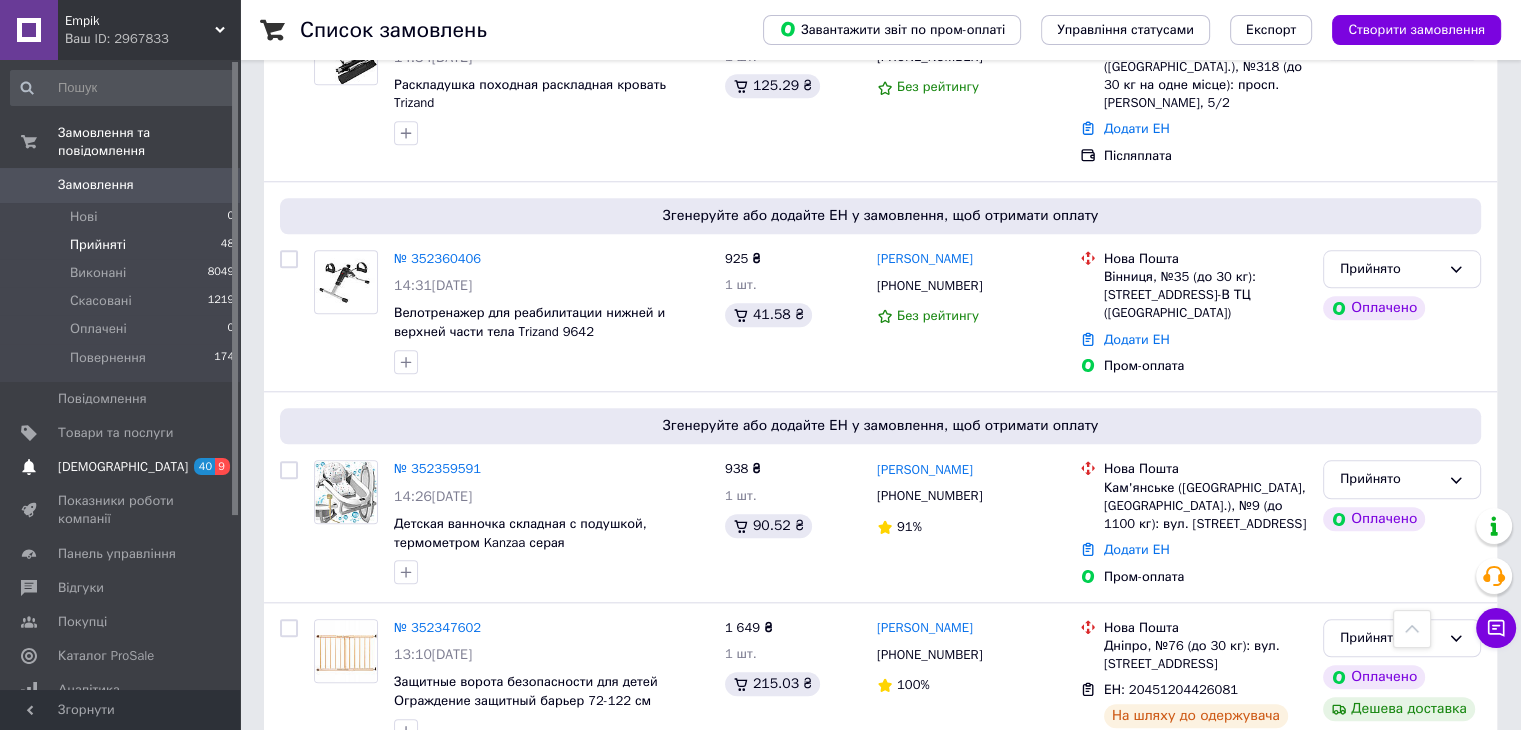 click on "[DEMOGRAPHIC_DATA]" at bounding box center (123, 467) 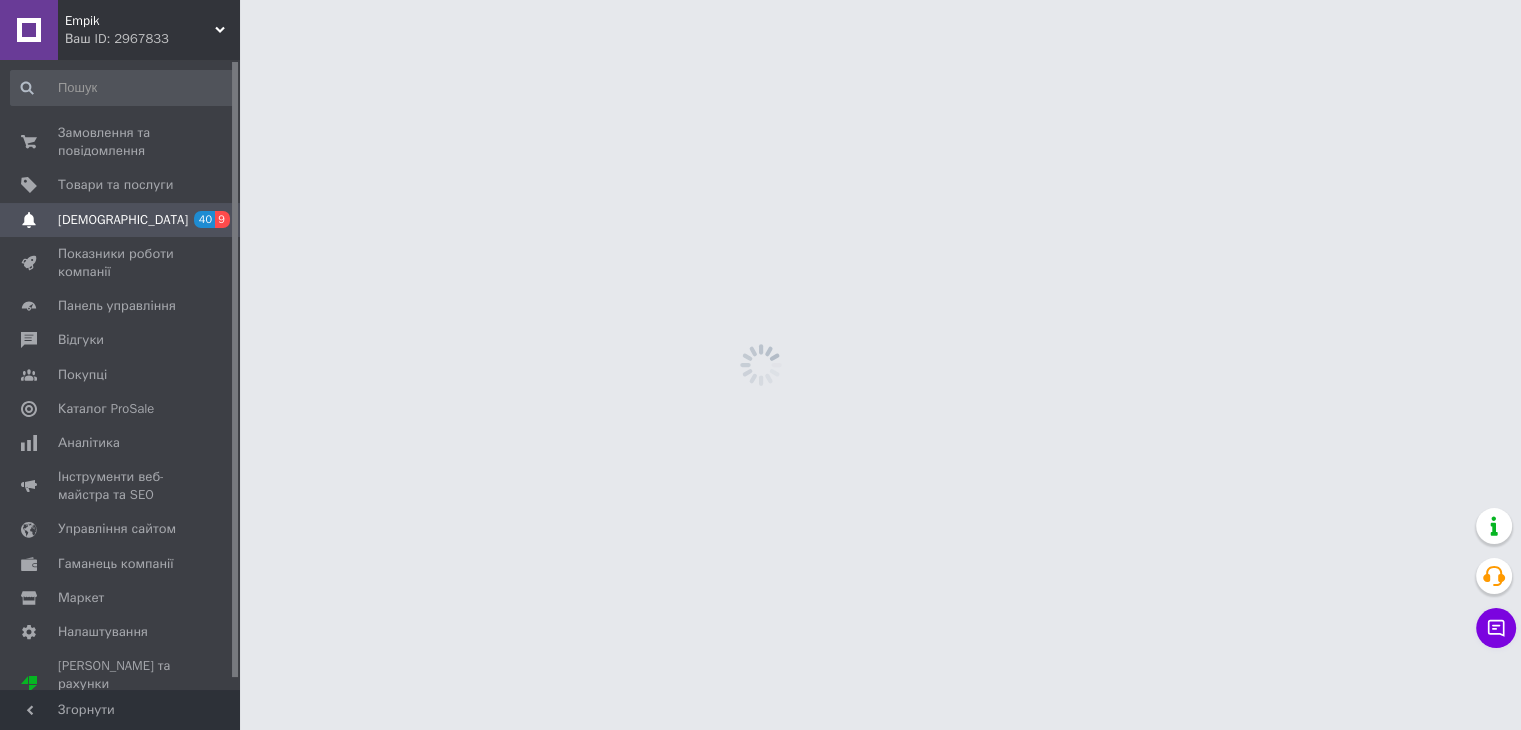 scroll, scrollTop: 0, scrollLeft: 0, axis: both 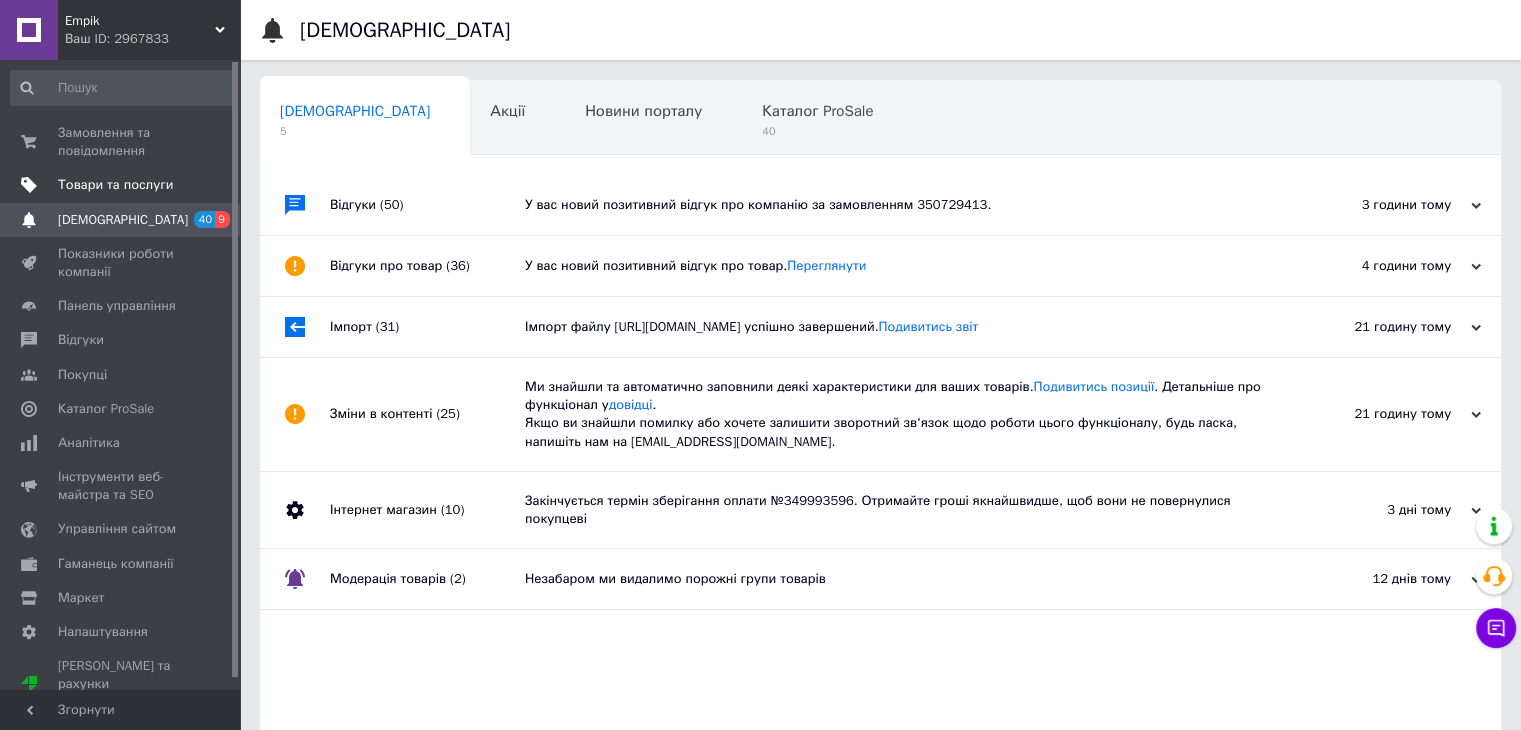 click on "Товари та послуги" at bounding box center [115, 185] 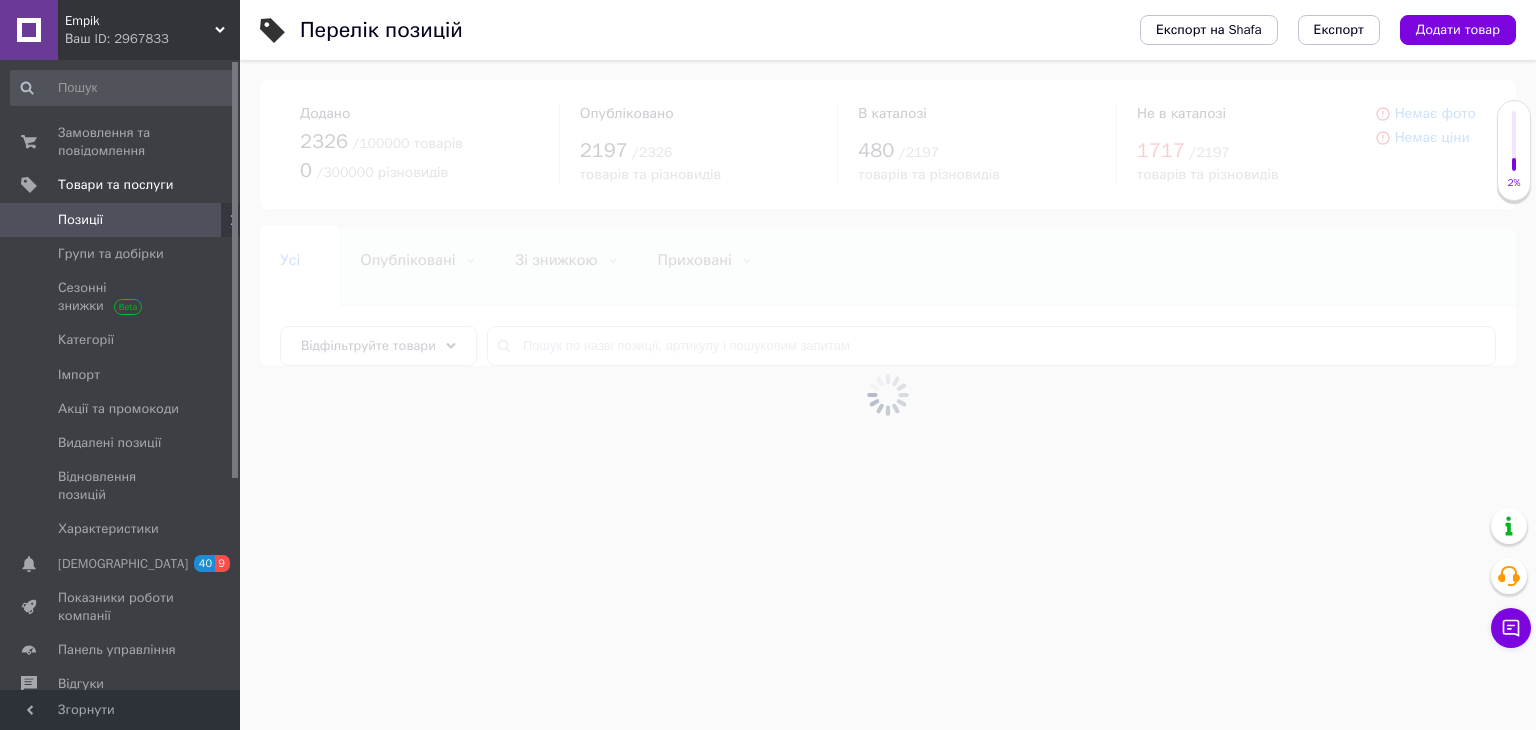 click at bounding box center (888, 395) 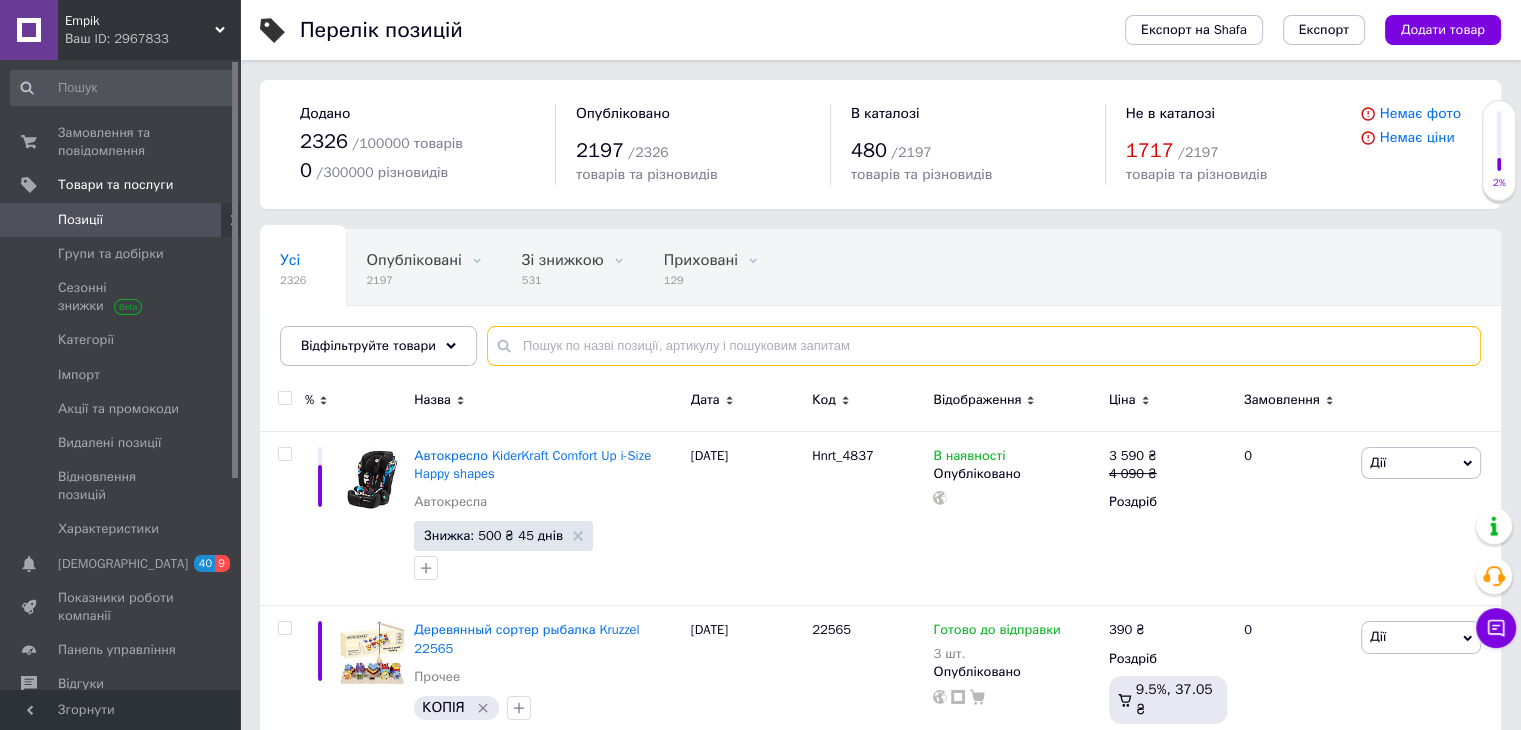 click at bounding box center (984, 346) 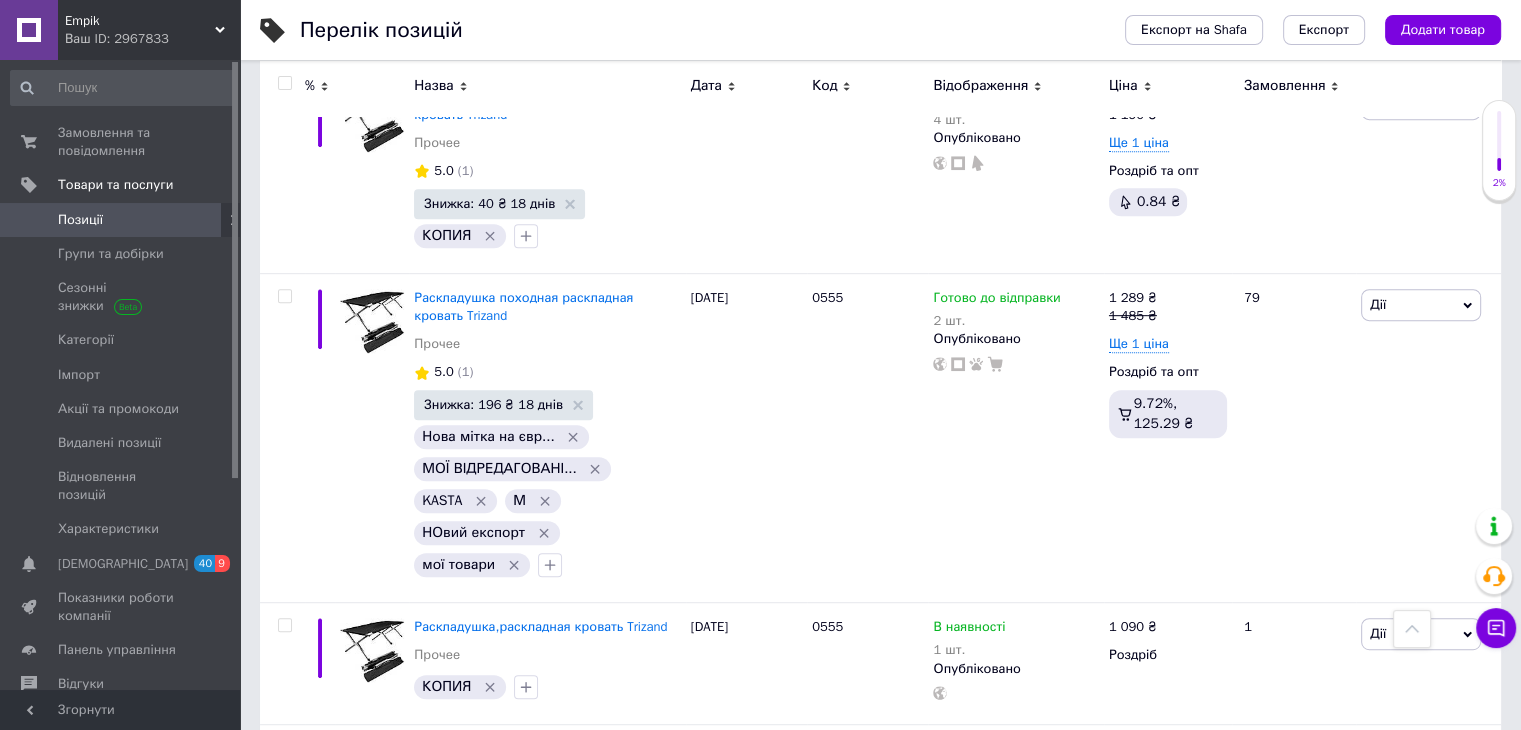 scroll, scrollTop: 1012, scrollLeft: 0, axis: vertical 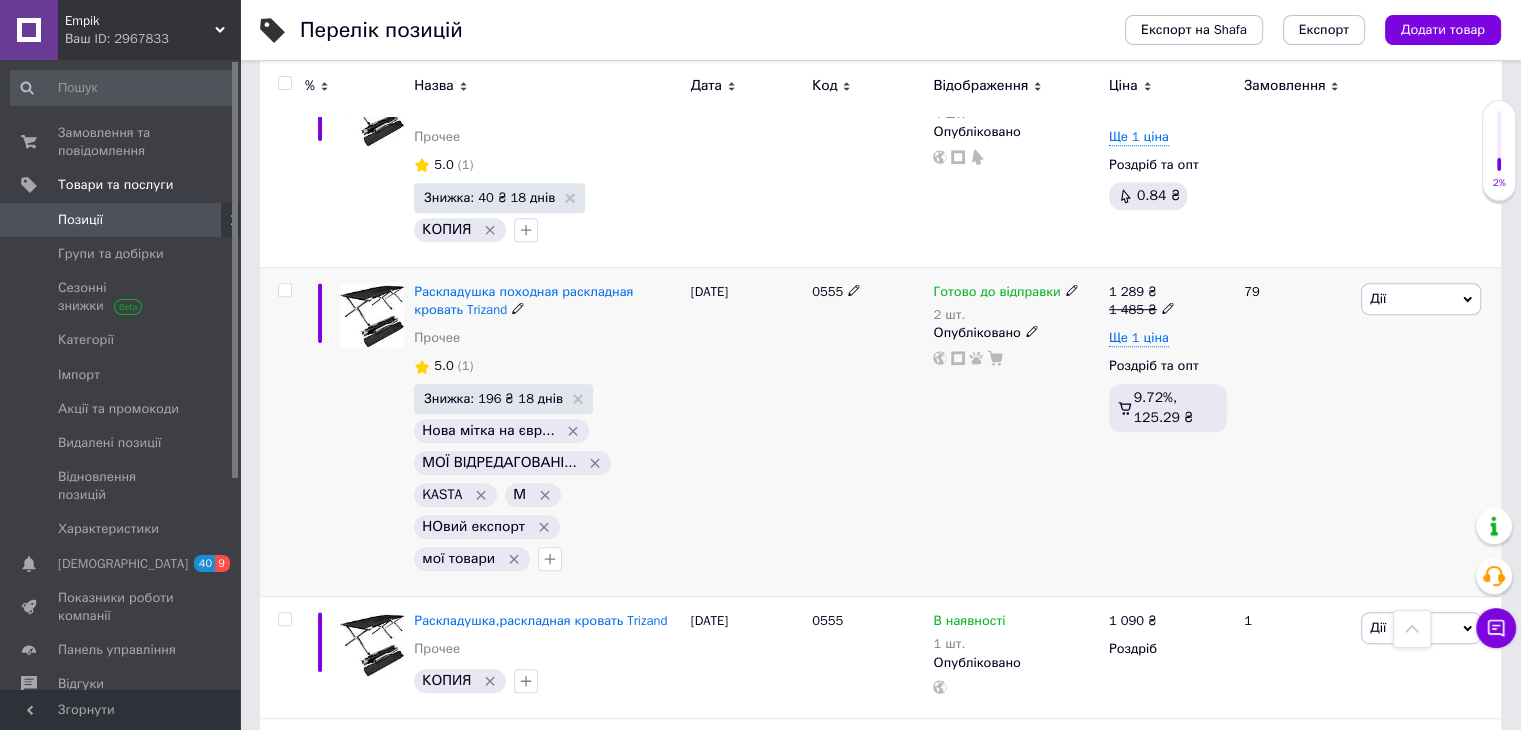 type on "ліжко" 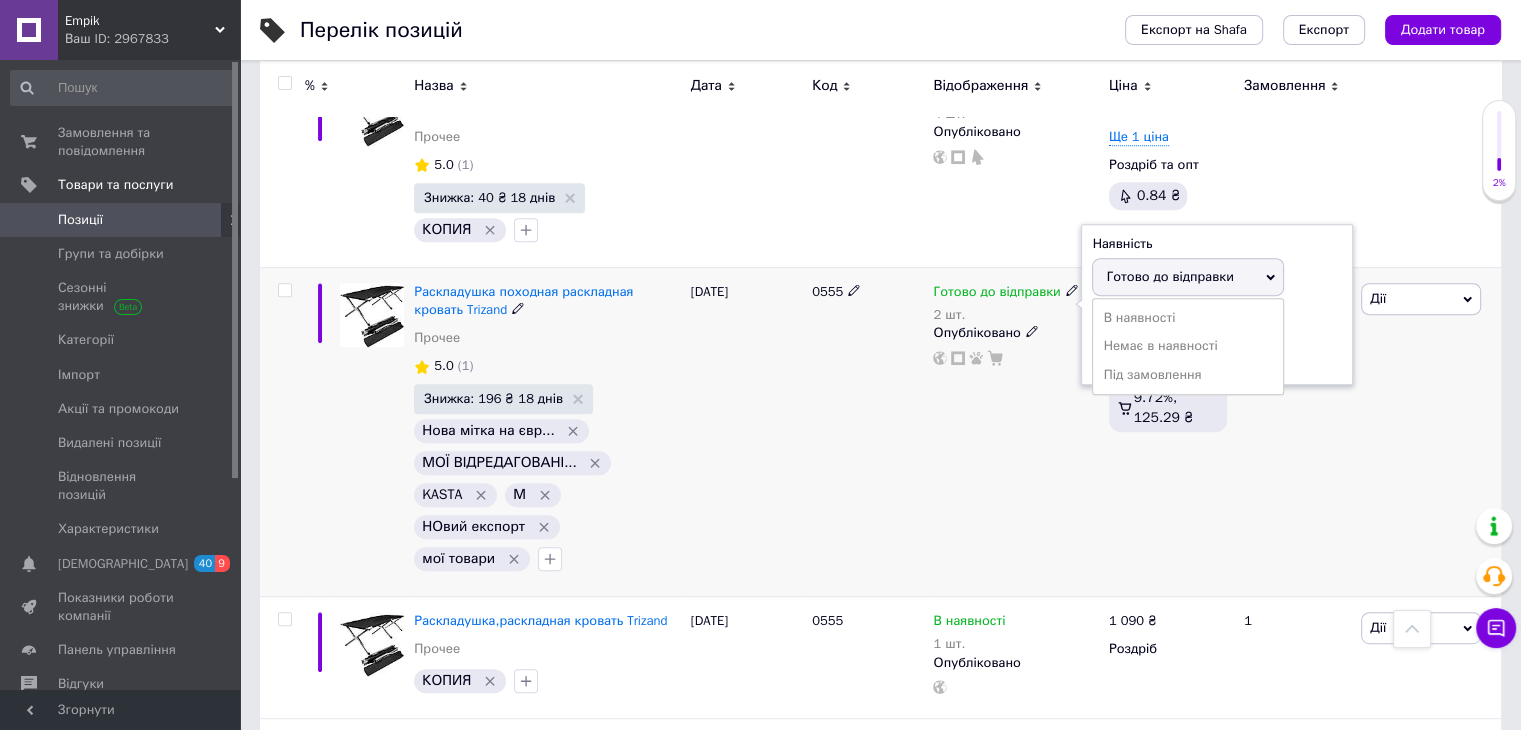 click on "Залишки 2 шт." at bounding box center [1217, 342] 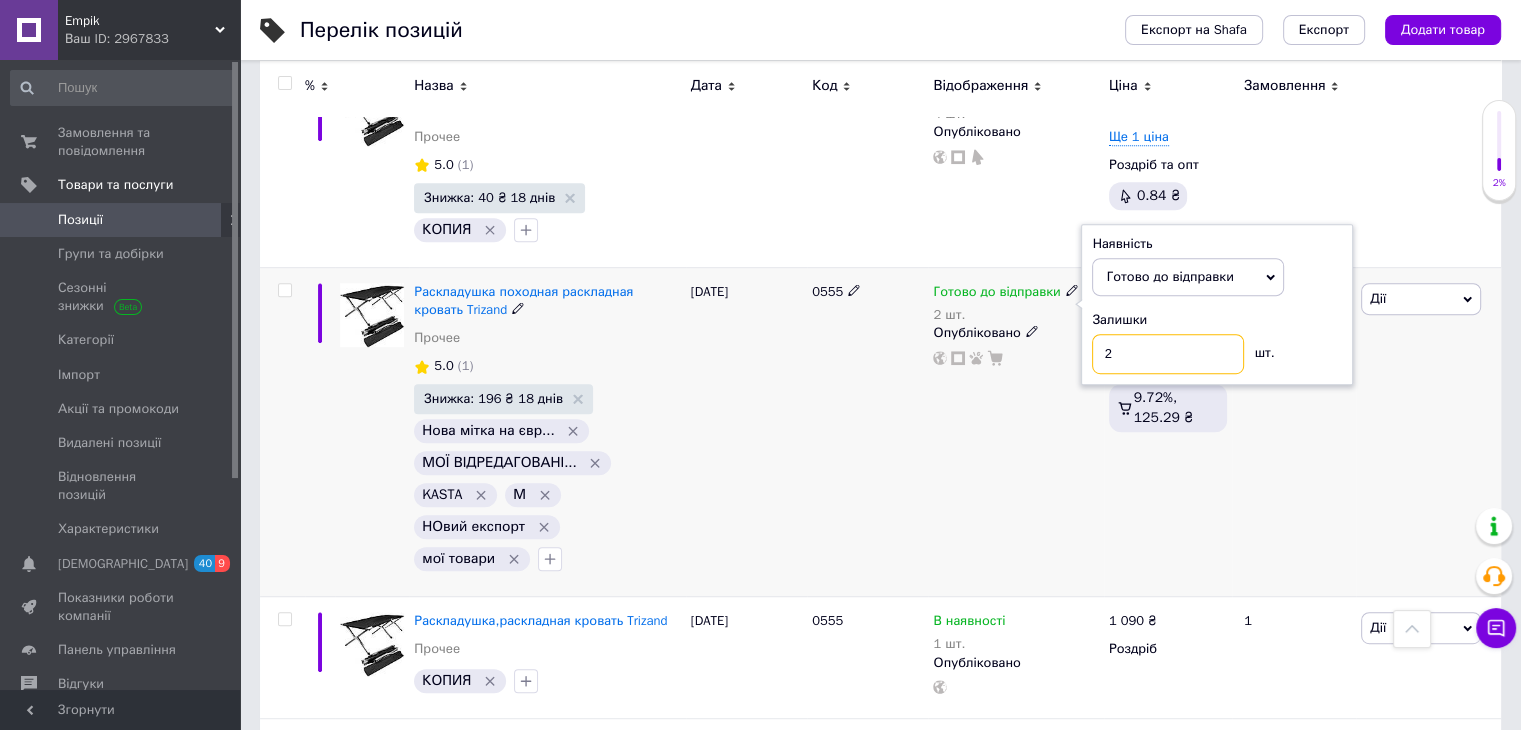 click on "2" at bounding box center [1168, 354] 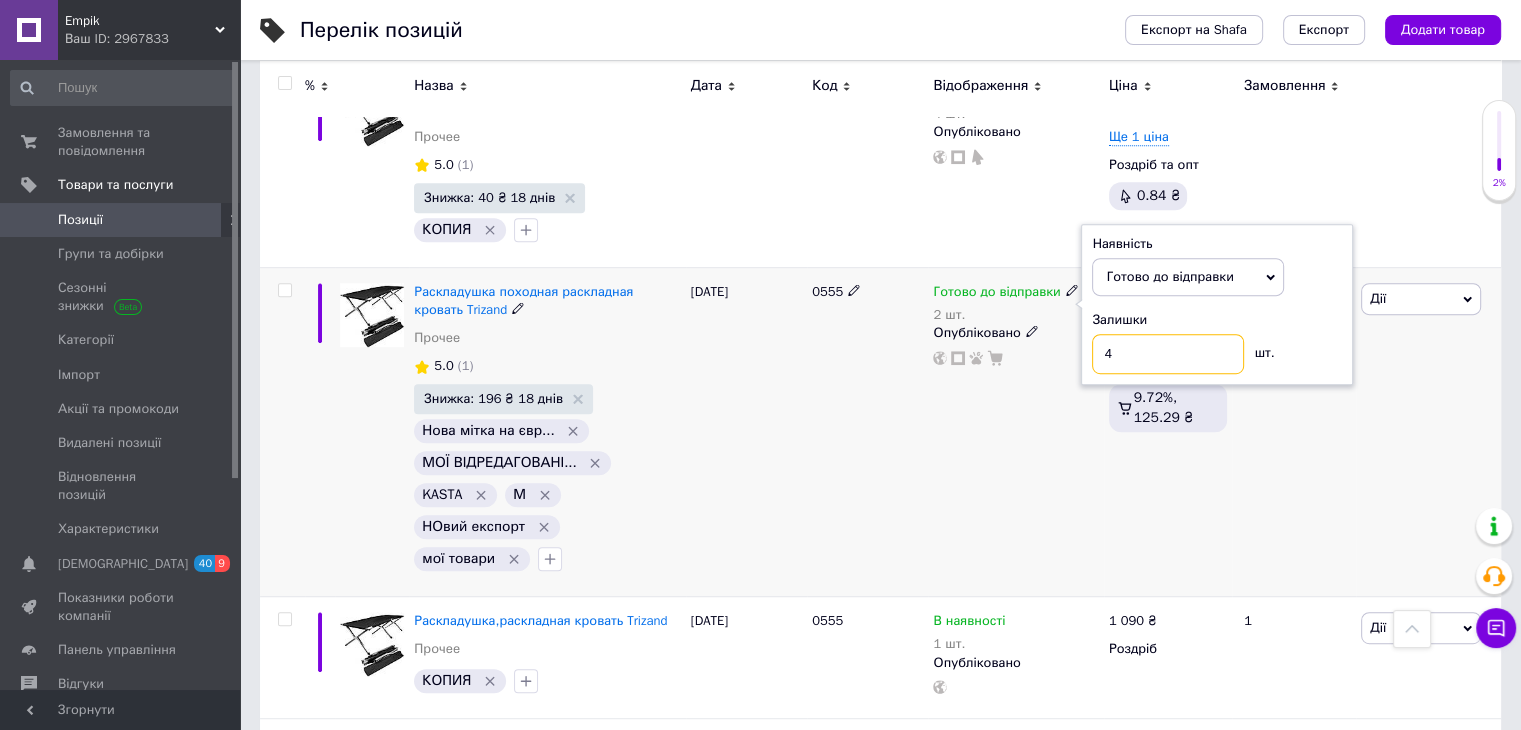 type on "4" 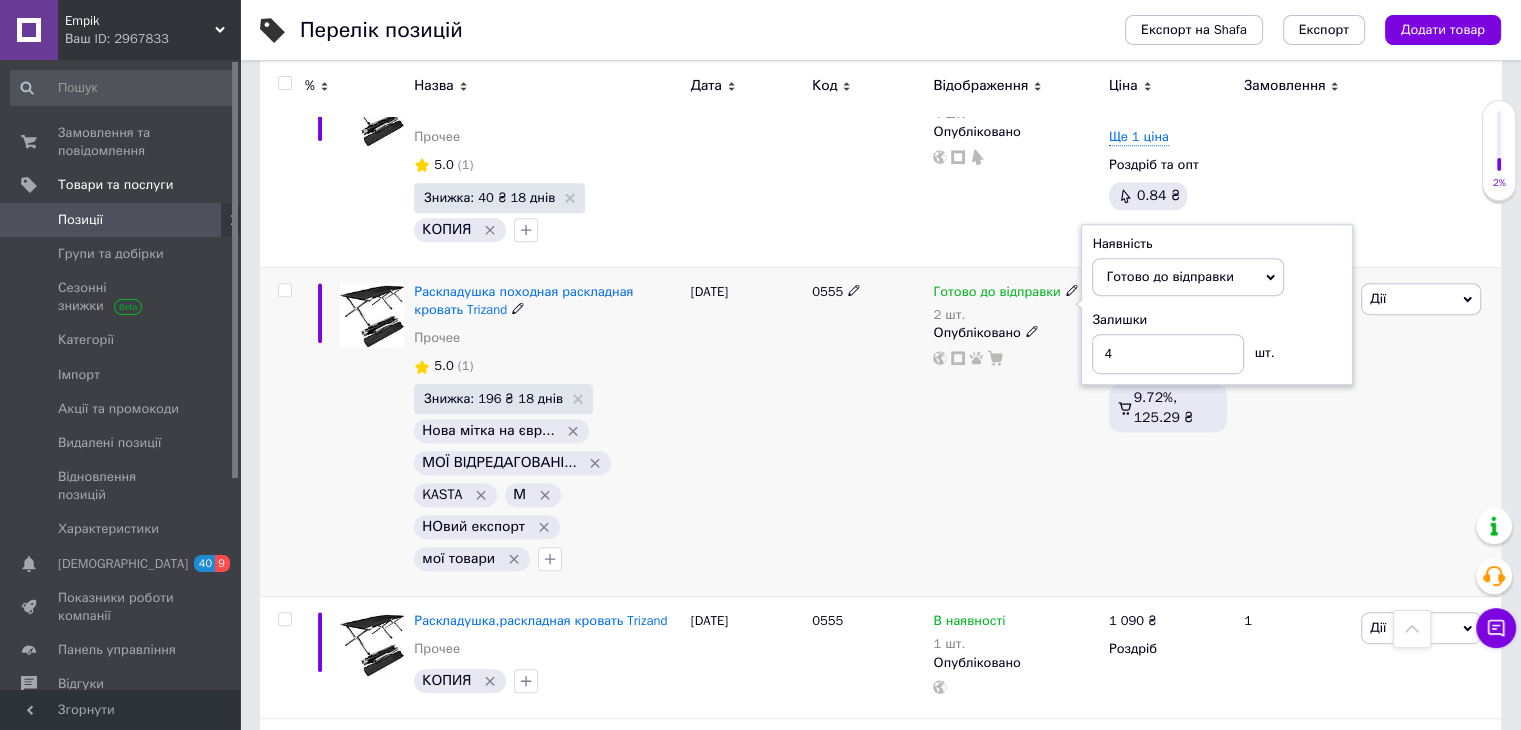 click on "1 289   ₴ 1 485   ₴ Ще 1 ціна Роздріб та опт 9.72%, 125.29 ₴" at bounding box center [1168, 431] 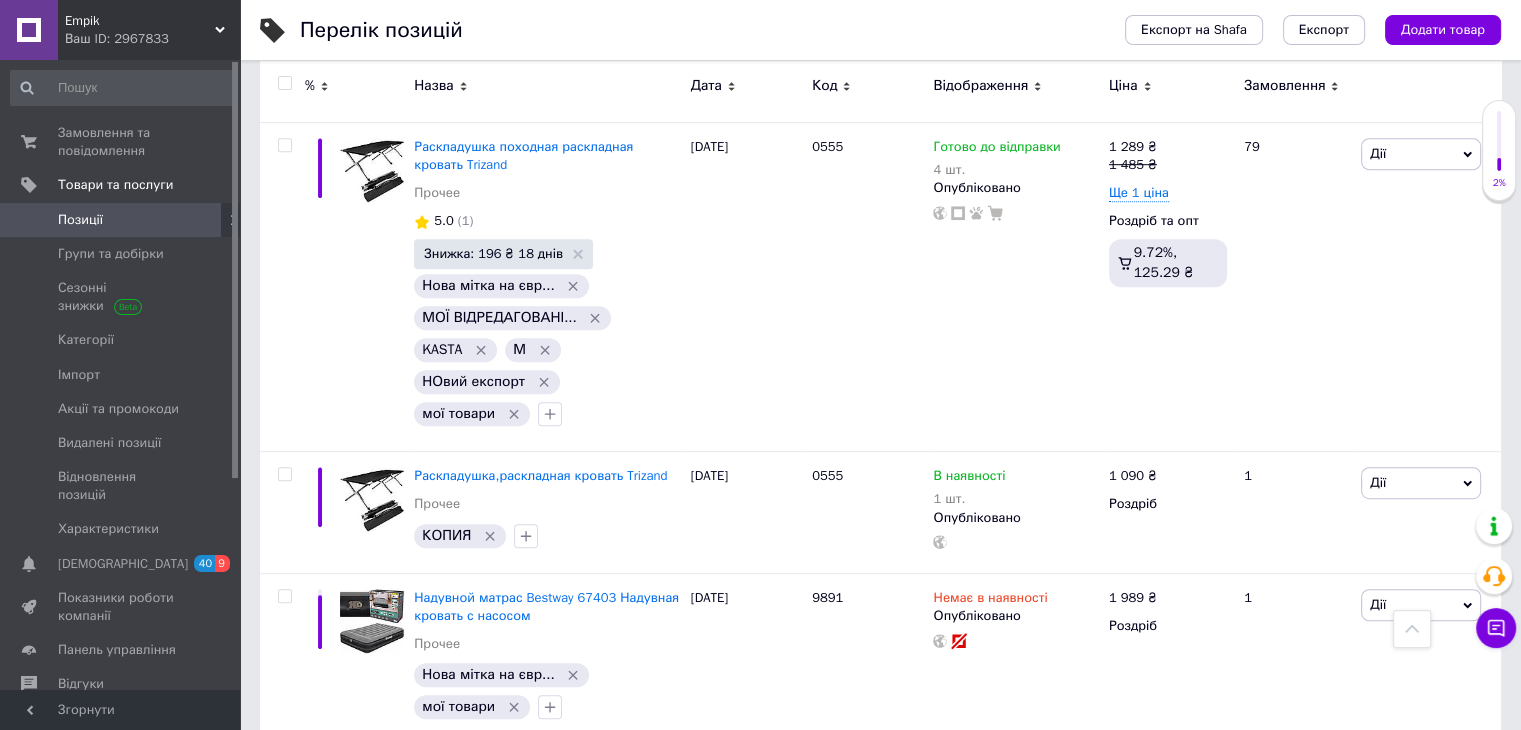 scroll, scrollTop: 1012, scrollLeft: 0, axis: vertical 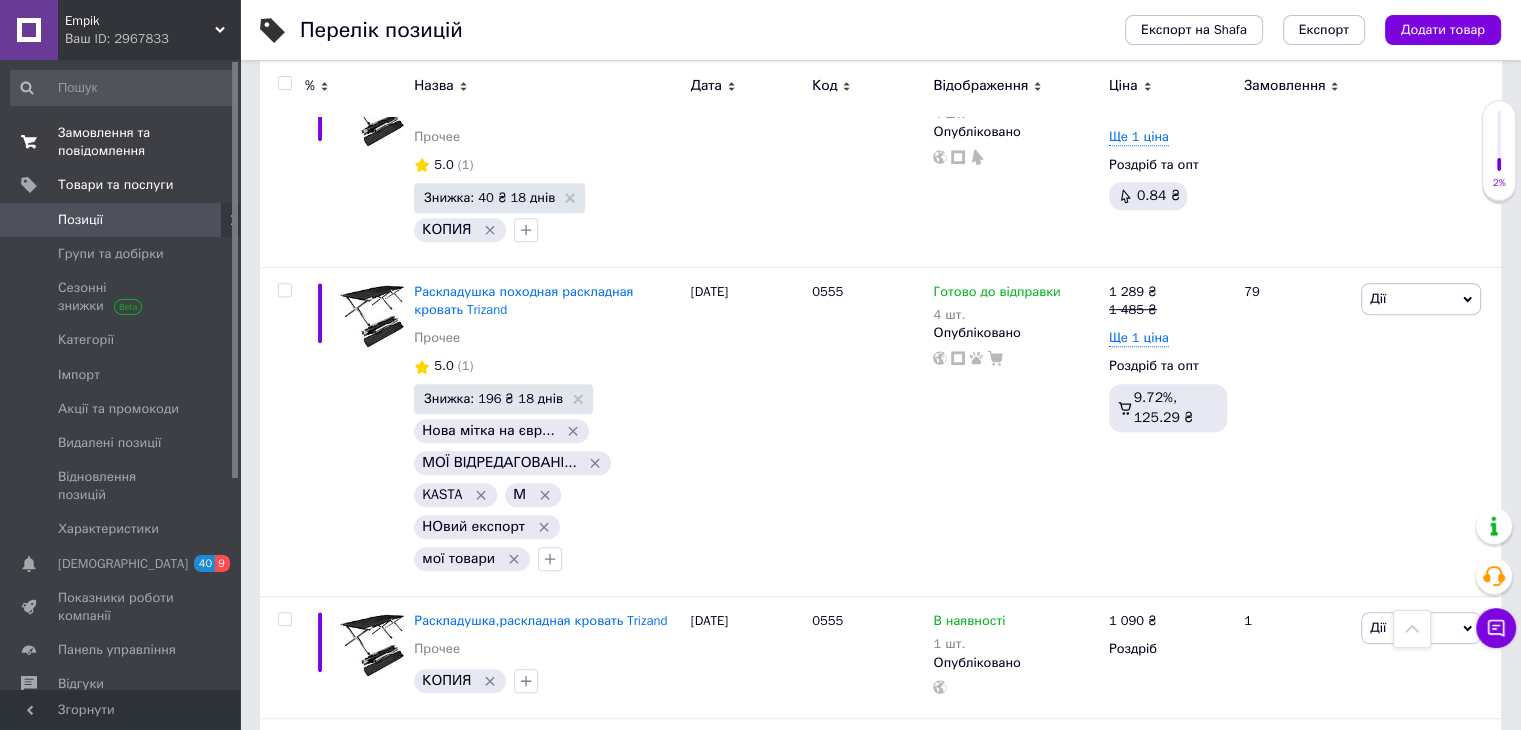 click on "Замовлення та повідомлення" at bounding box center [121, 142] 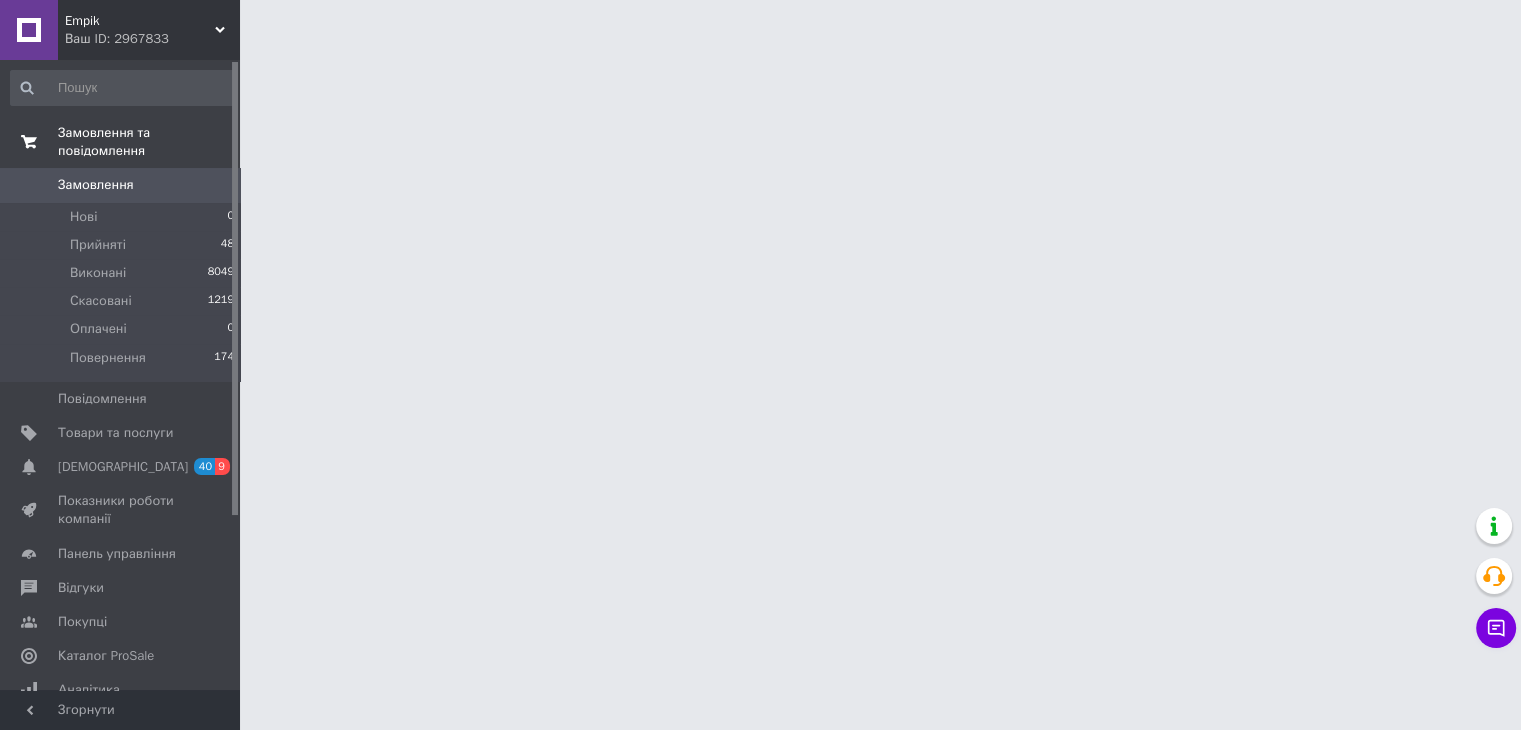 scroll, scrollTop: 0, scrollLeft: 0, axis: both 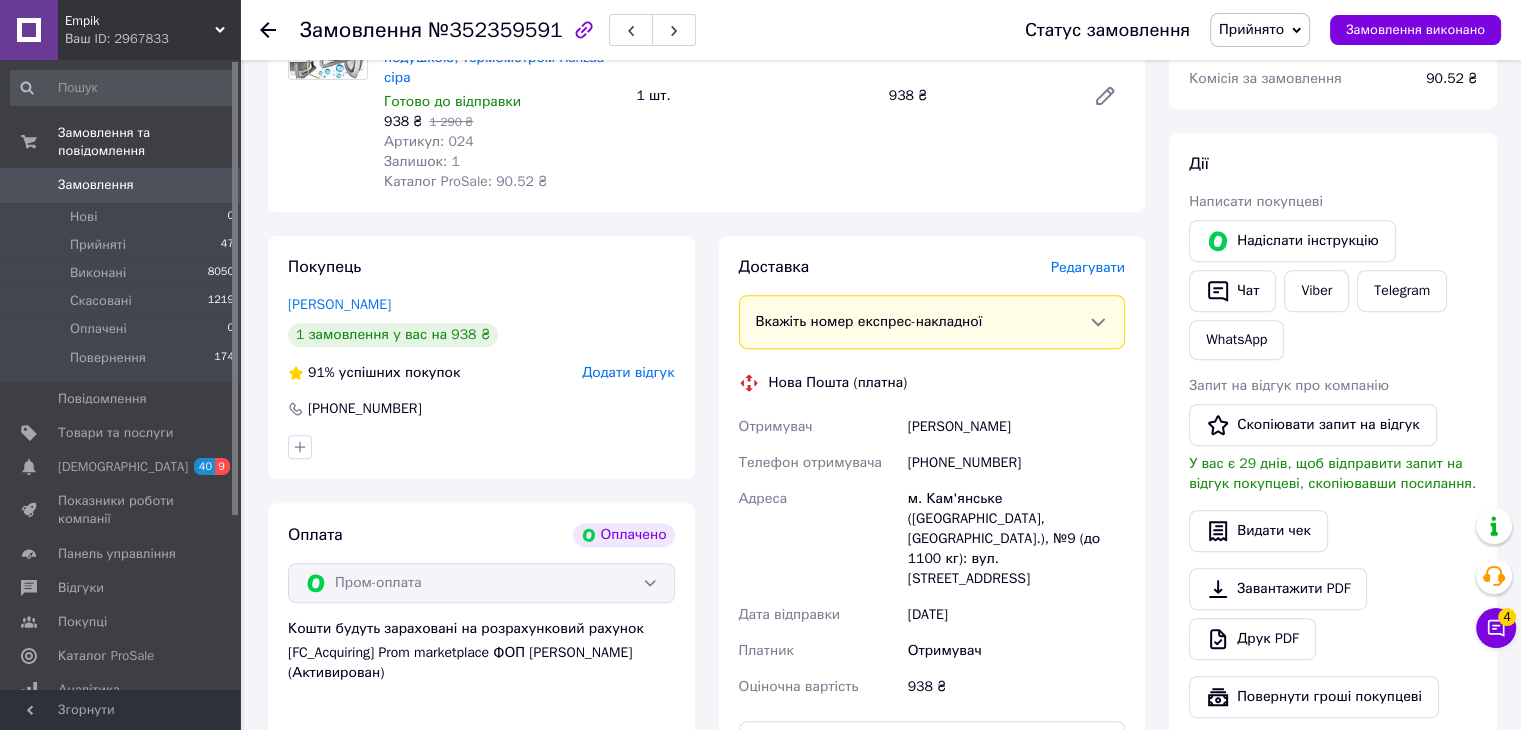 click on "Доставка [PERSON_NAME] Вкажіть номер експрес-накладної Обов'язково введіть номер експрес-накладної,
якщо створювали її не на цій сторінці. У разі,
якщо номер ЕН не буде доданий, ми не зможемо
виплатити гроші за замовлення Мобільний номер покупця (із замовлення) повинен відповідати номеру отримувача за накладною Нова Пошта (платна) Отримувач [PERSON_NAME] Телефон отримувача [PHONE_NUMBER] Адреса м. Кам'янське ([GEOGRAPHIC_DATA], [GEOGRAPHIC_DATA].), №9 (до 1100 кг): вул. Медична, 2а Дата відправки [DATE] Платник Отримувач Оціночна вартість 938 ₴ Передати номер або" at bounding box center [932, 577] 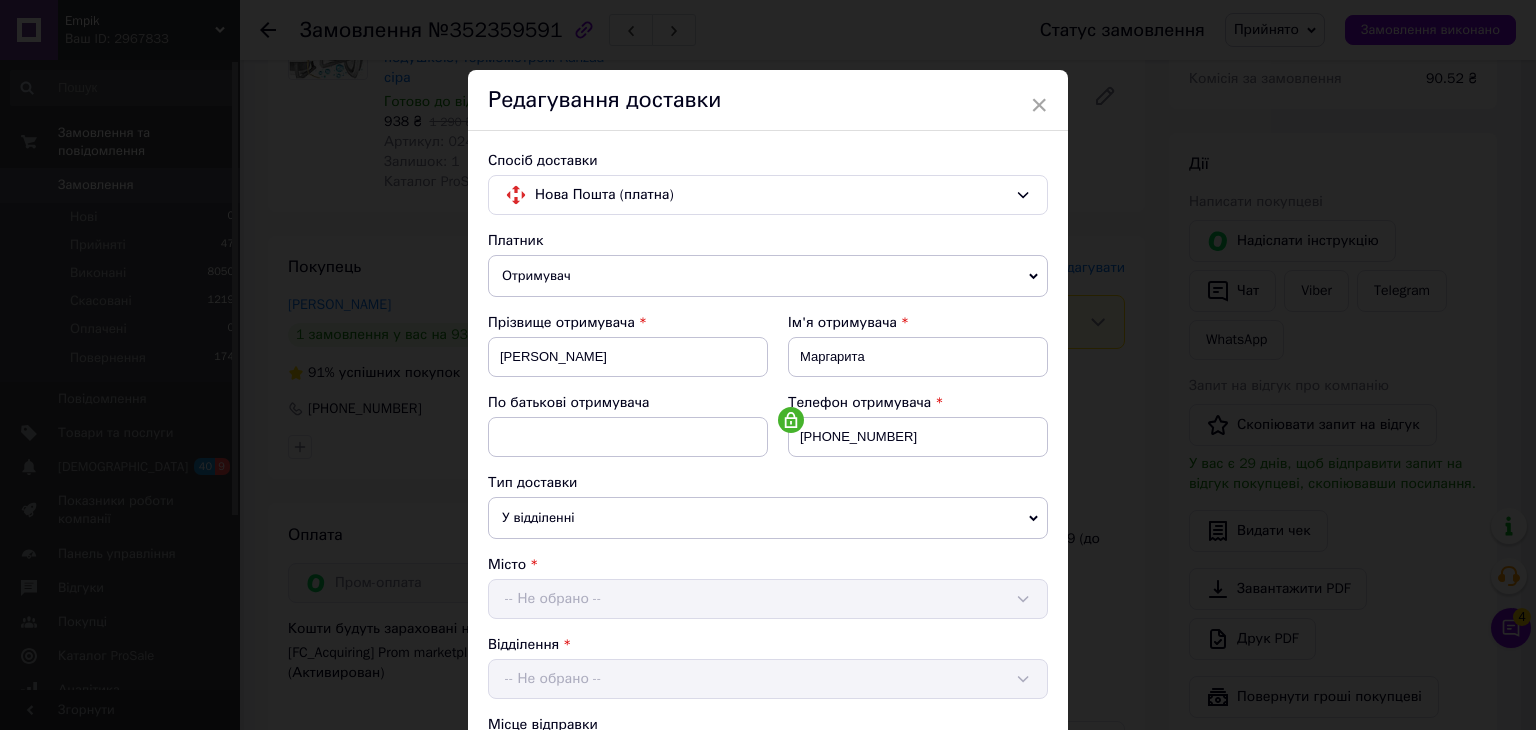 scroll, scrollTop: 592, scrollLeft: 0, axis: vertical 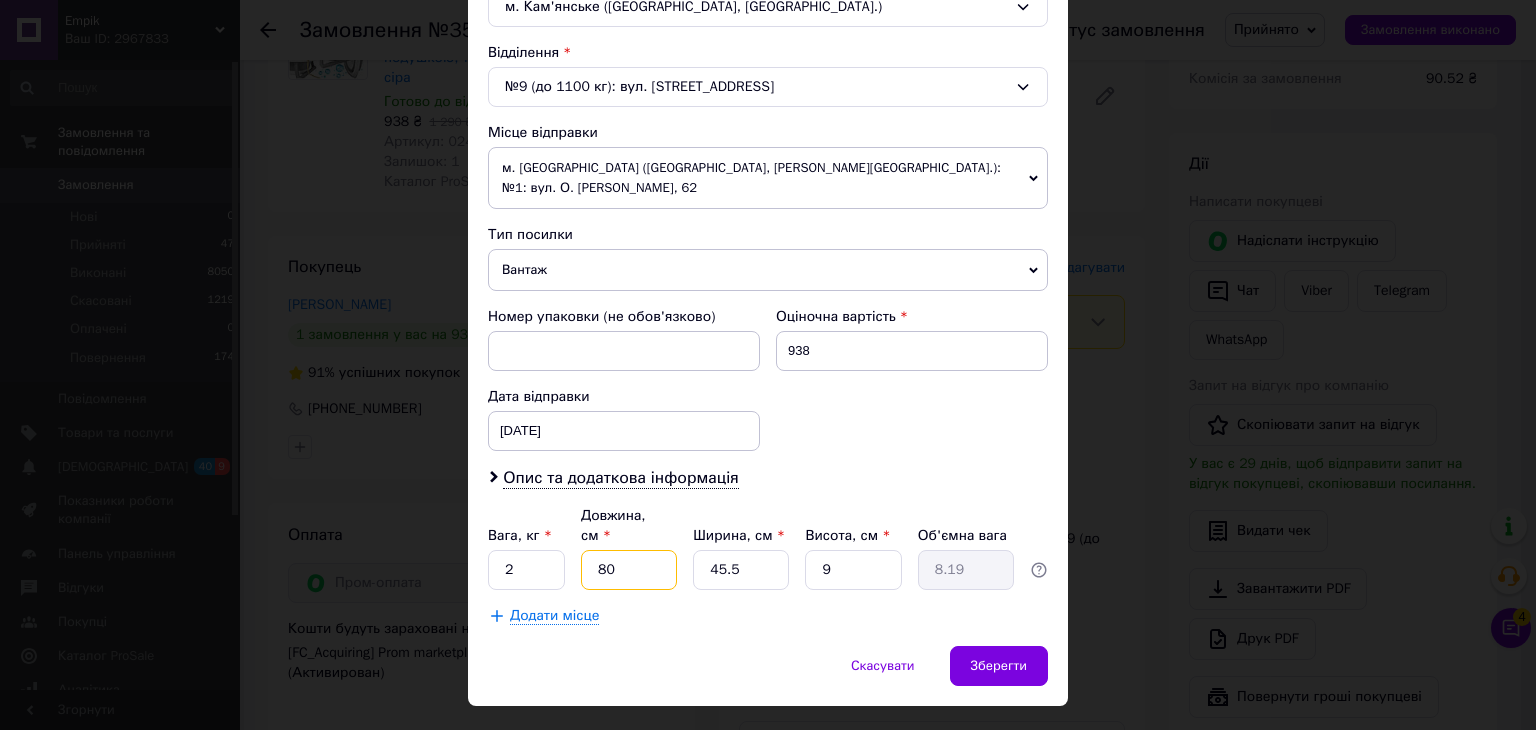 click on "80" at bounding box center (629, 570) 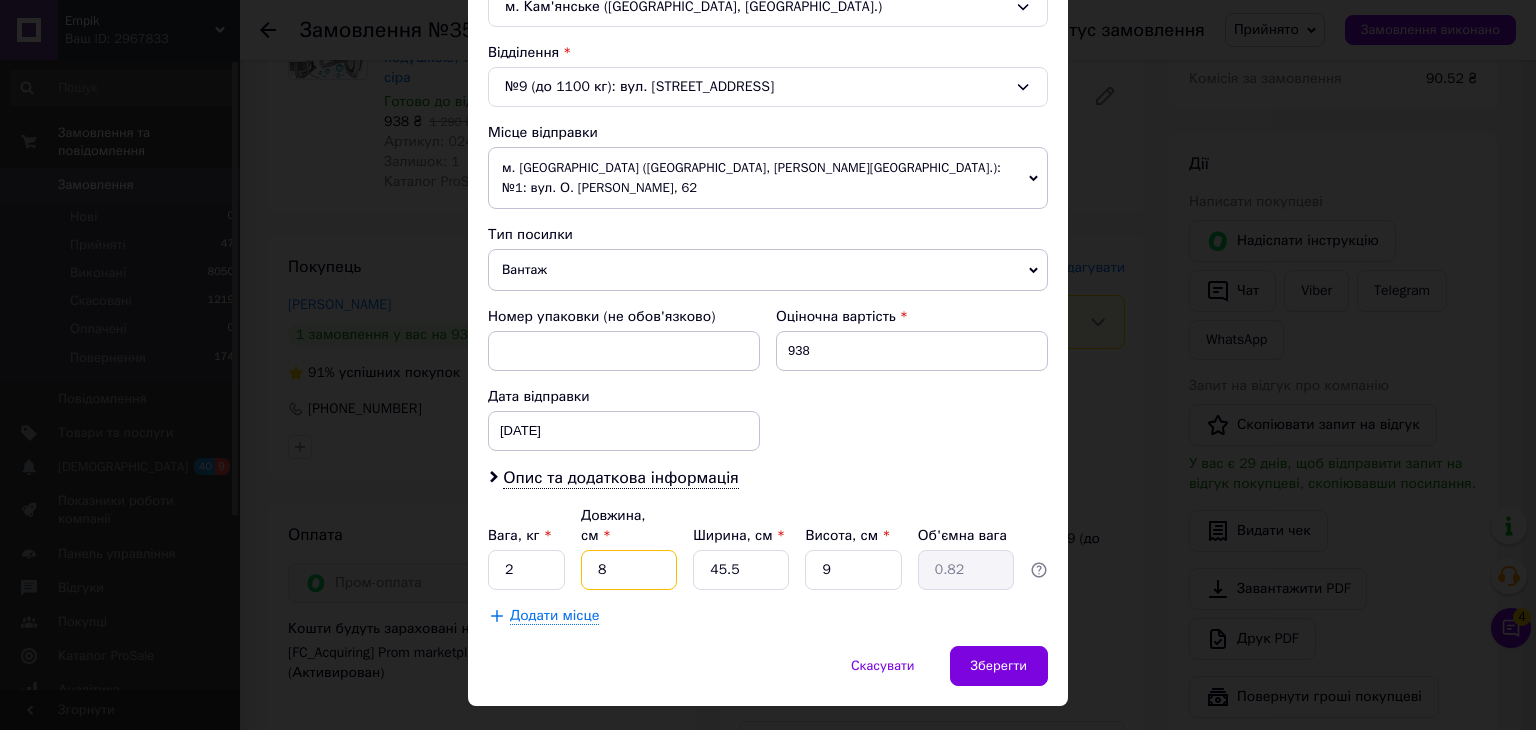 type 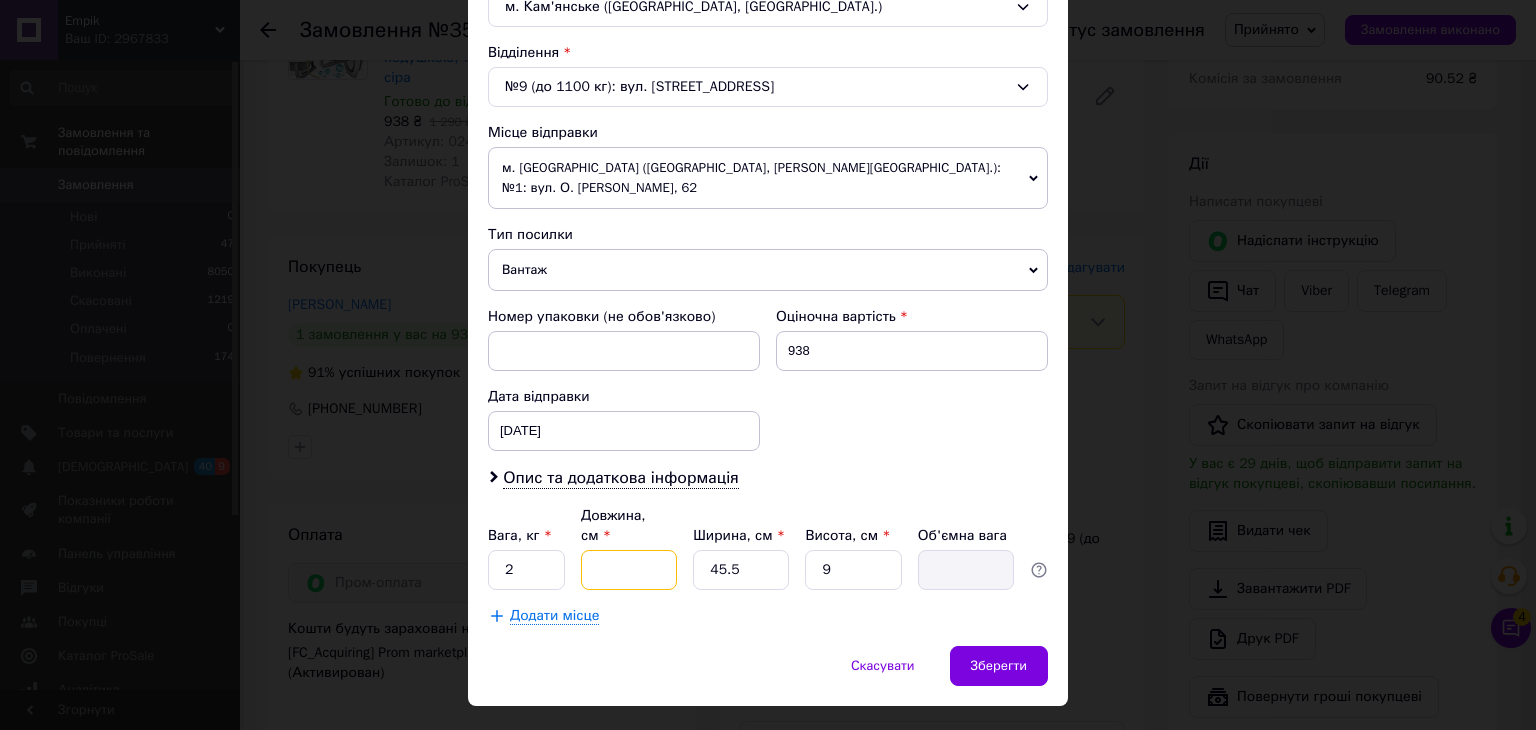 type on "7" 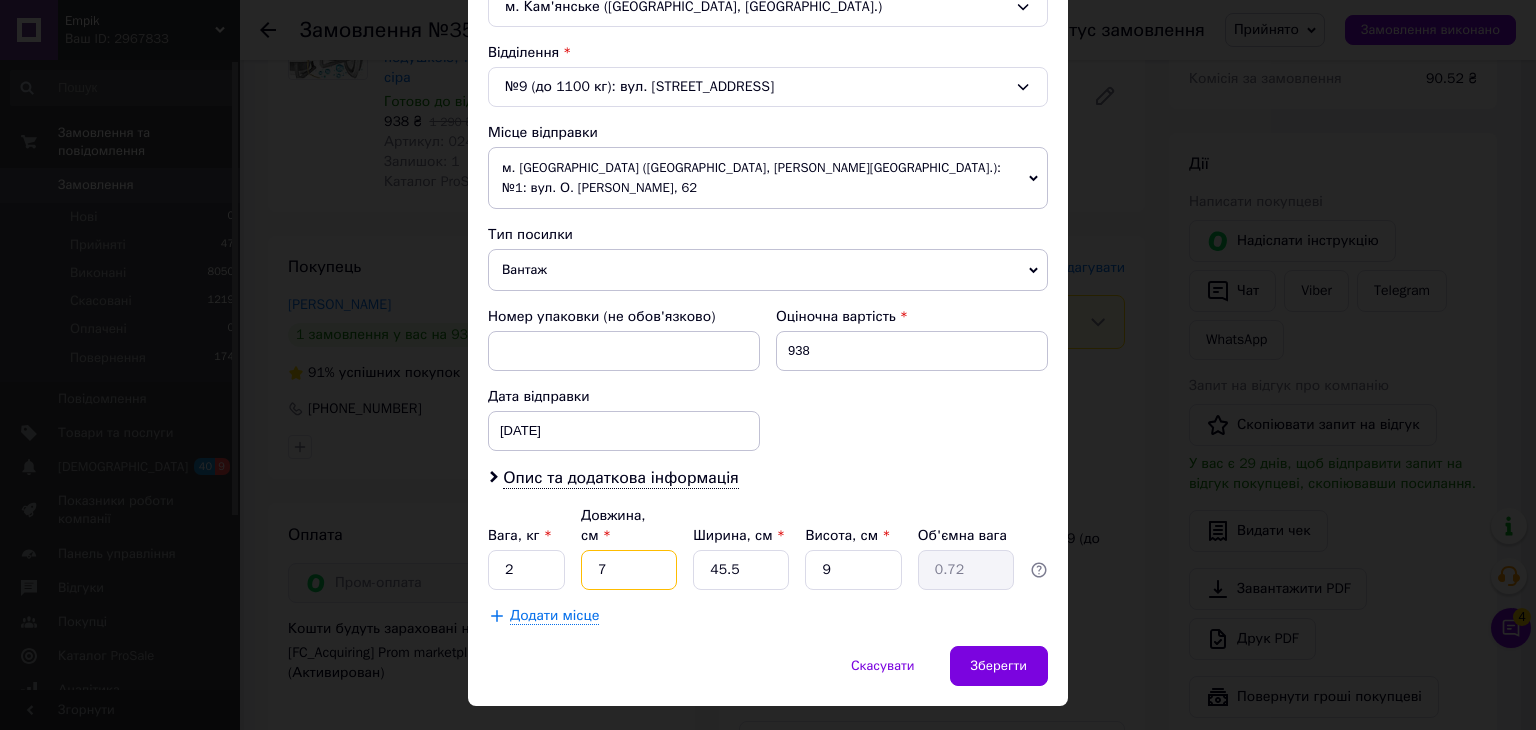 type on "77" 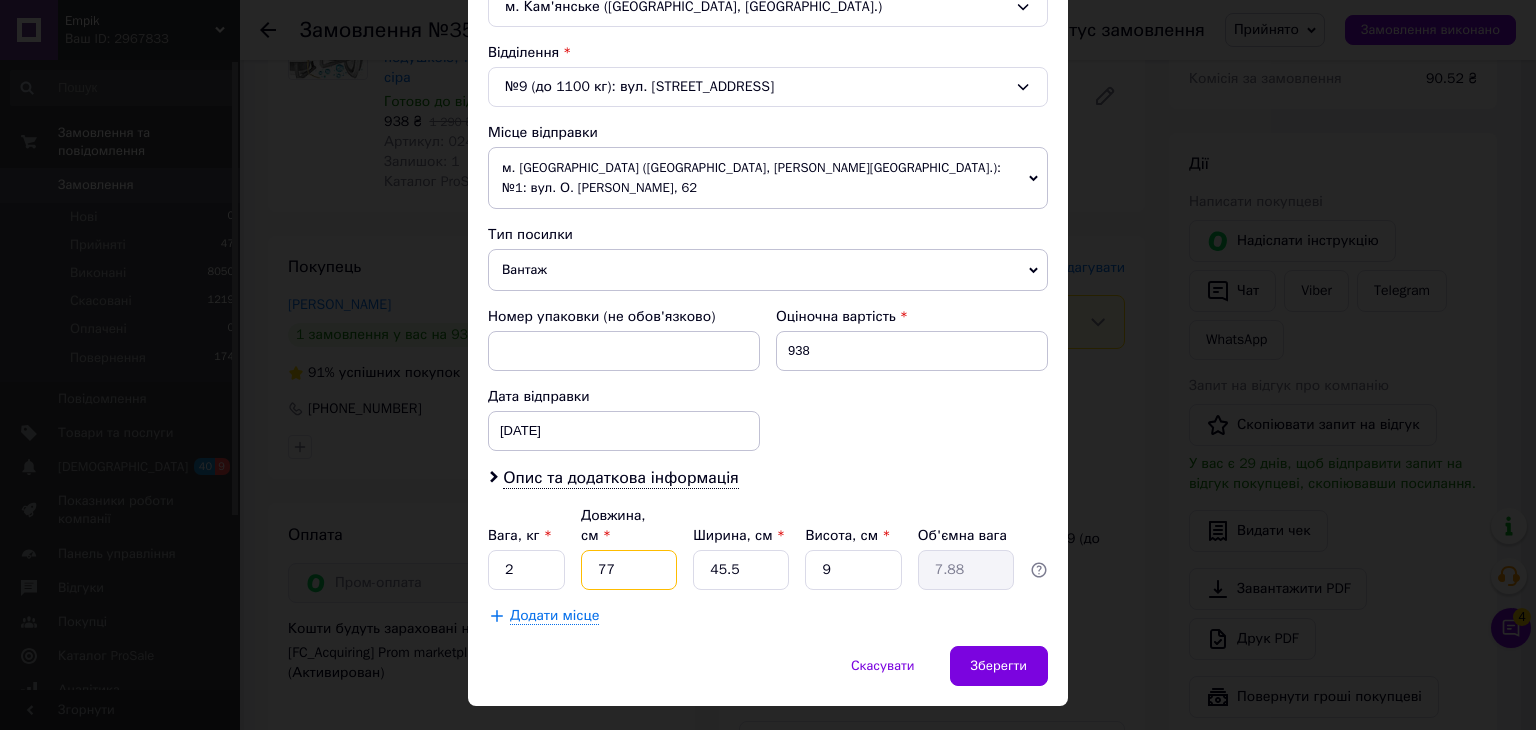 type on "77" 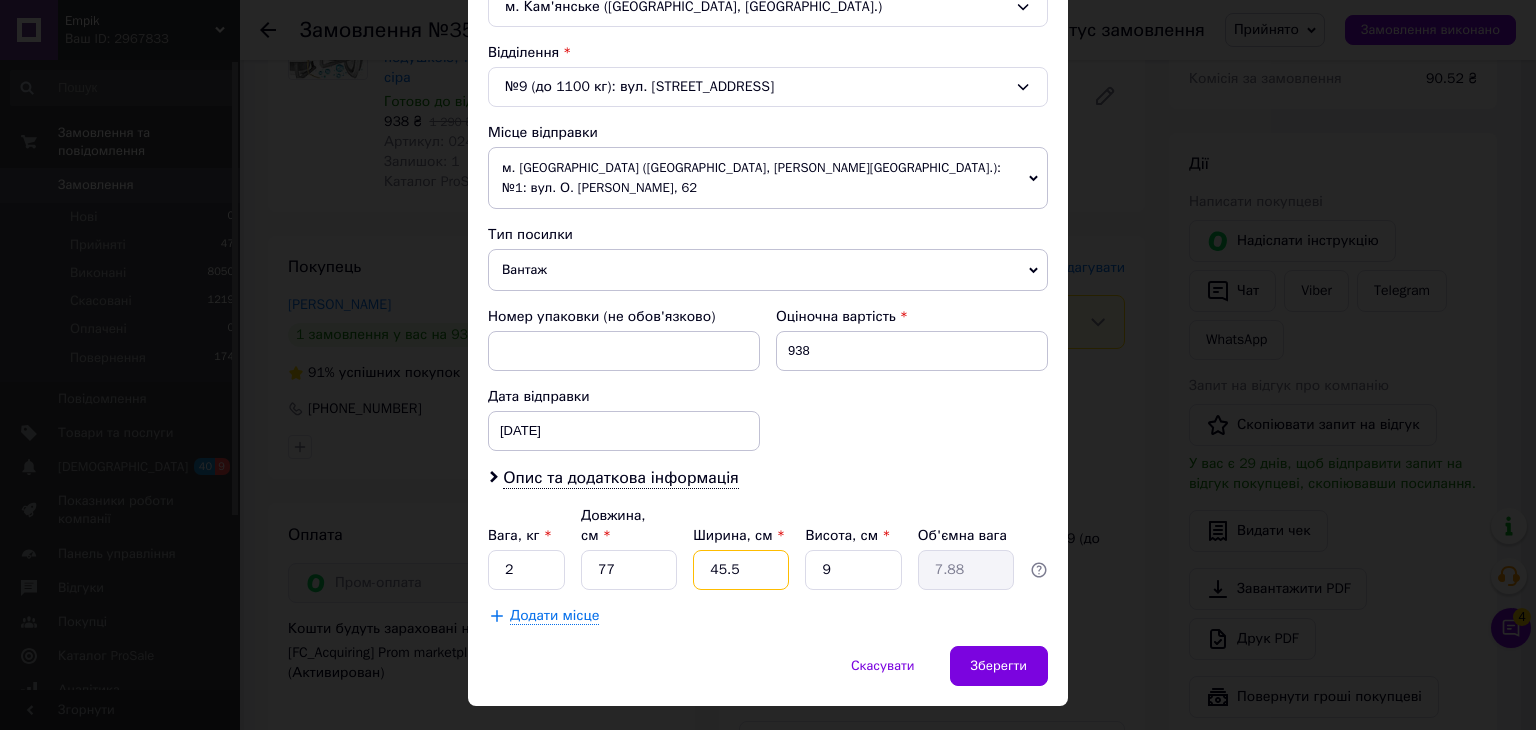 click on "45.5" at bounding box center (741, 570) 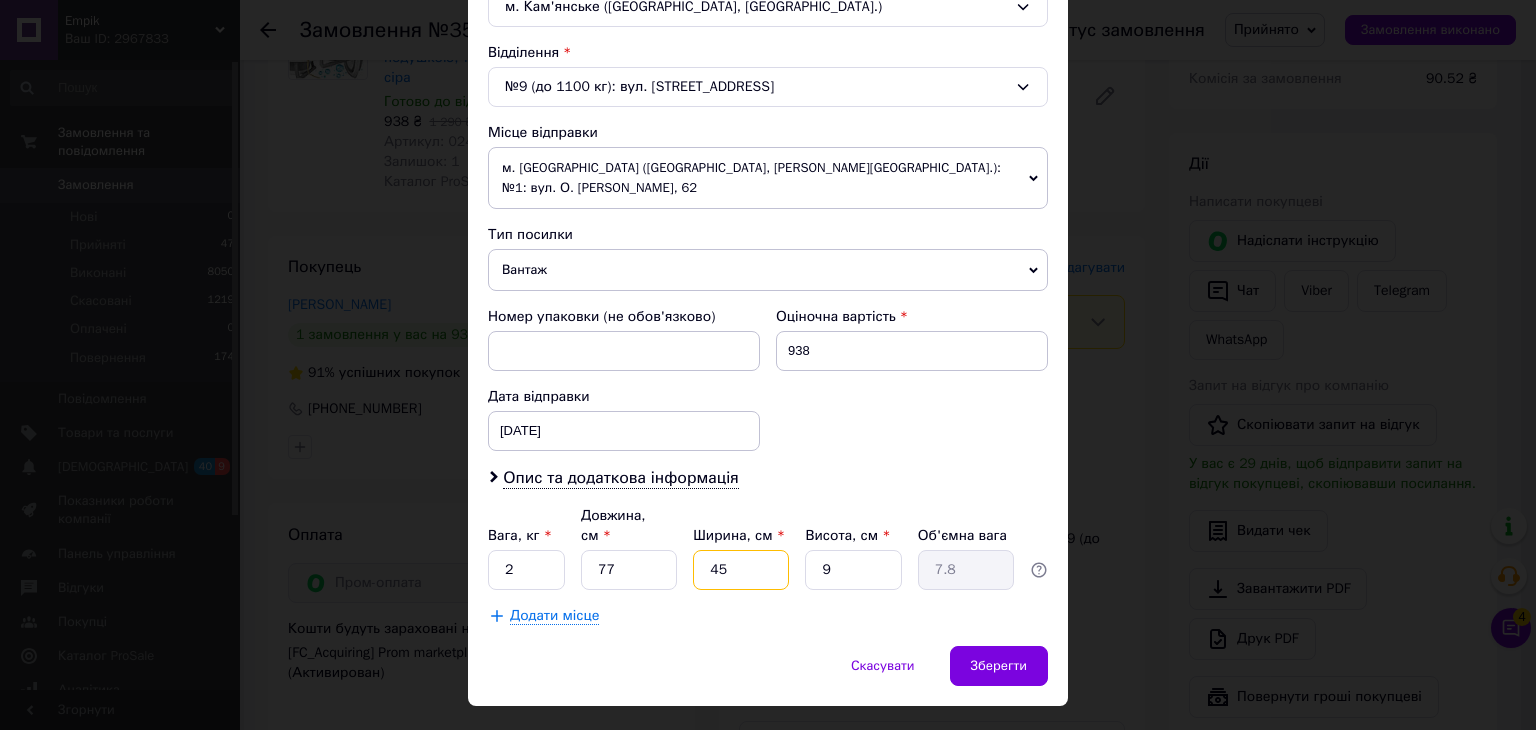type on "4" 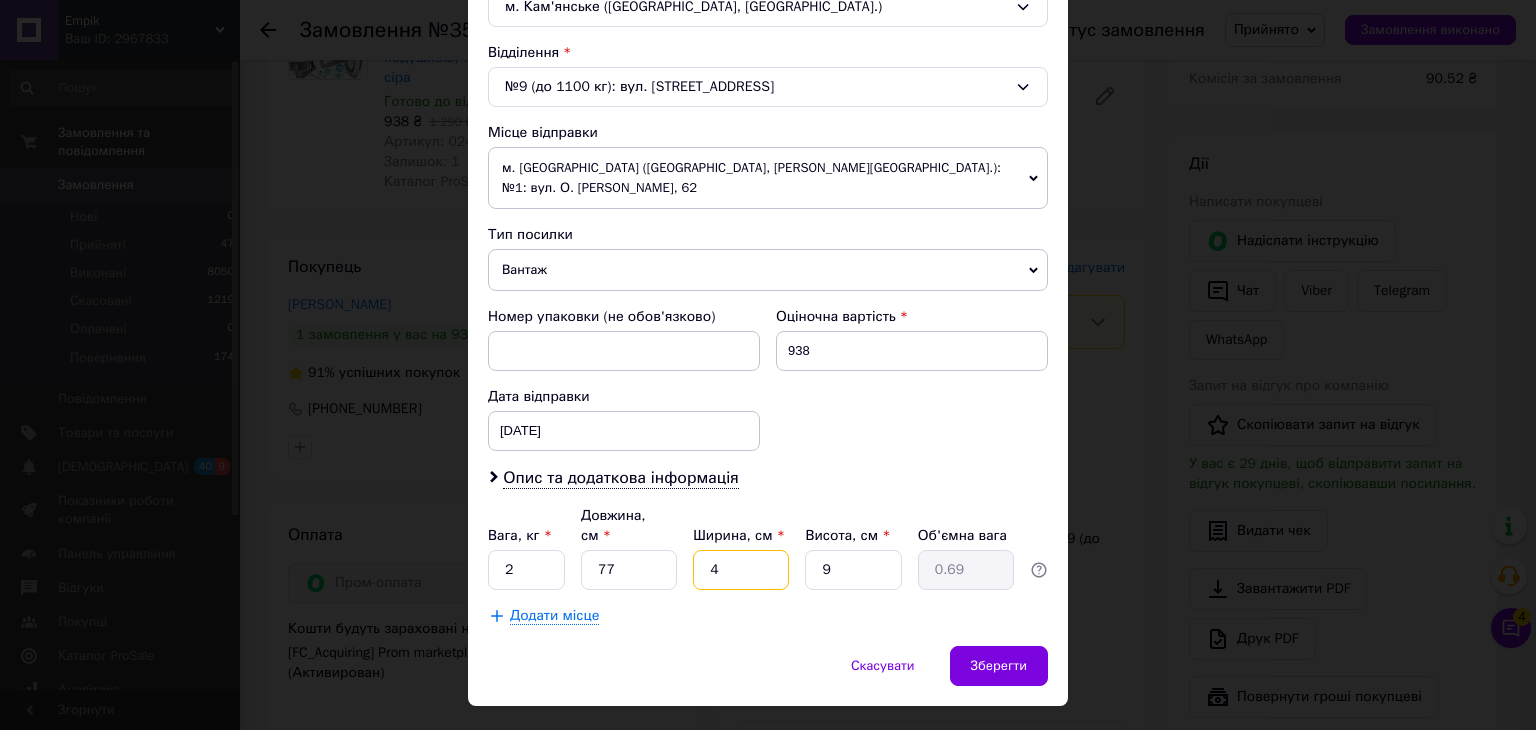 type on "46" 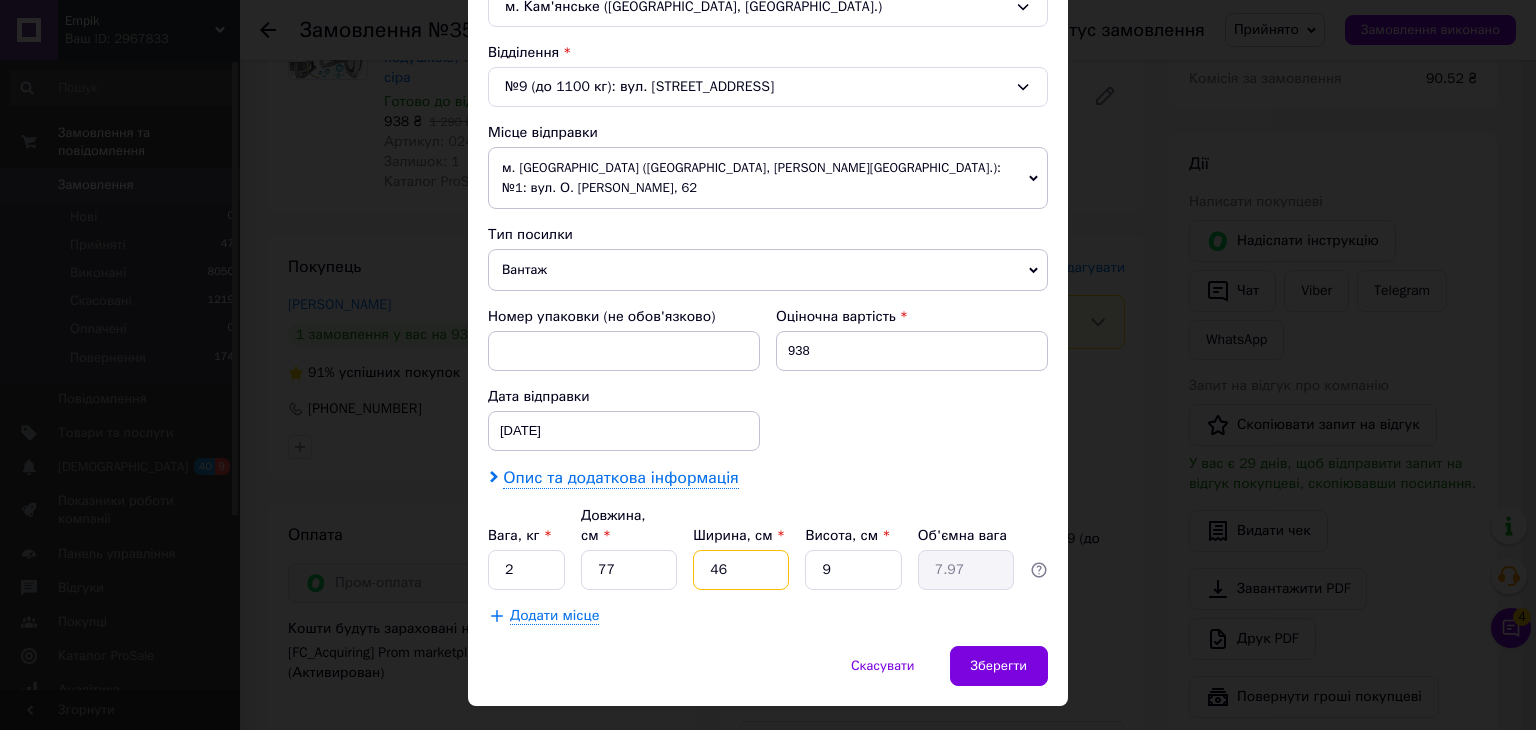 type on "46" 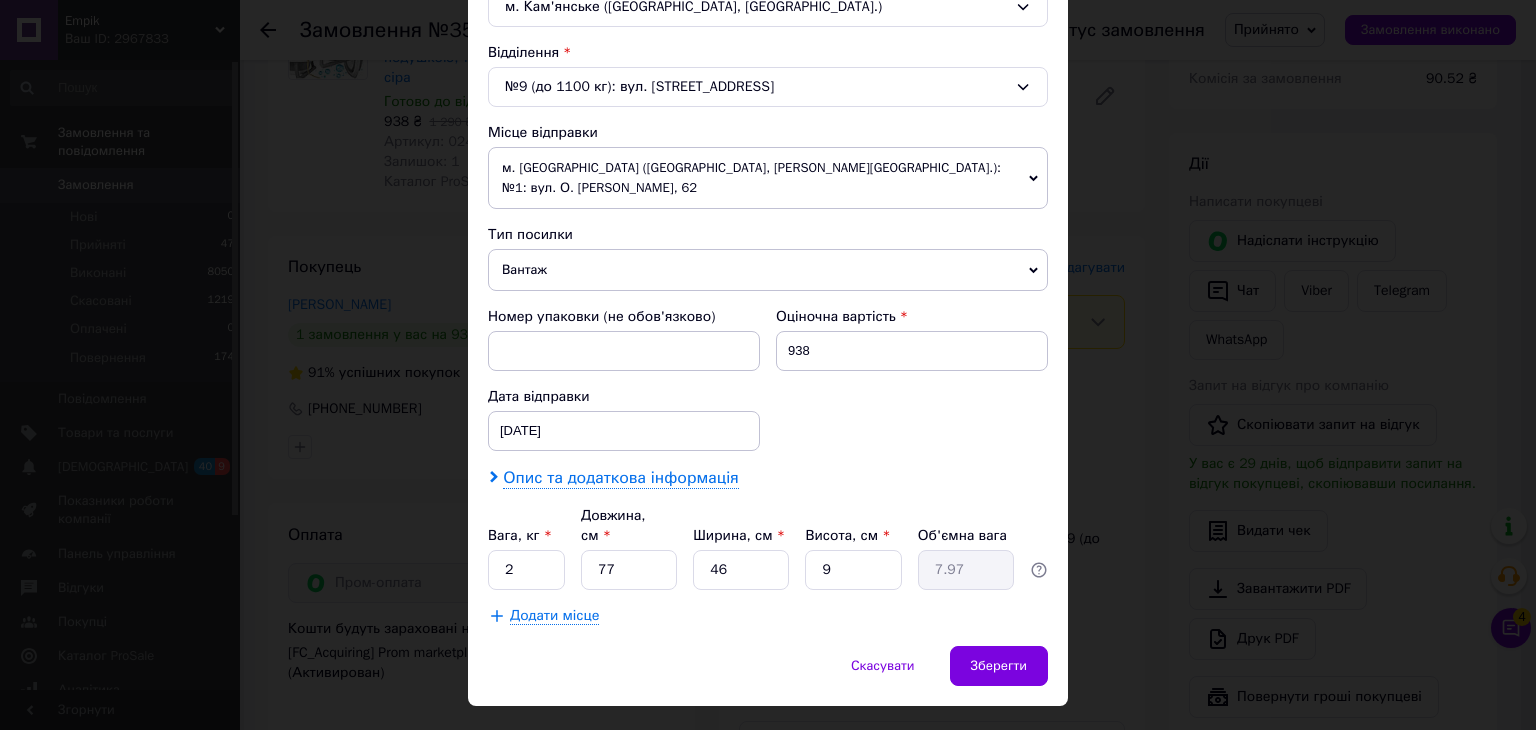 click on "Опис та додаткова інформація" at bounding box center [620, 478] 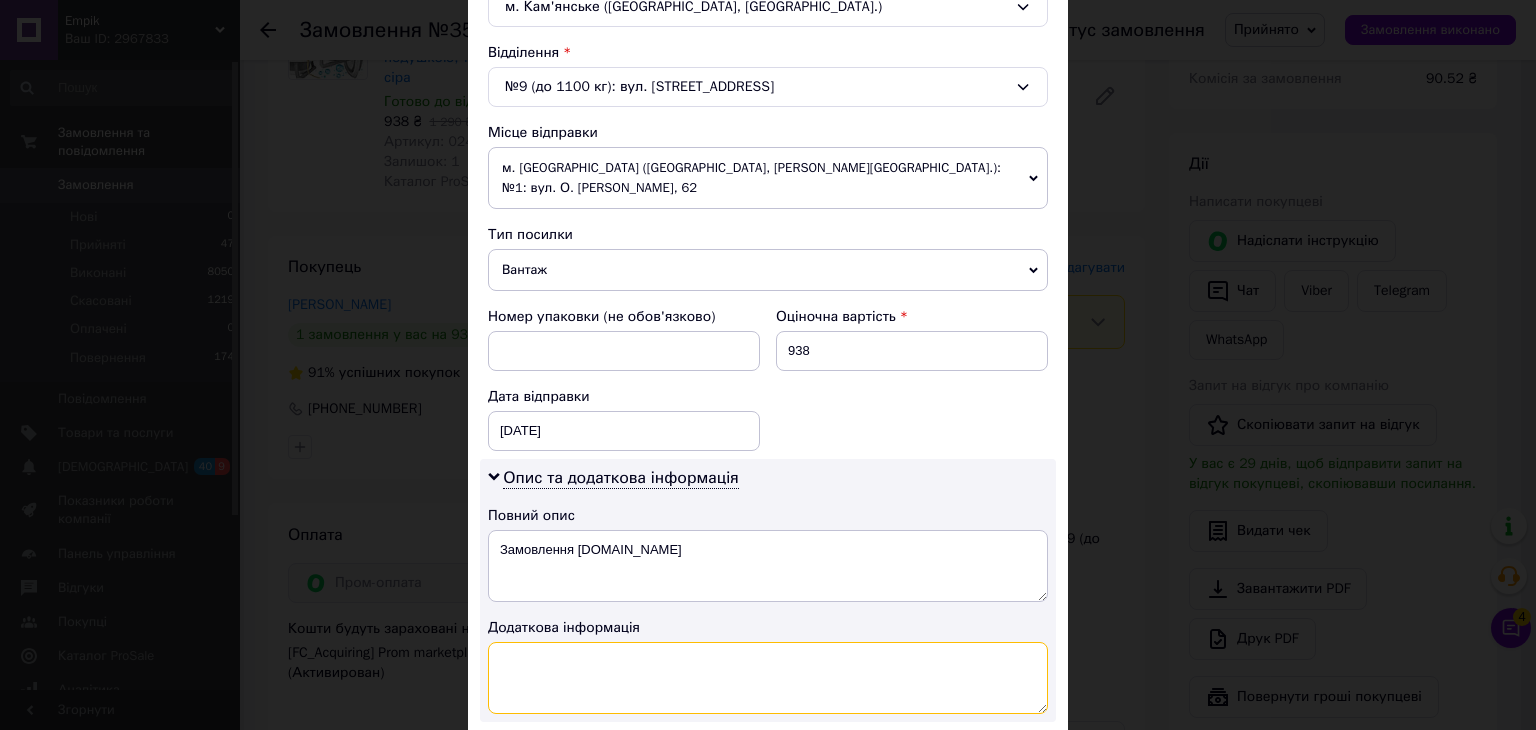 click at bounding box center (768, 678) 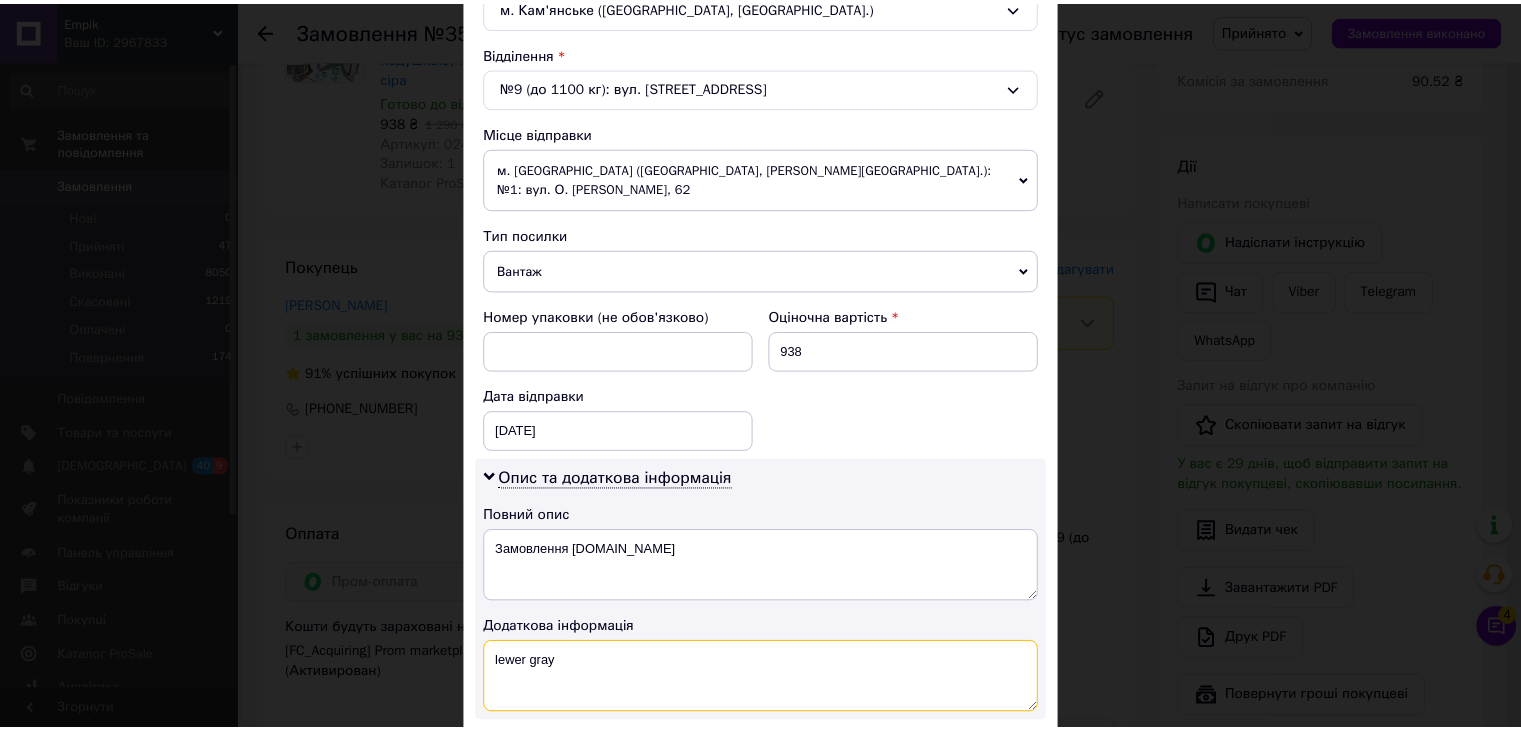 scroll, scrollTop: 816, scrollLeft: 0, axis: vertical 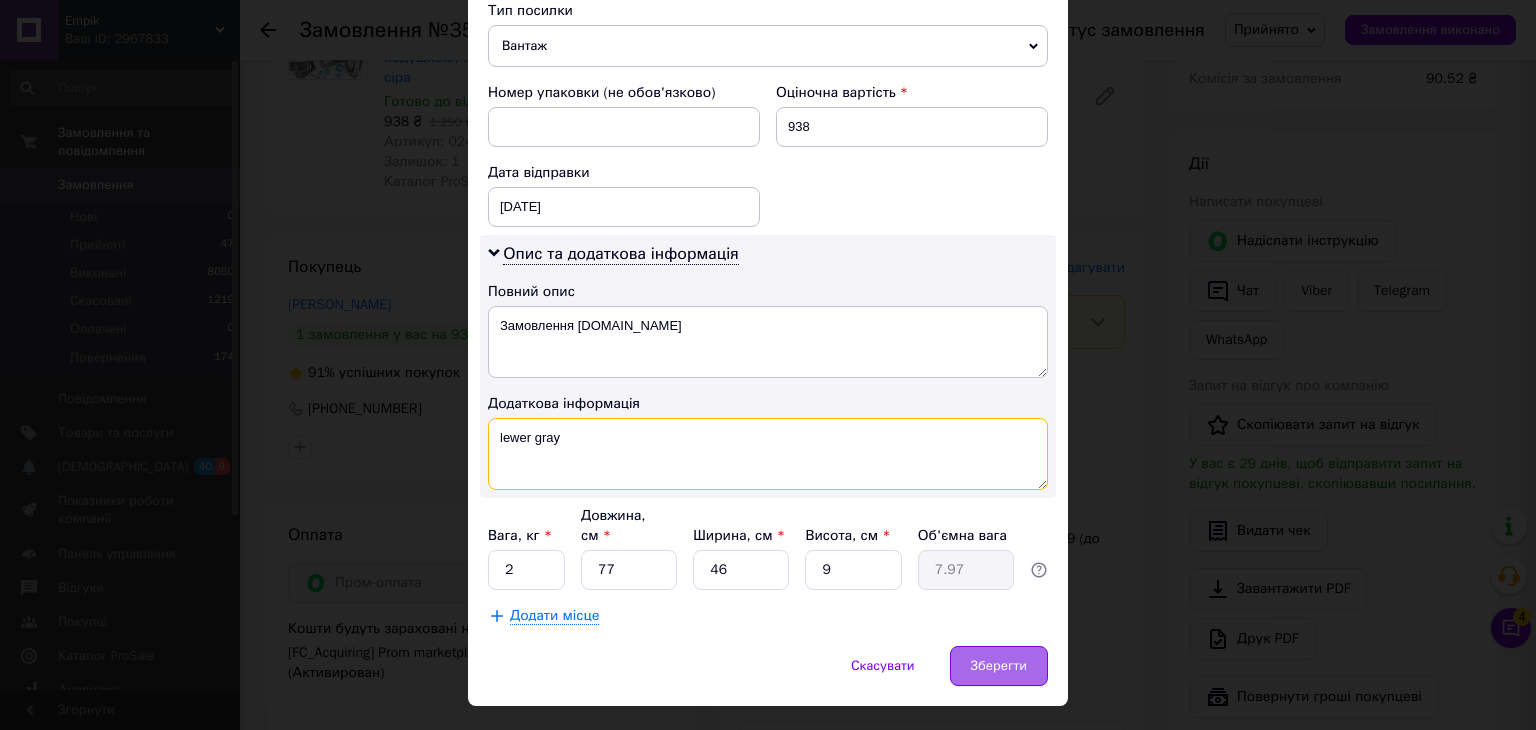 type on "lewer gray" 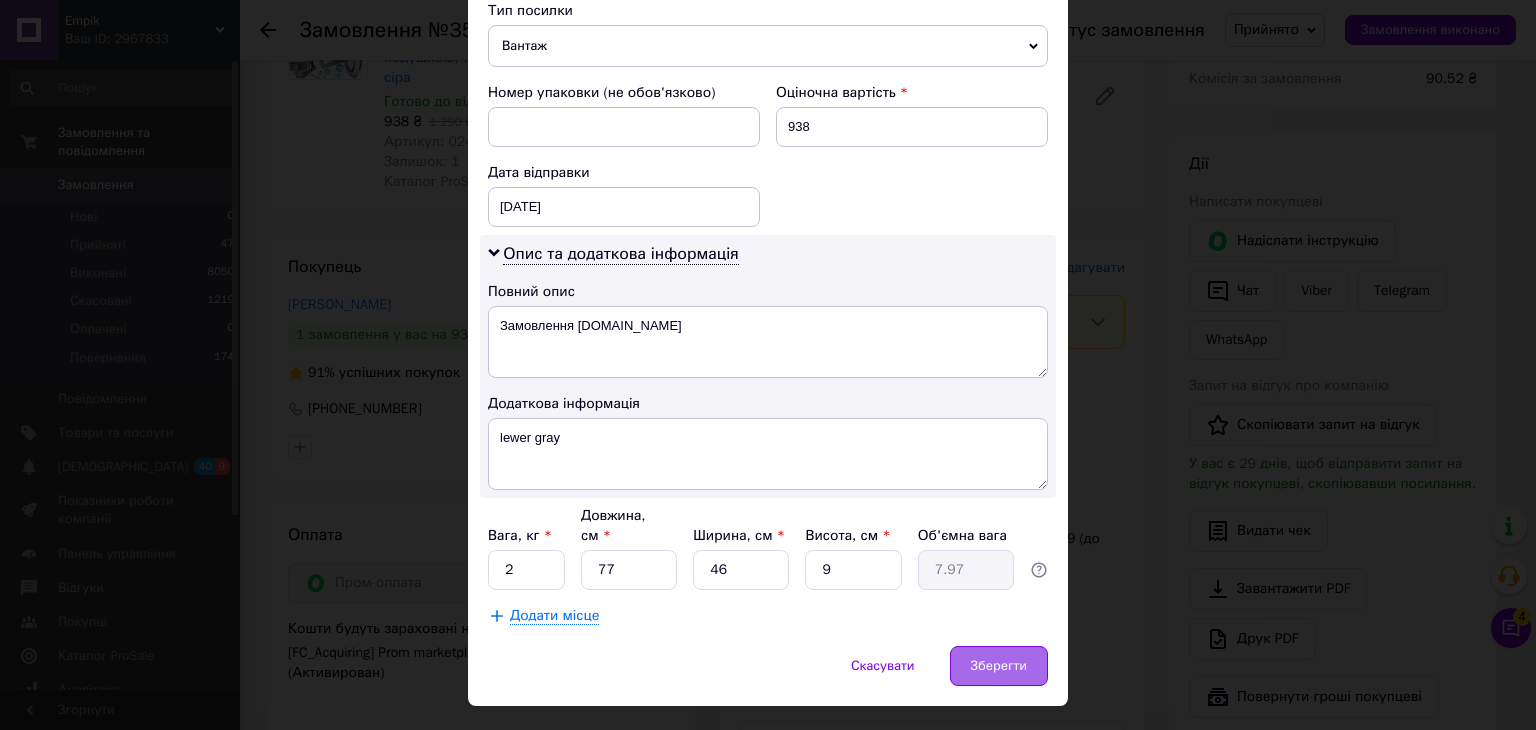click on "Зберегти" at bounding box center [999, 666] 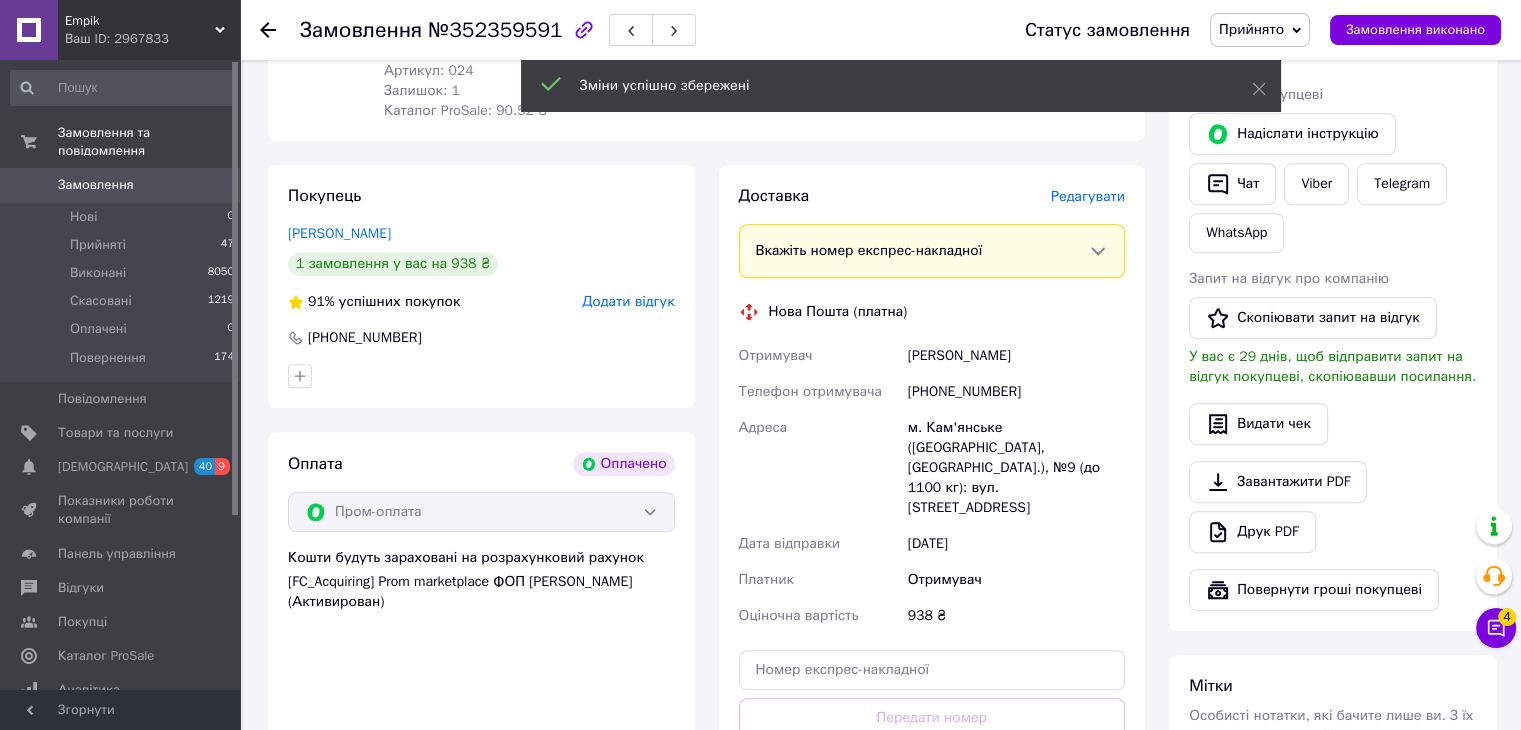 scroll, scrollTop: 1107, scrollLeft: 0, axis: vertical 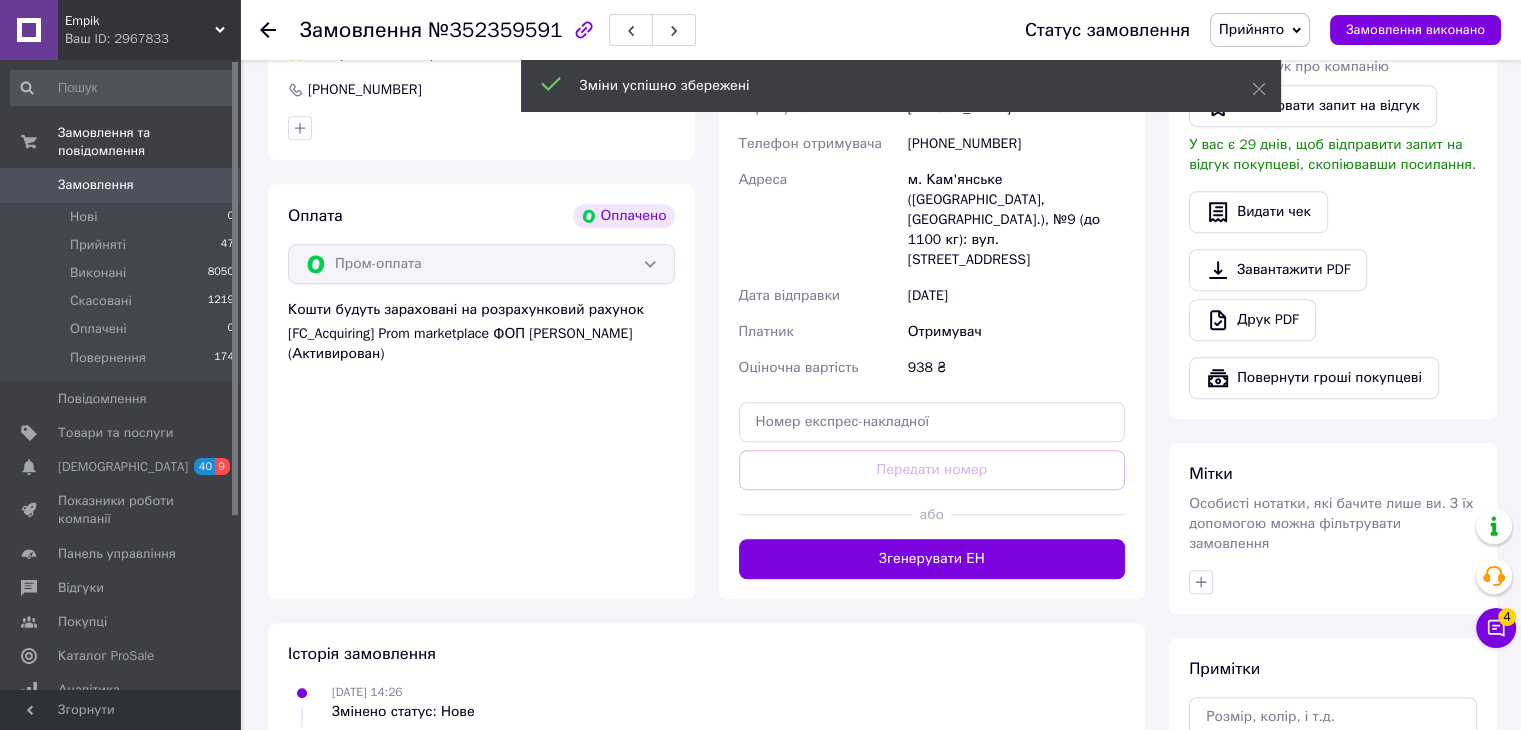 click on "Згенерувати ЕН" at bounding box center [932, 559] 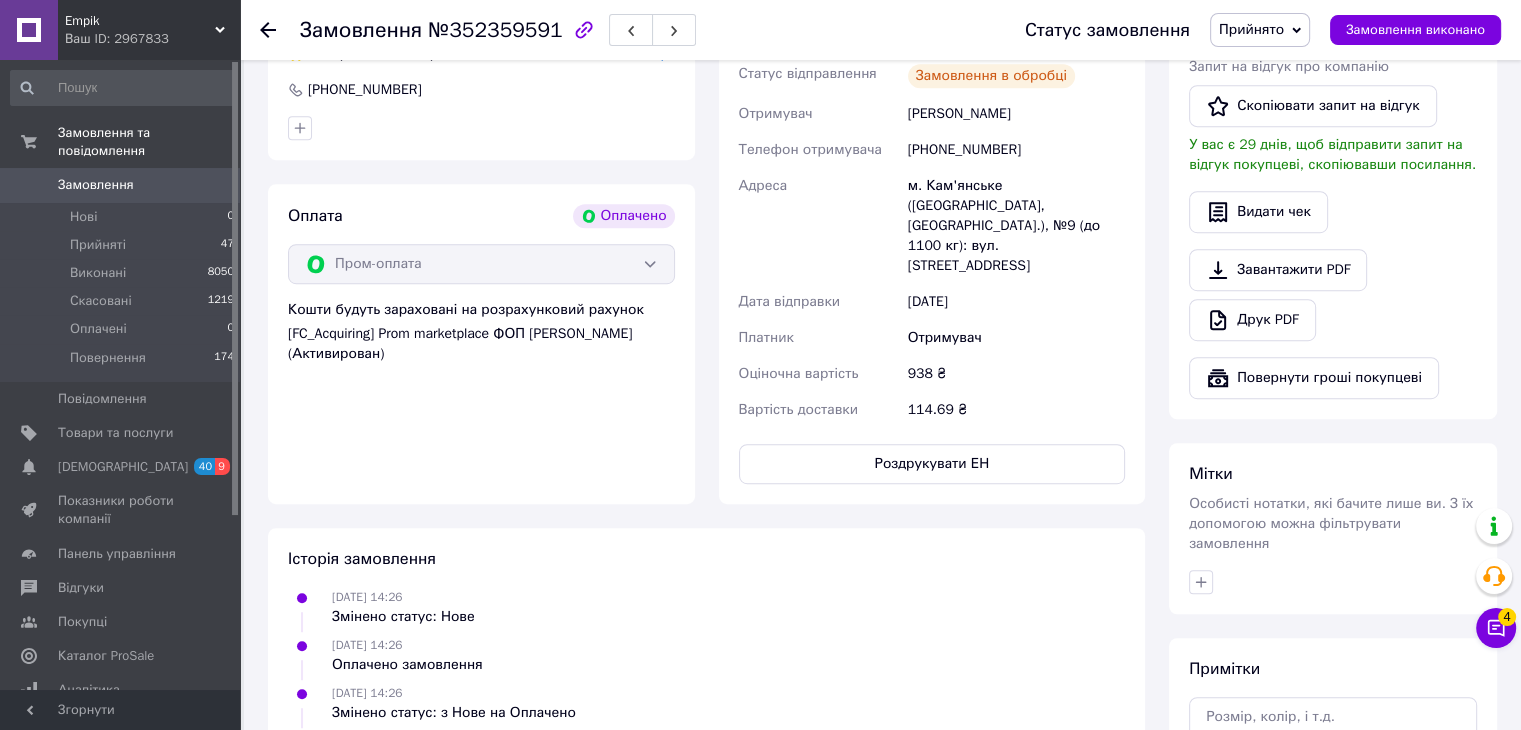 click 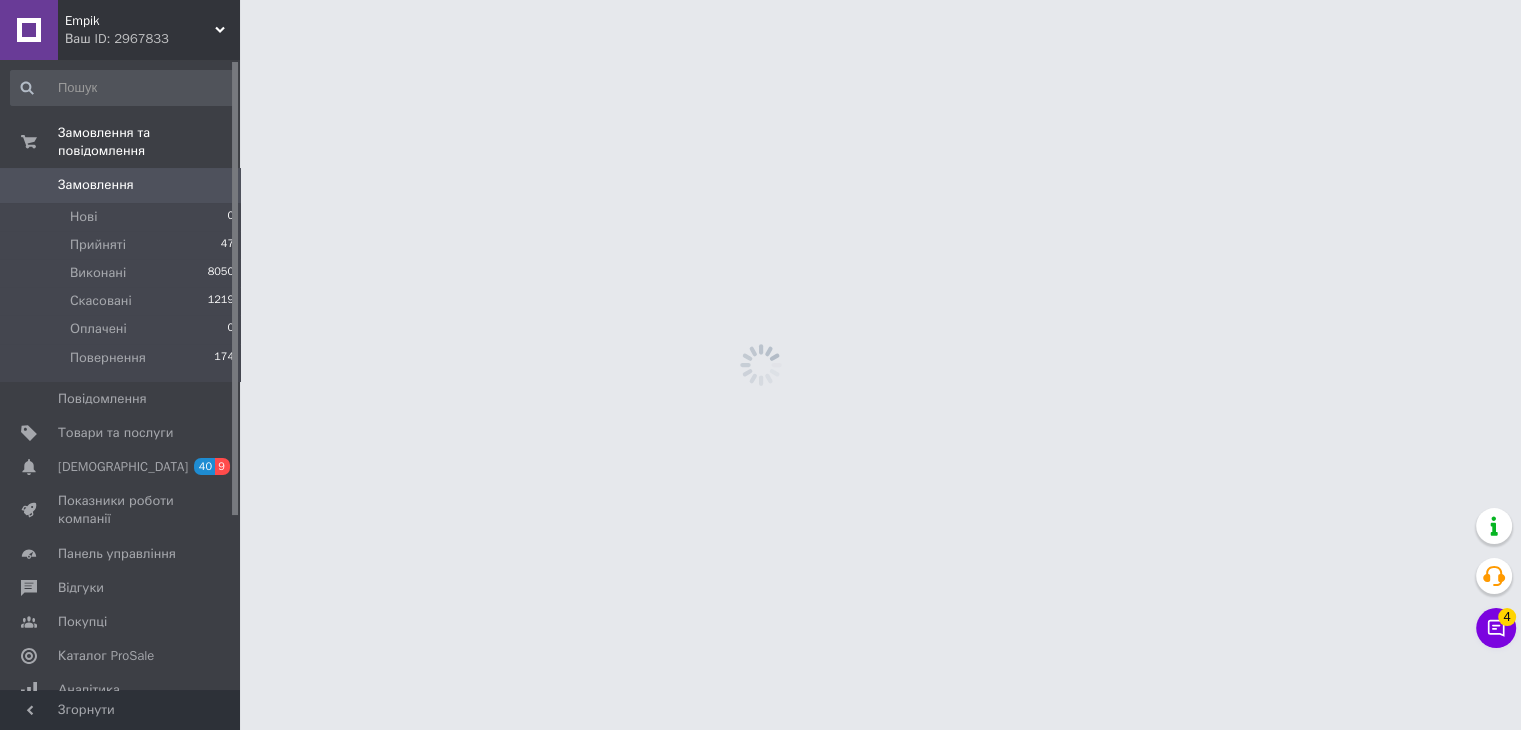 scroll, scrollTop: 0, scrollLeft: 0, axis: both 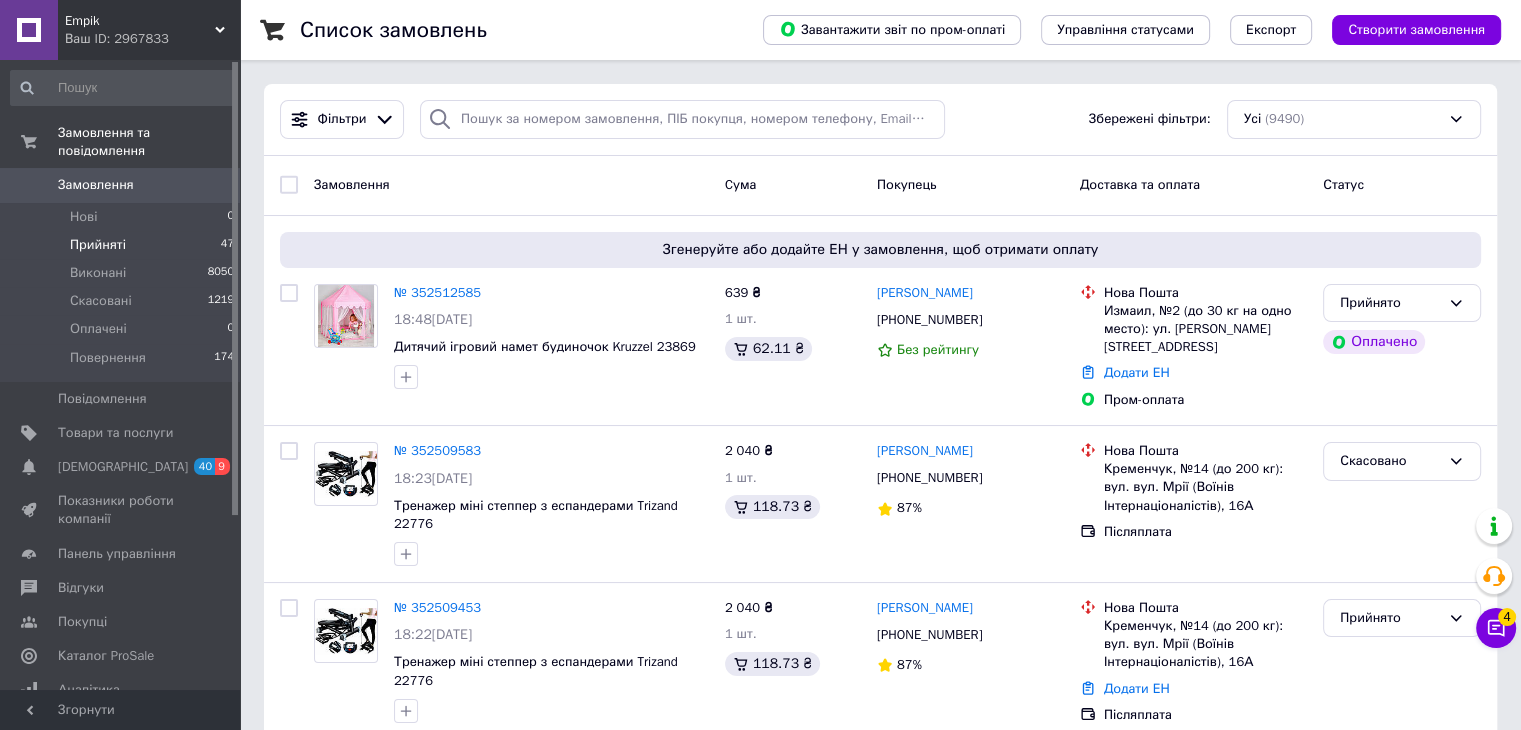 click on "Прийняті 47" at bounding box center (123, 245) 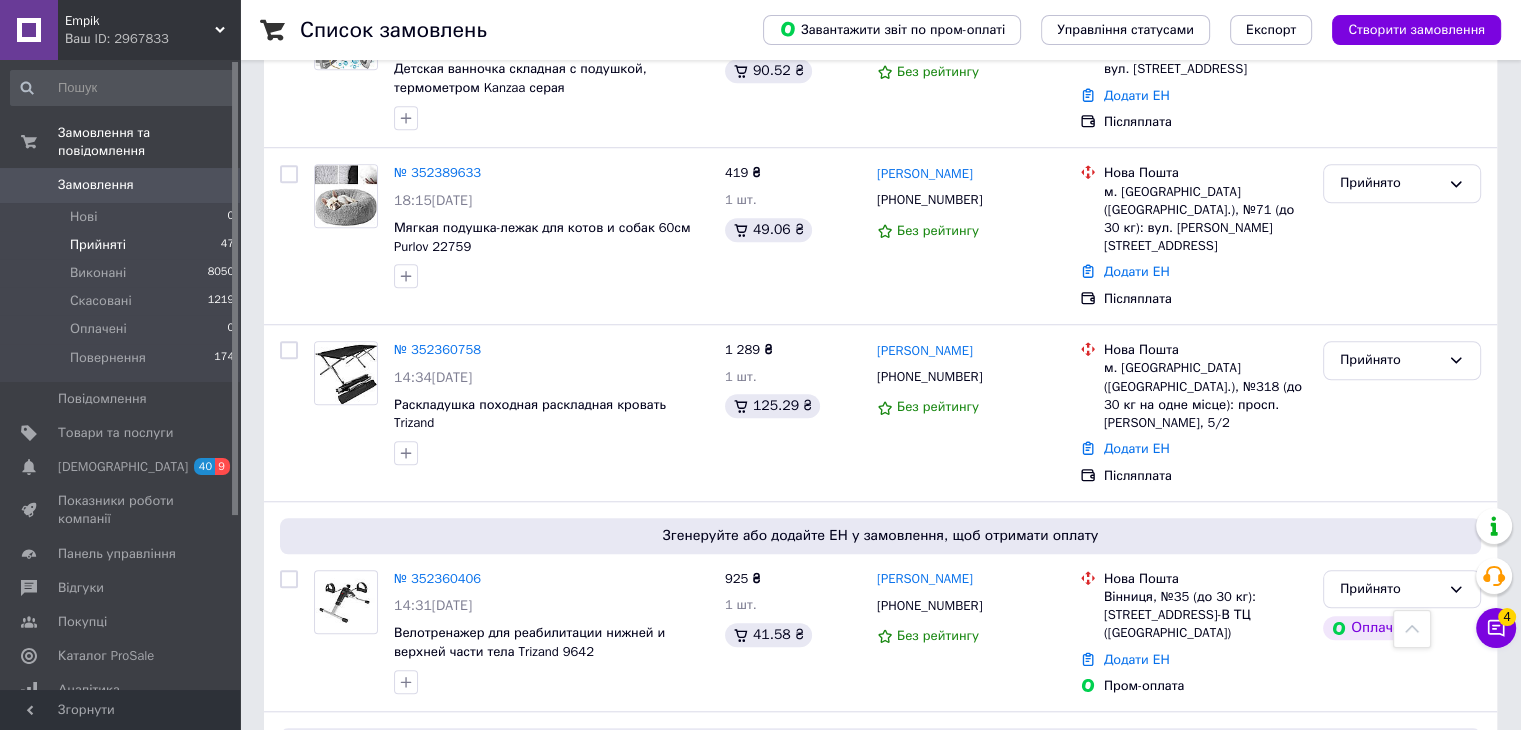 scroll, scrollTop: 1663, scrollLeft: 0, axis: vertical 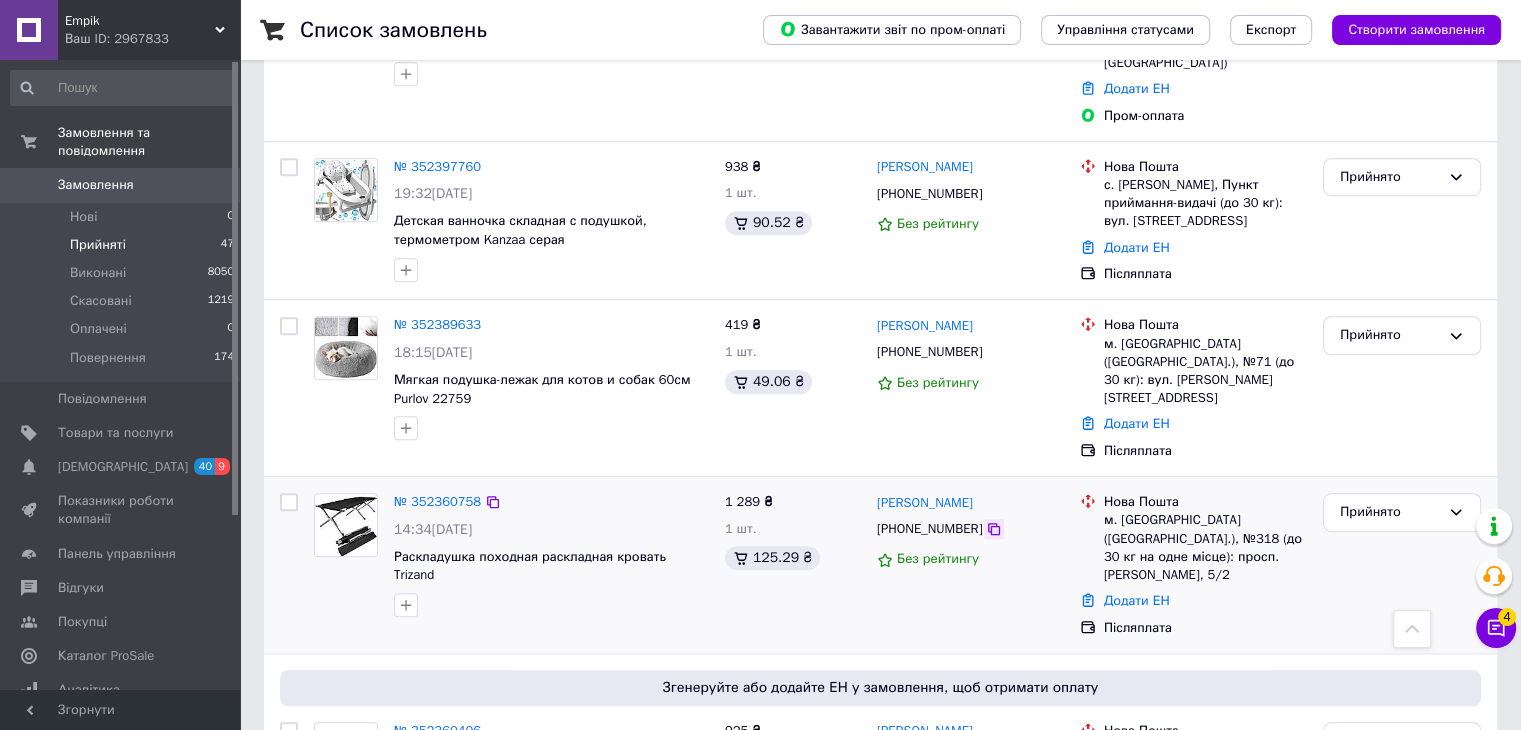 click 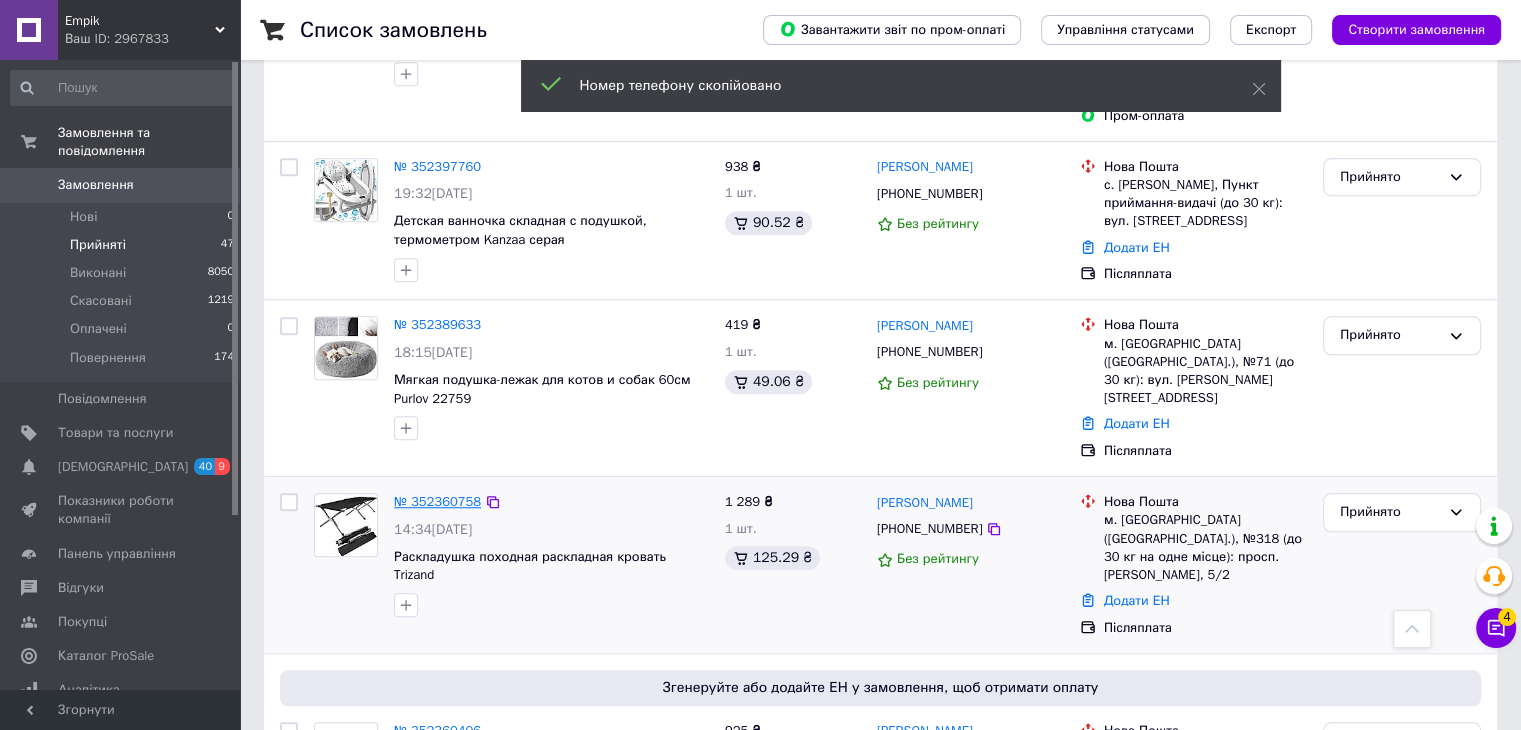 click on "№ 352360758" at bounding box center (437, 501) 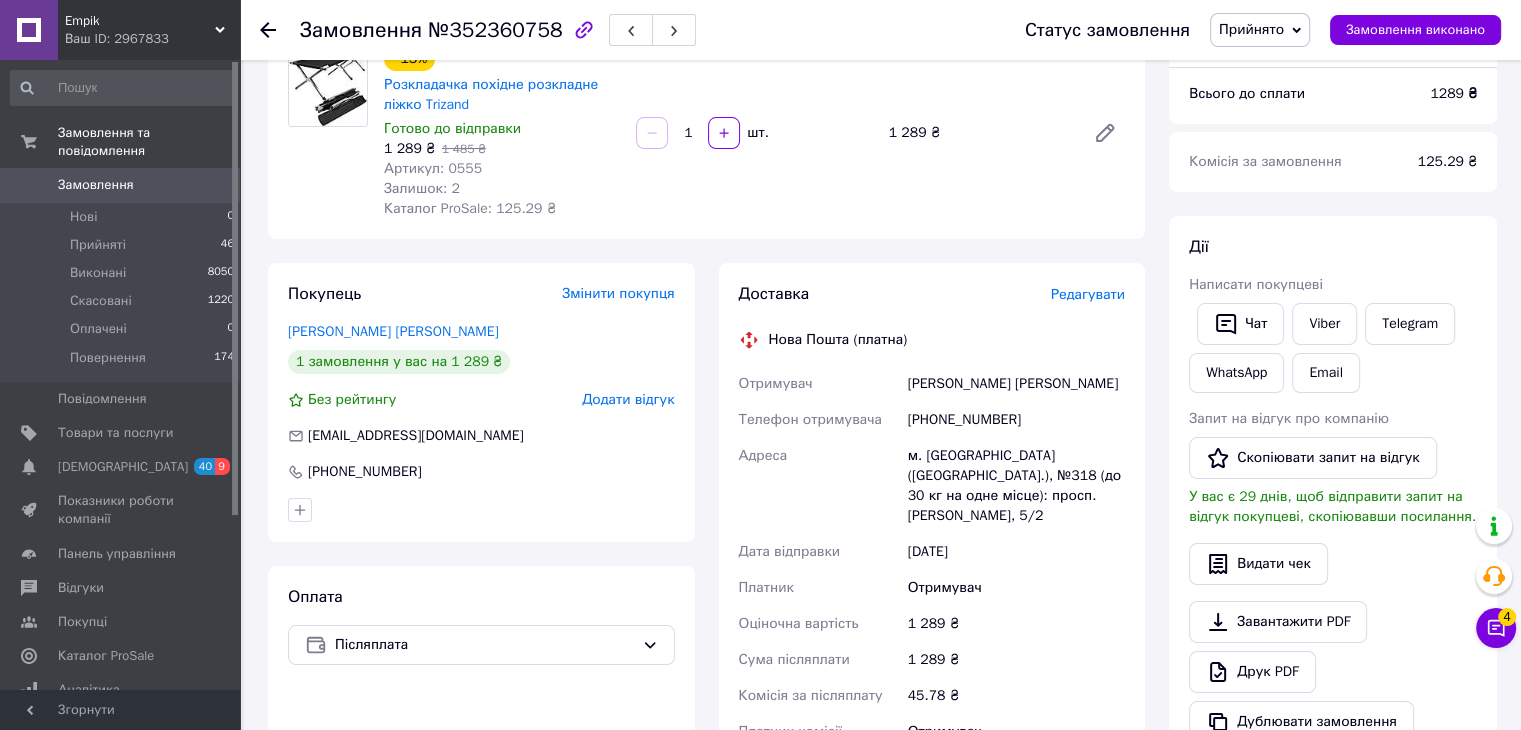 scroll, scrollTop: 829, scrollLeft: 0, axis: vertical 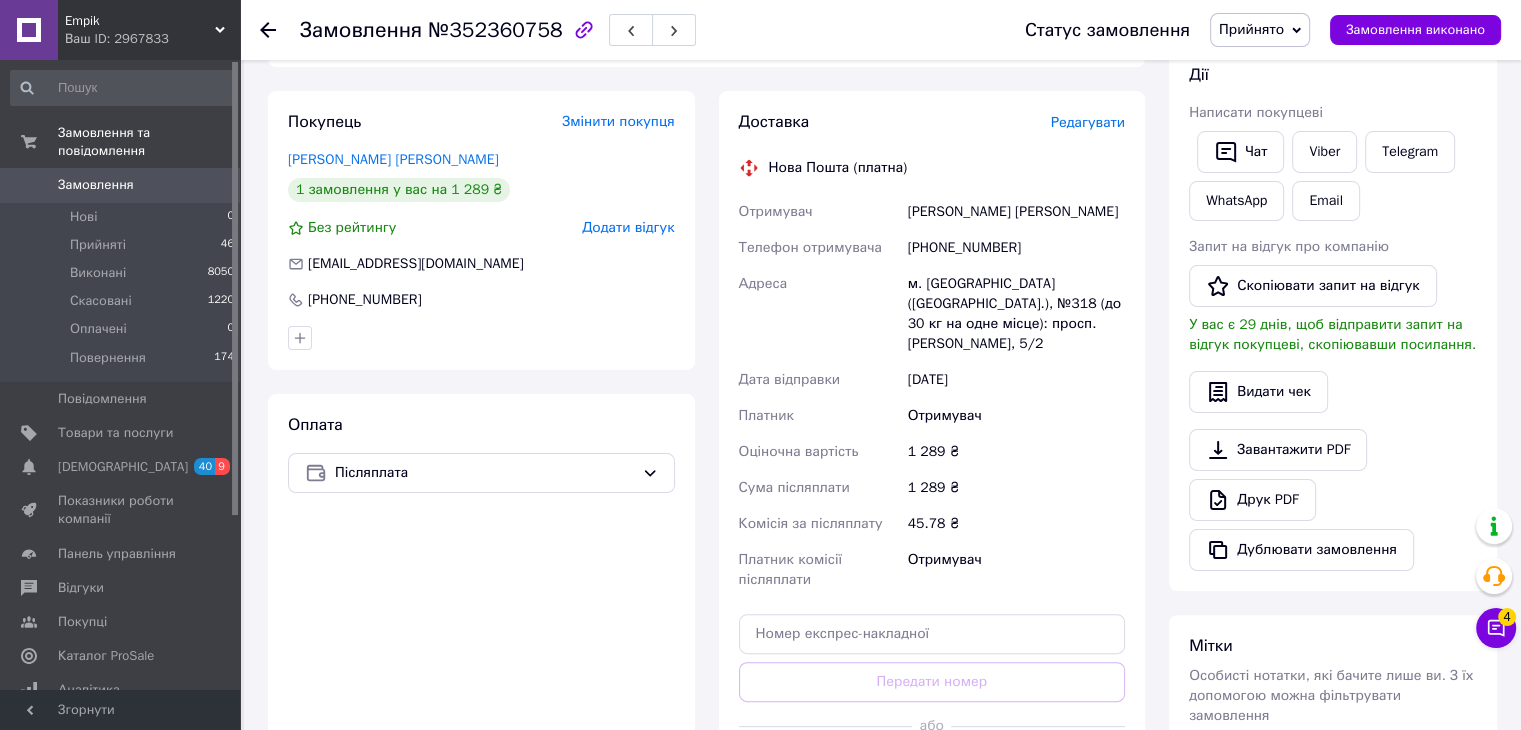 click on "[PERSON_NAME] [PERSON_NAME]" at bounding box center [1016, 212] 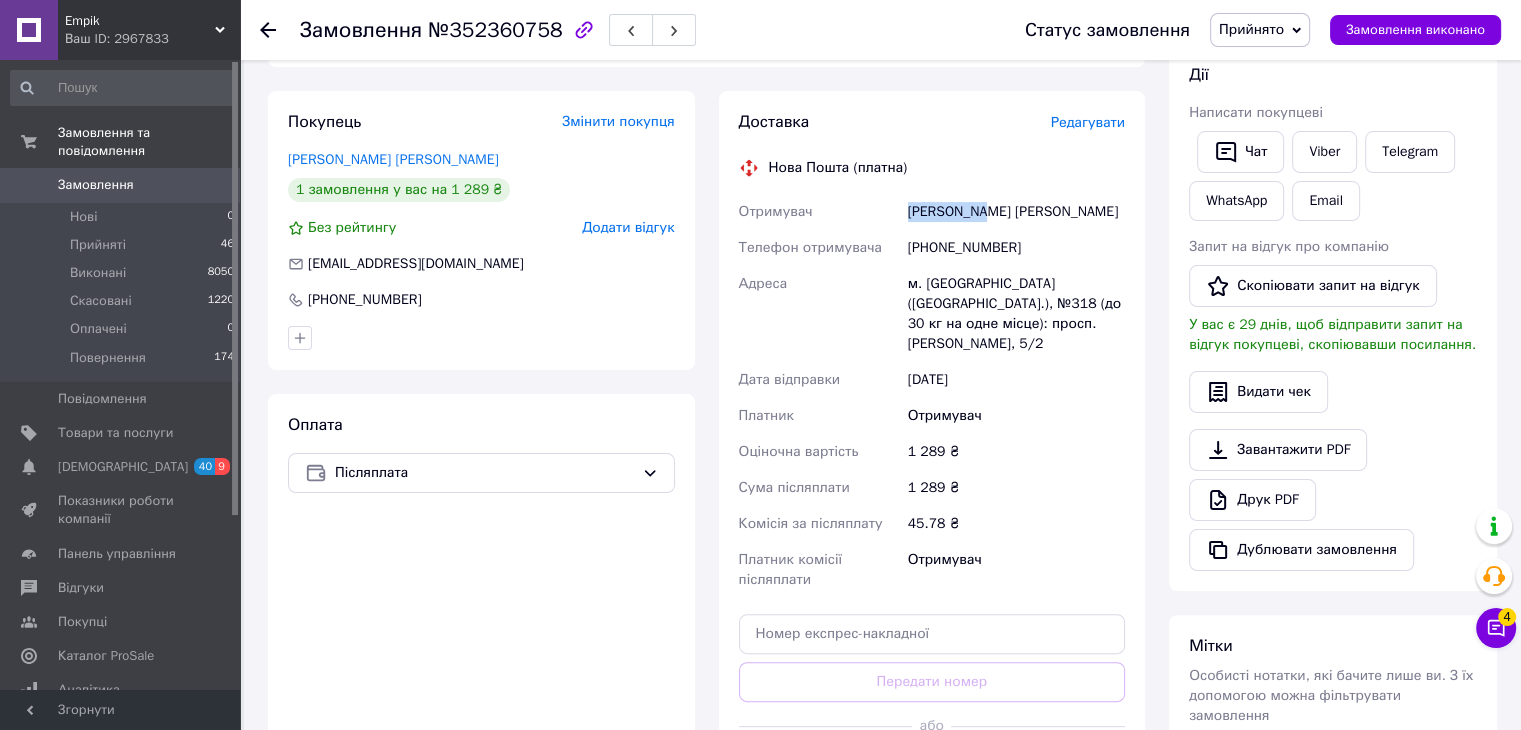 click on "[PERSON_NAME] [PERSON_NAME]" at bounding box center [1016, 212] 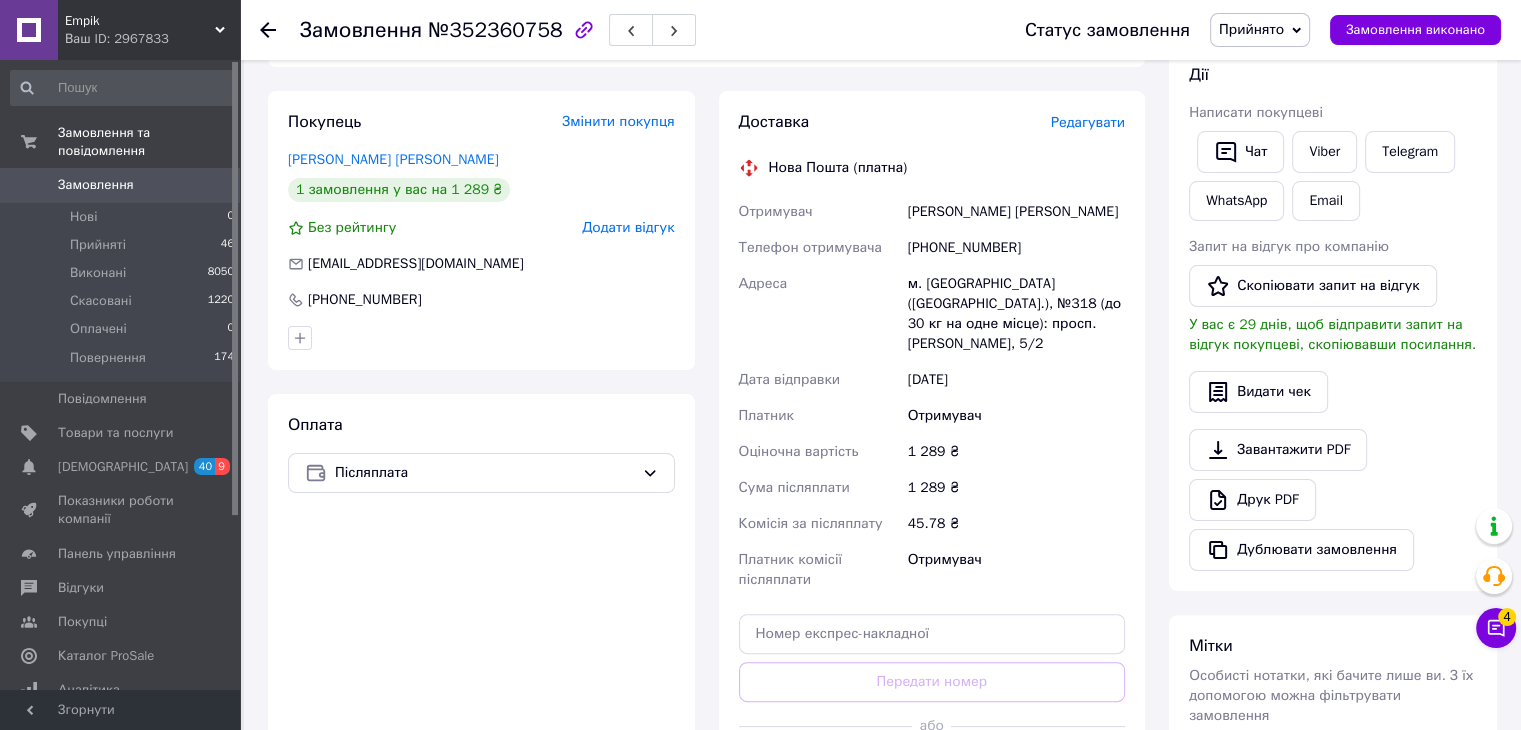 click on "[PERSON_NAME] [PERSON_NAME]" at bounding box center [1016, 212] 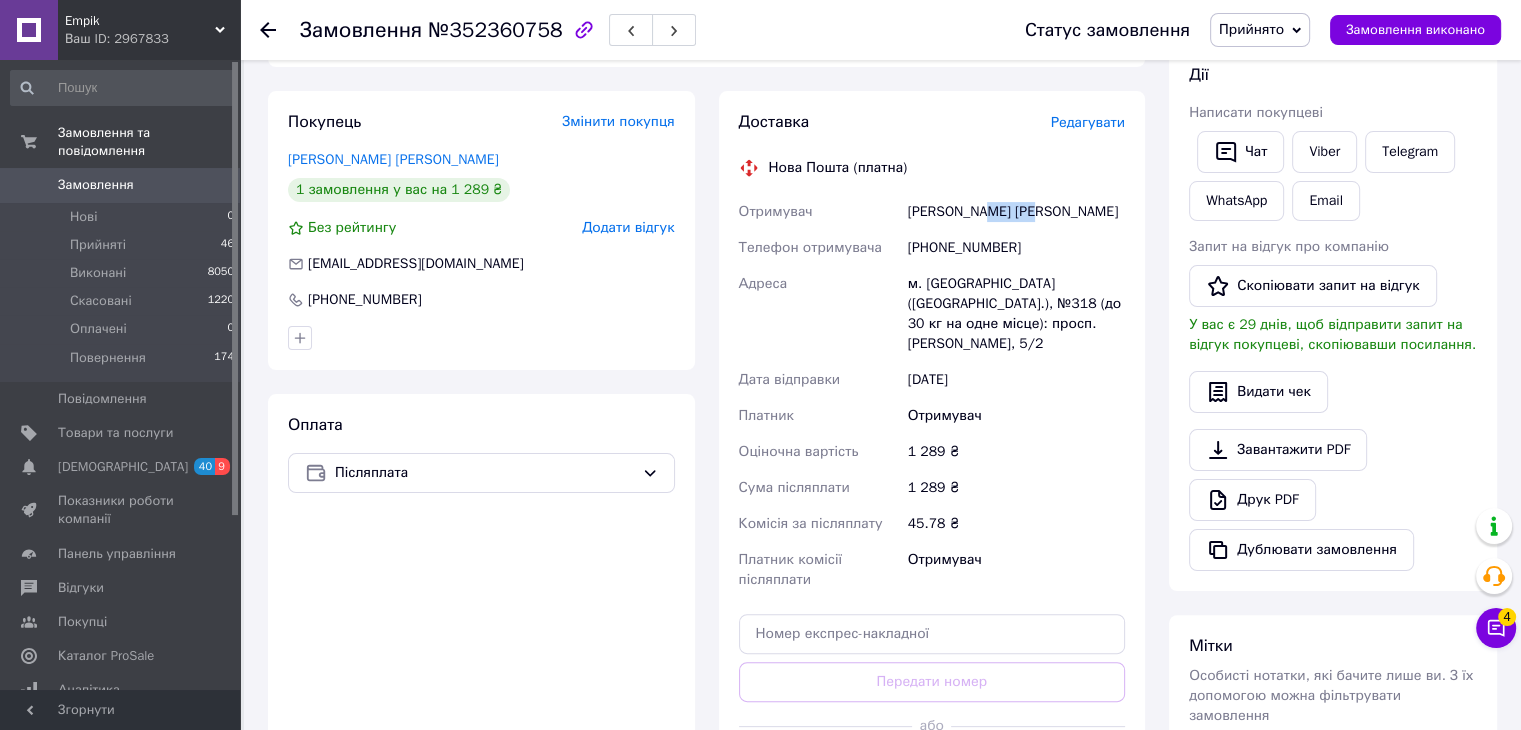 click on "[PERSON_NAME] [PERSON_NAME]" at bounding box center (1016, 212) 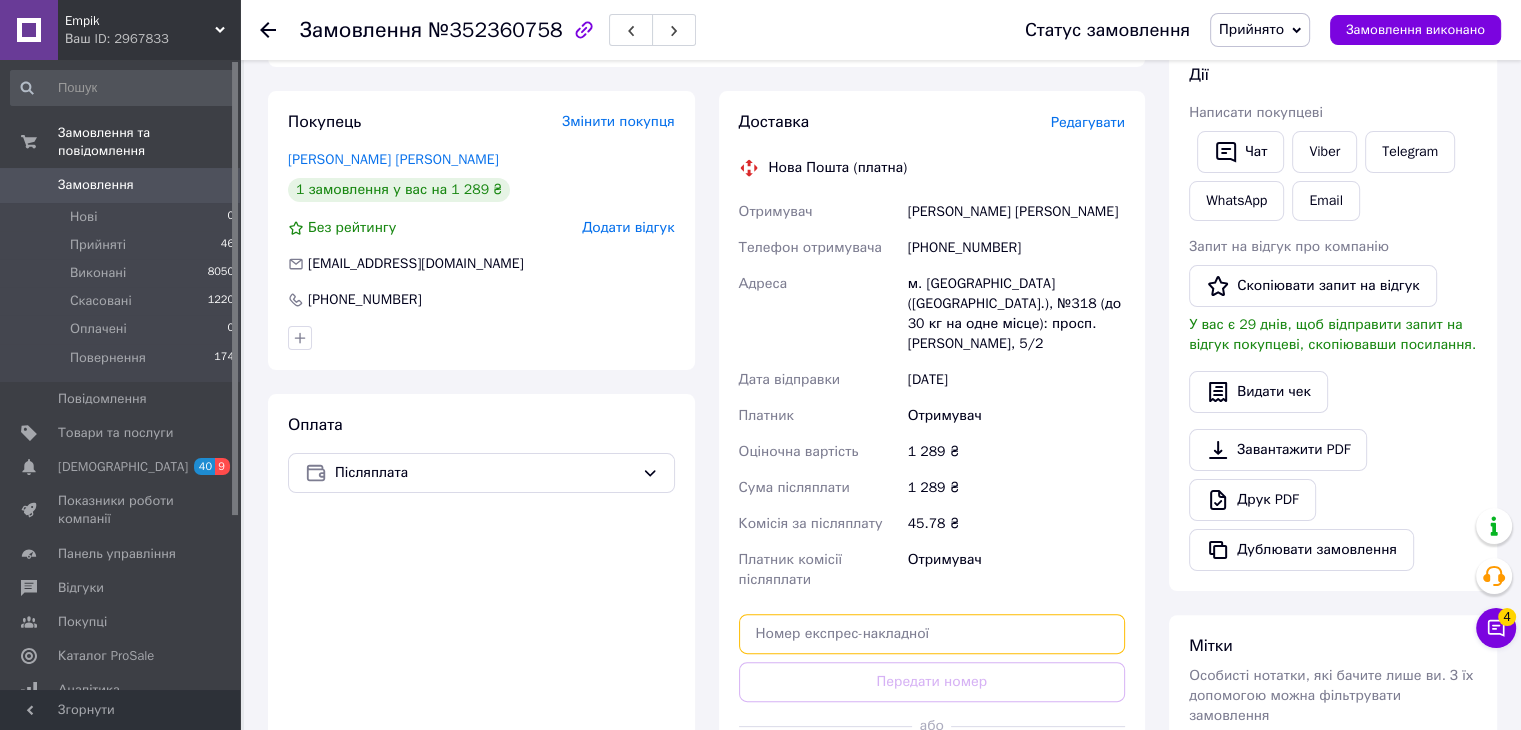 click at bounding box center (932, 634) 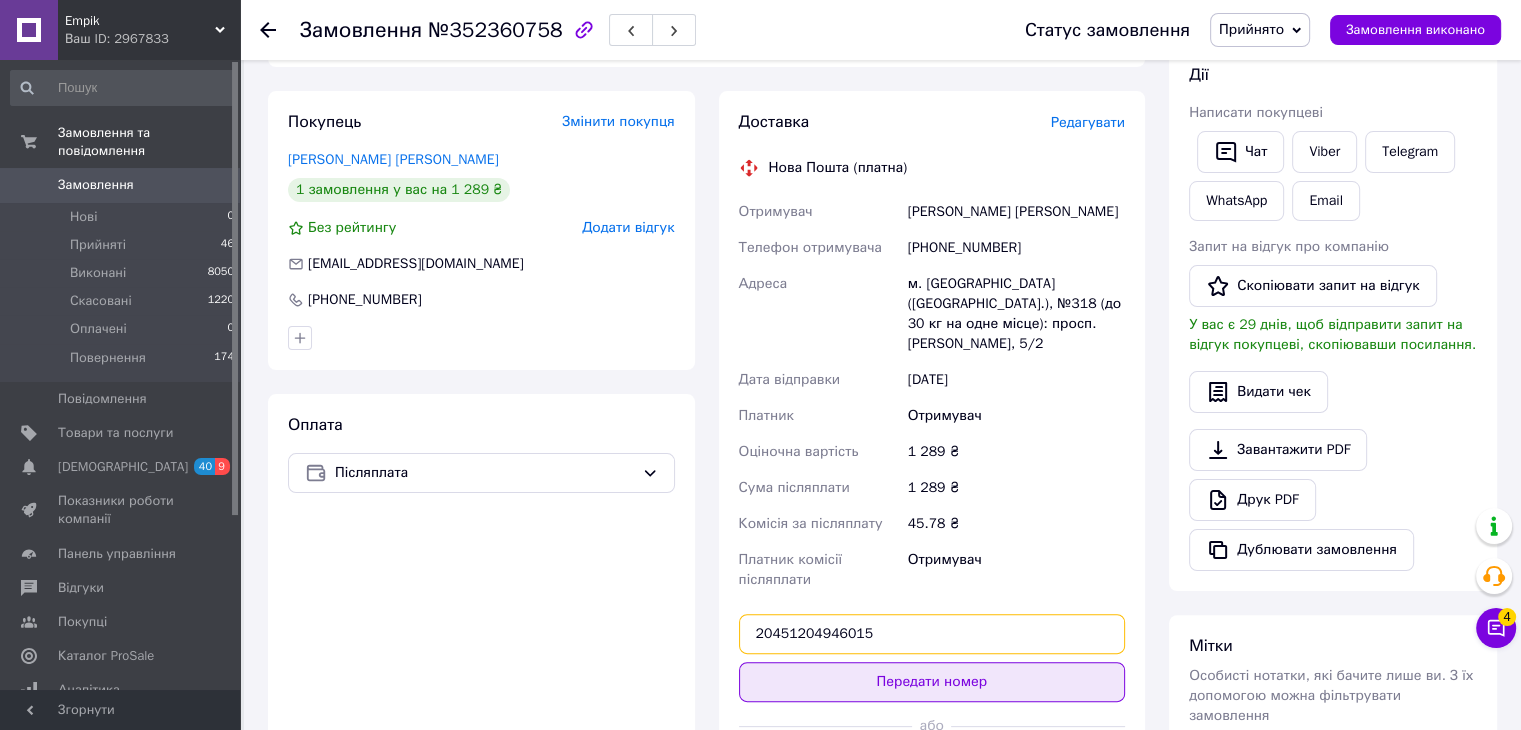 type on "20451204946015" 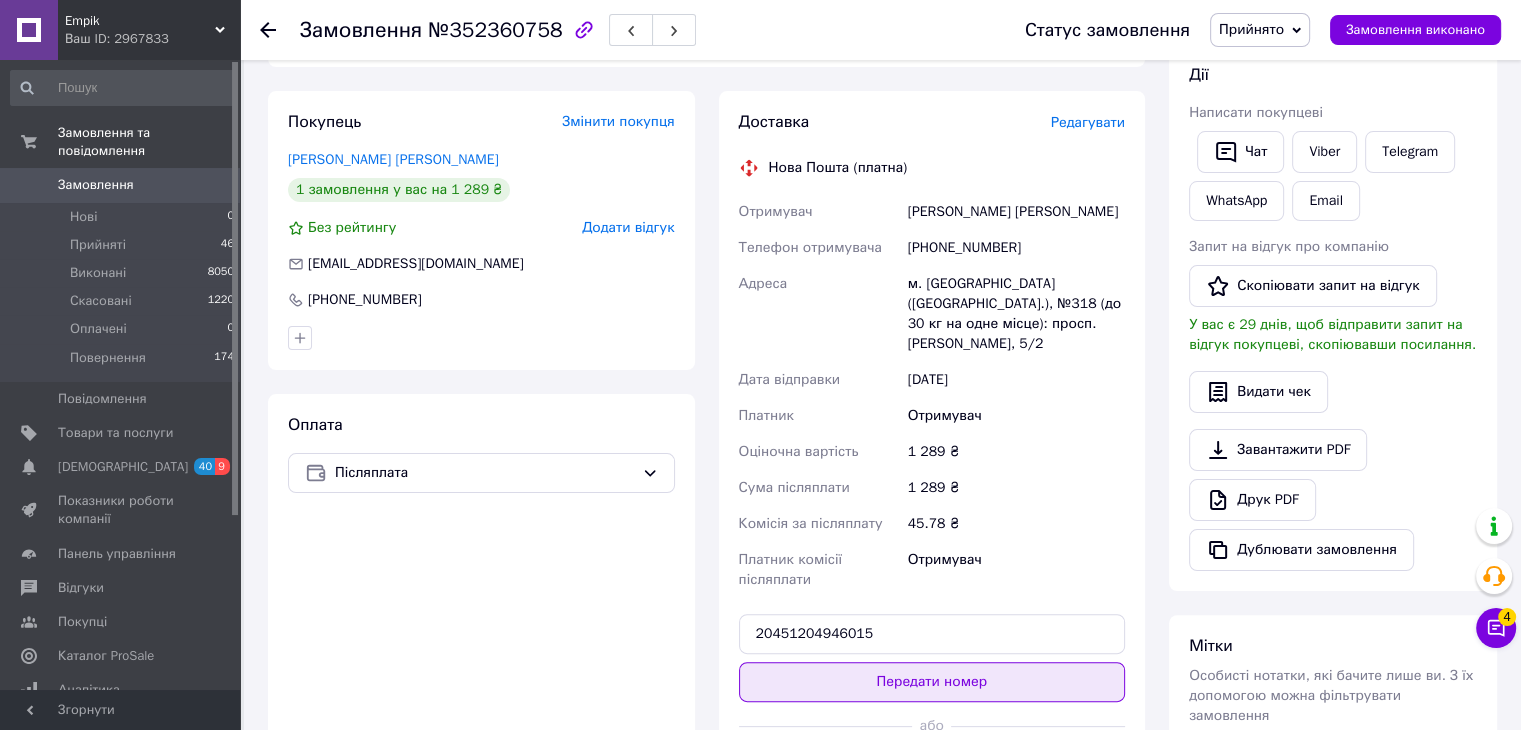 click on "Передати номер" at bounding box center (932, 682) 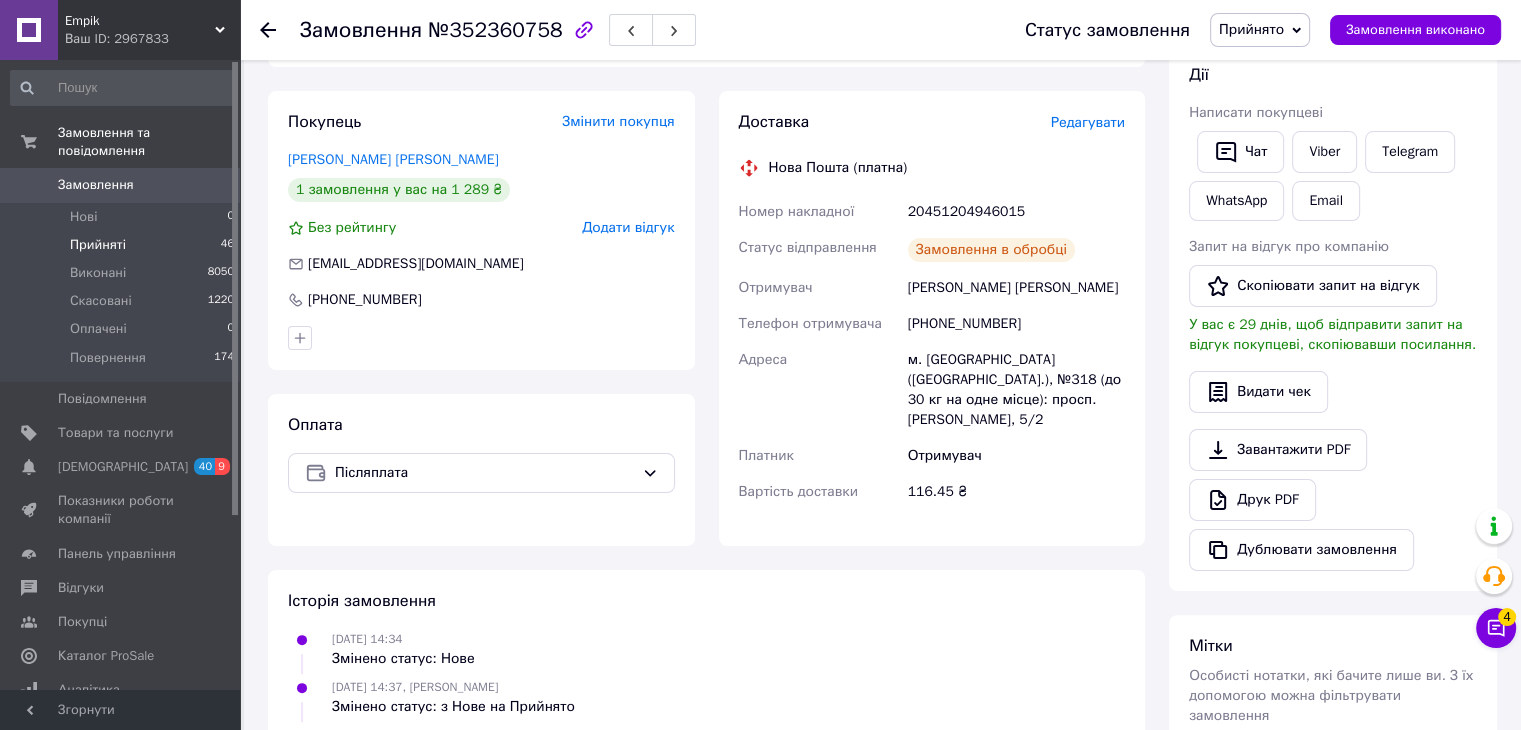click on "Прийняті" at bounding box center (98, 245) 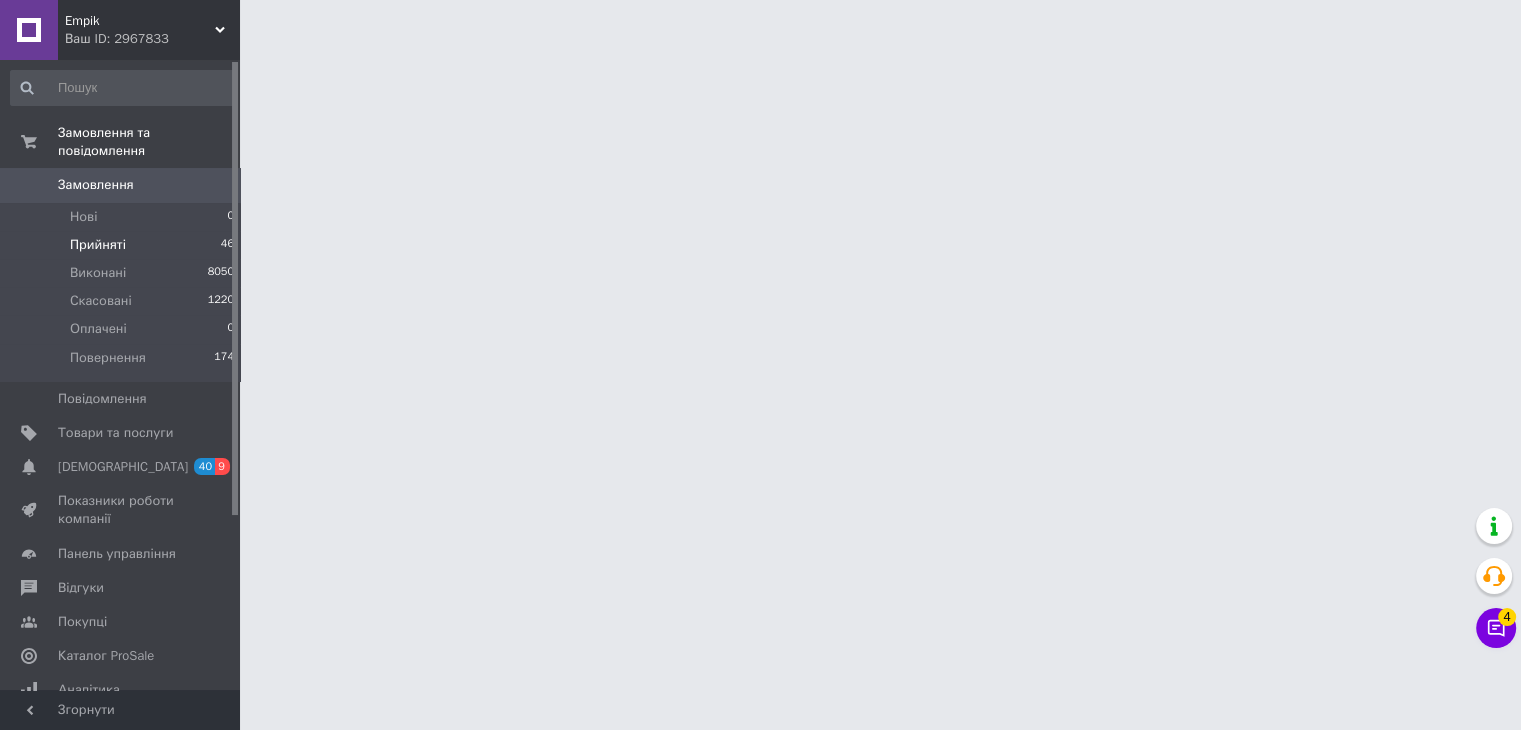 scroll, scrollTop: 0, scrollLeft: 0, axis: both 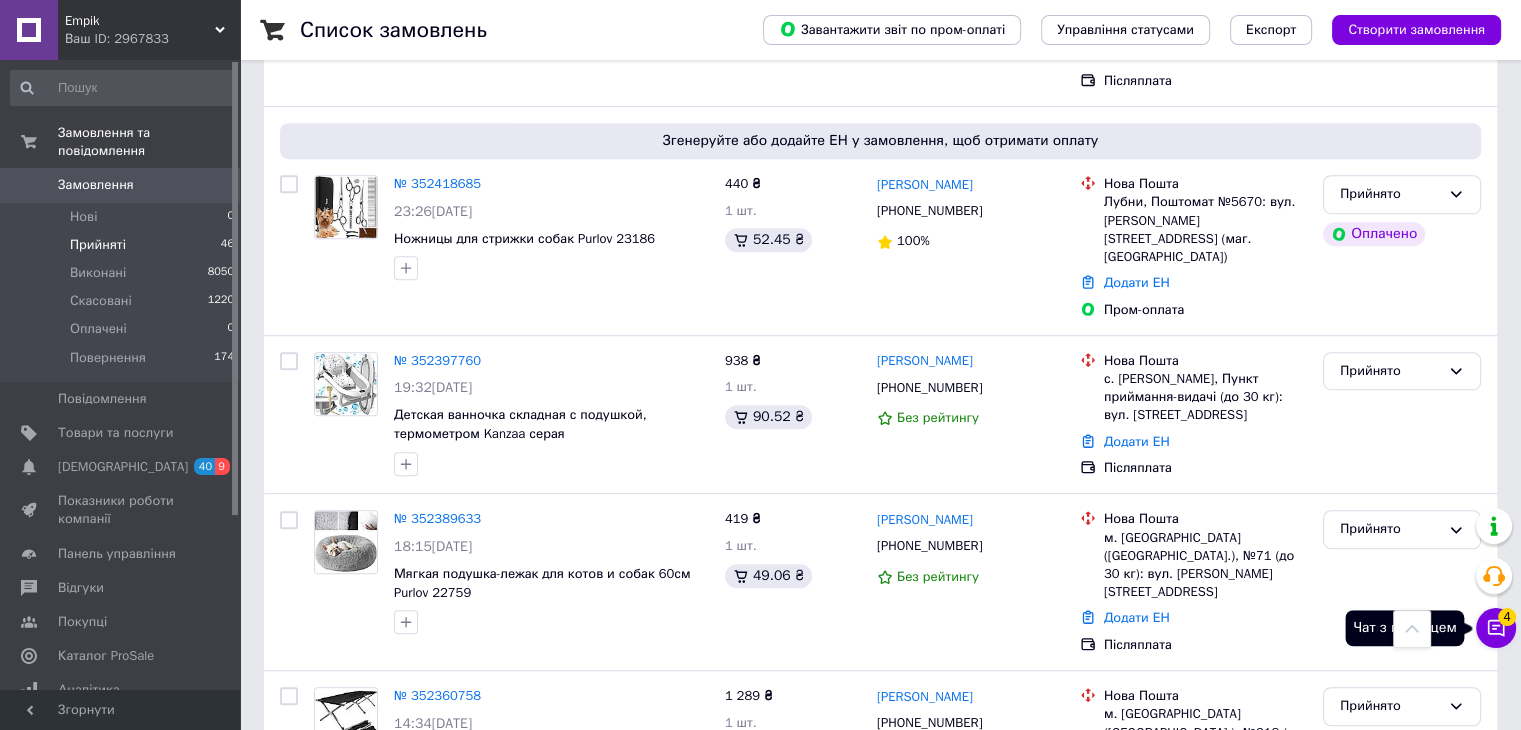 click 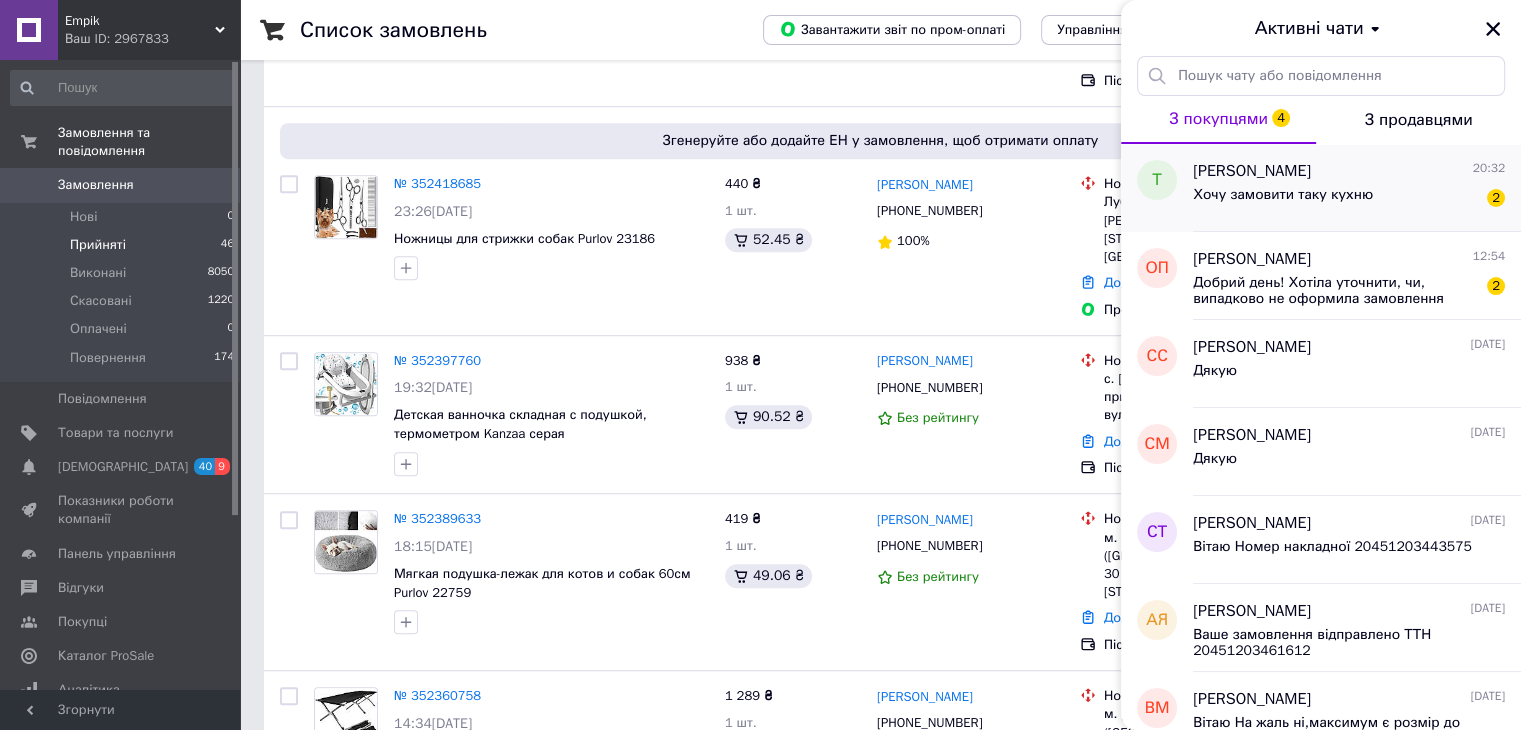 click on "Хочу замовити таку кухню" at bounding box center [1283, 195] 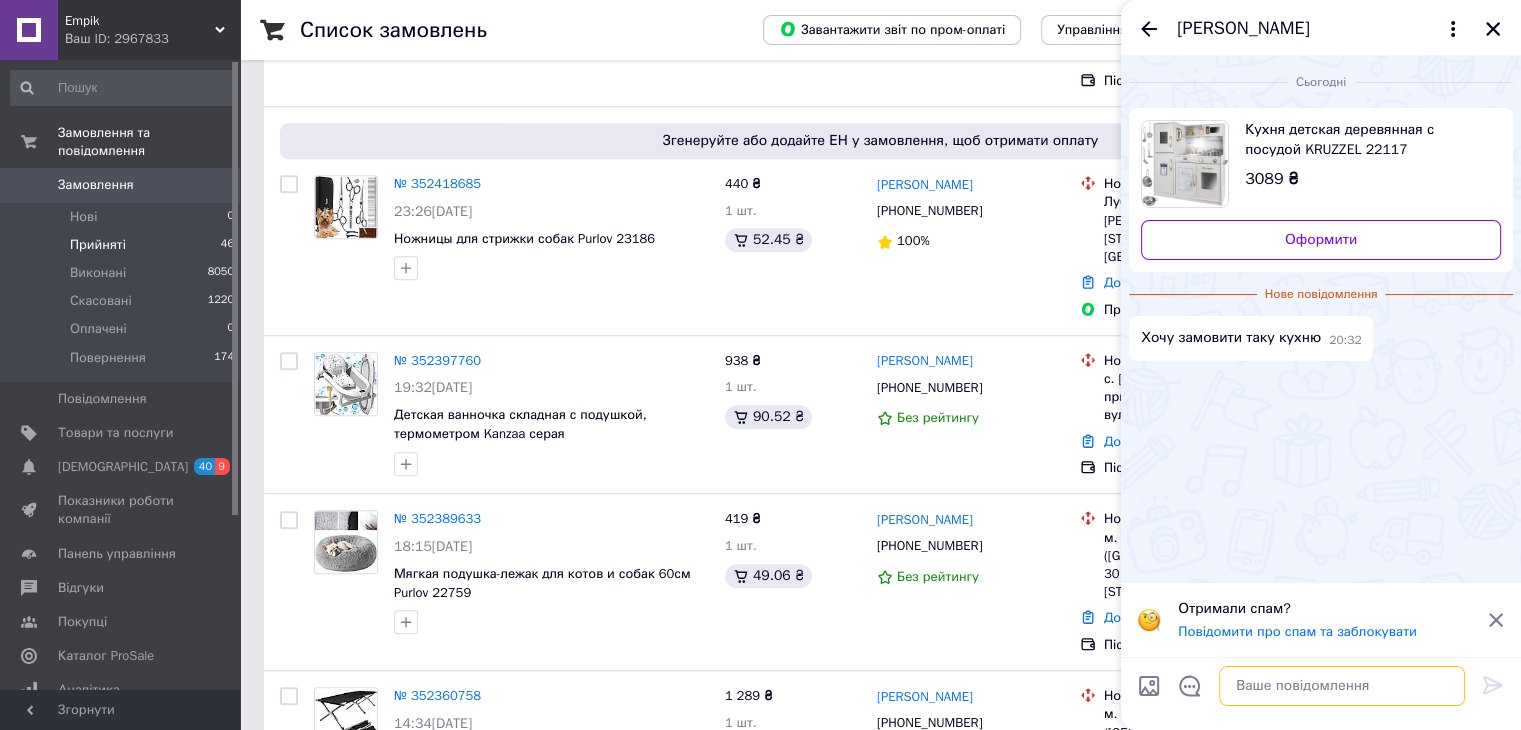 click at bounding box center [1342, 686] 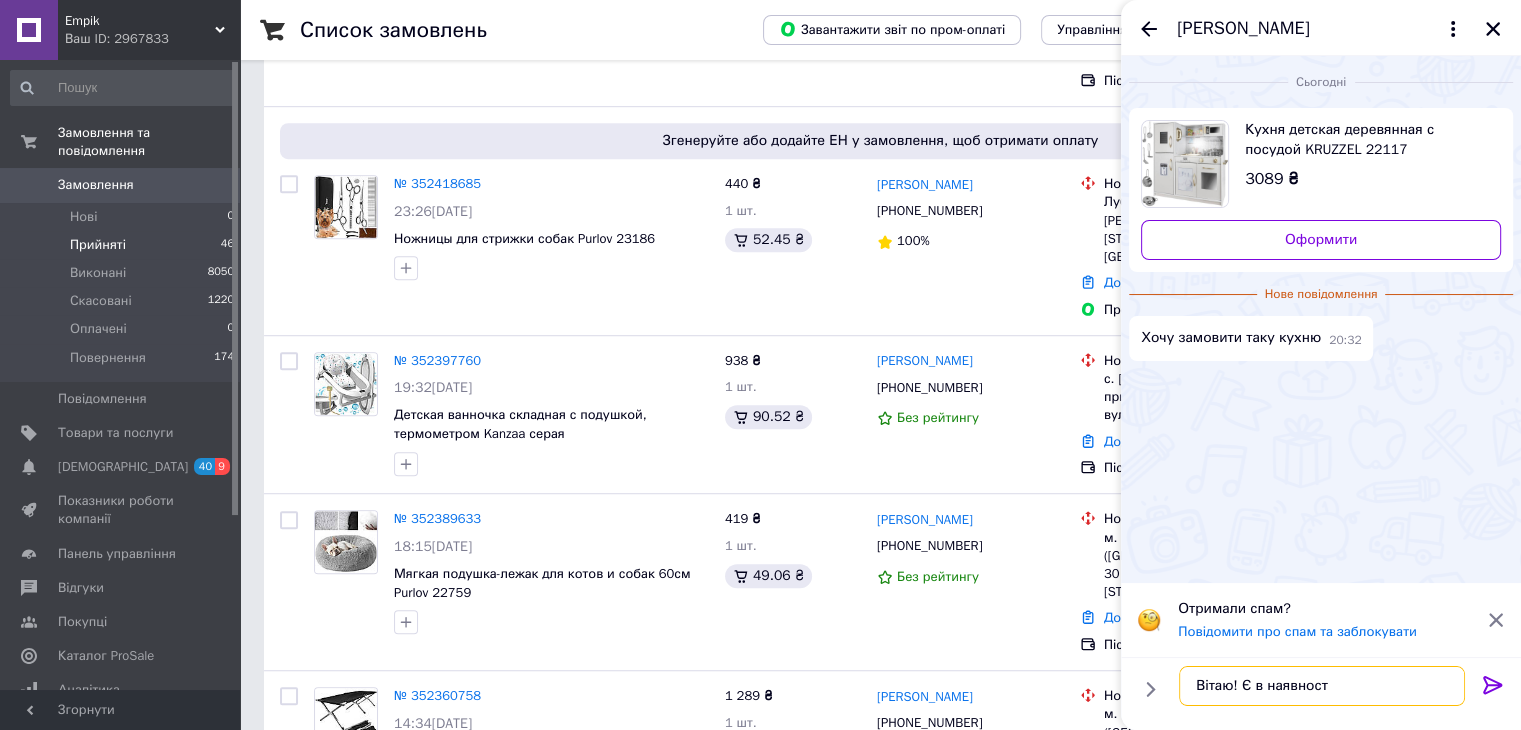 type on "Вітаю! Є в наявності" 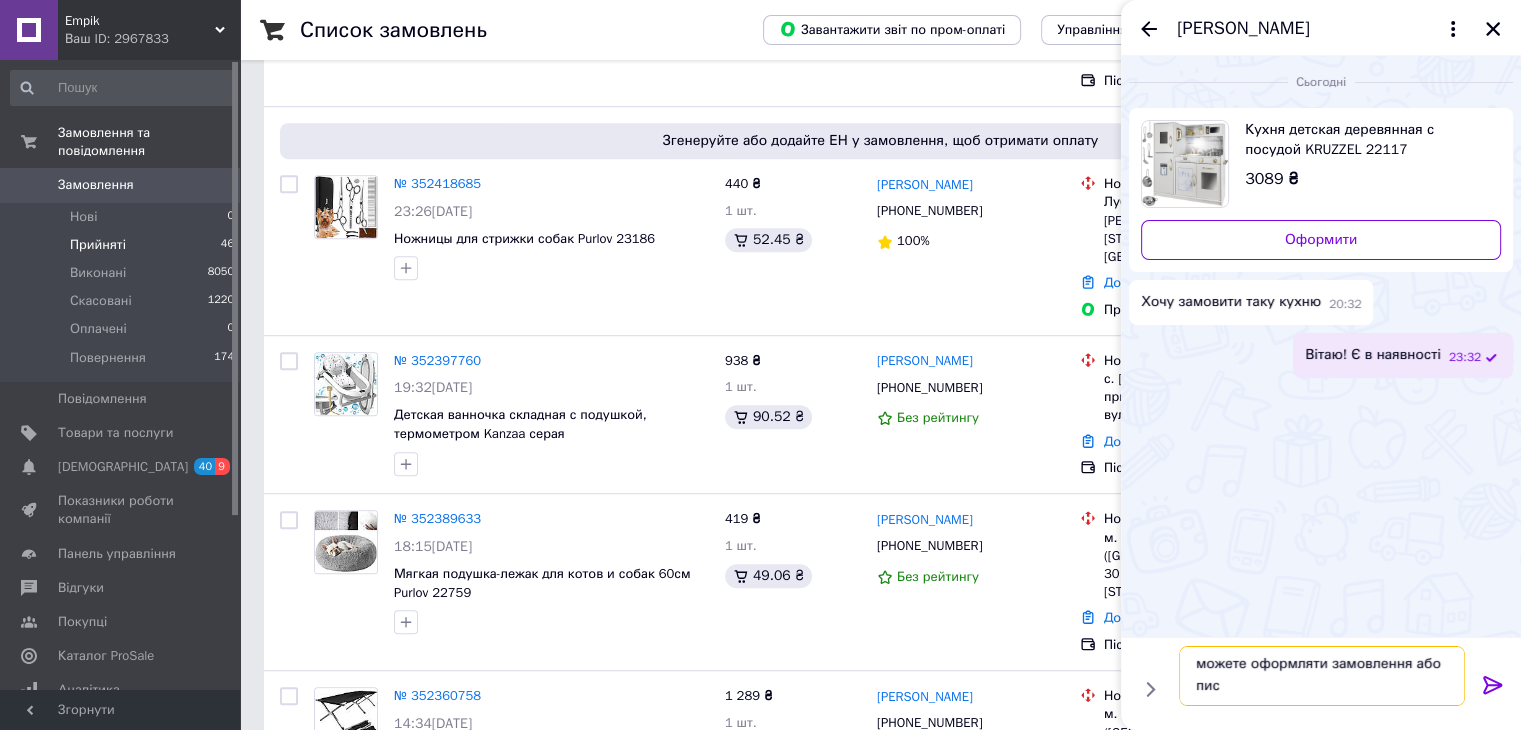 scroll, scrollTop: 1, scrollLeft: 0, axis: vertical 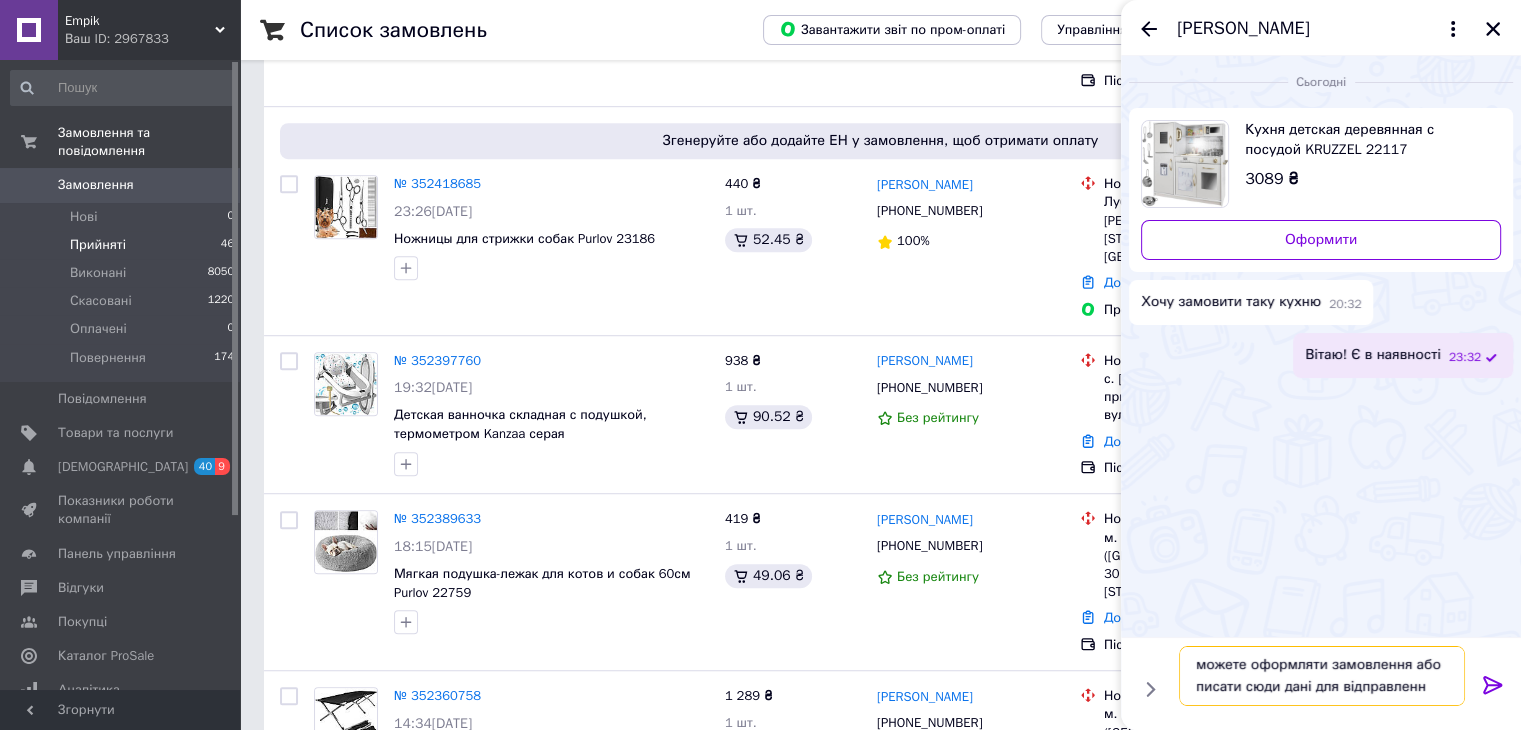 type on "можете оформляти замовлення або писати сюди дані для відправлення" 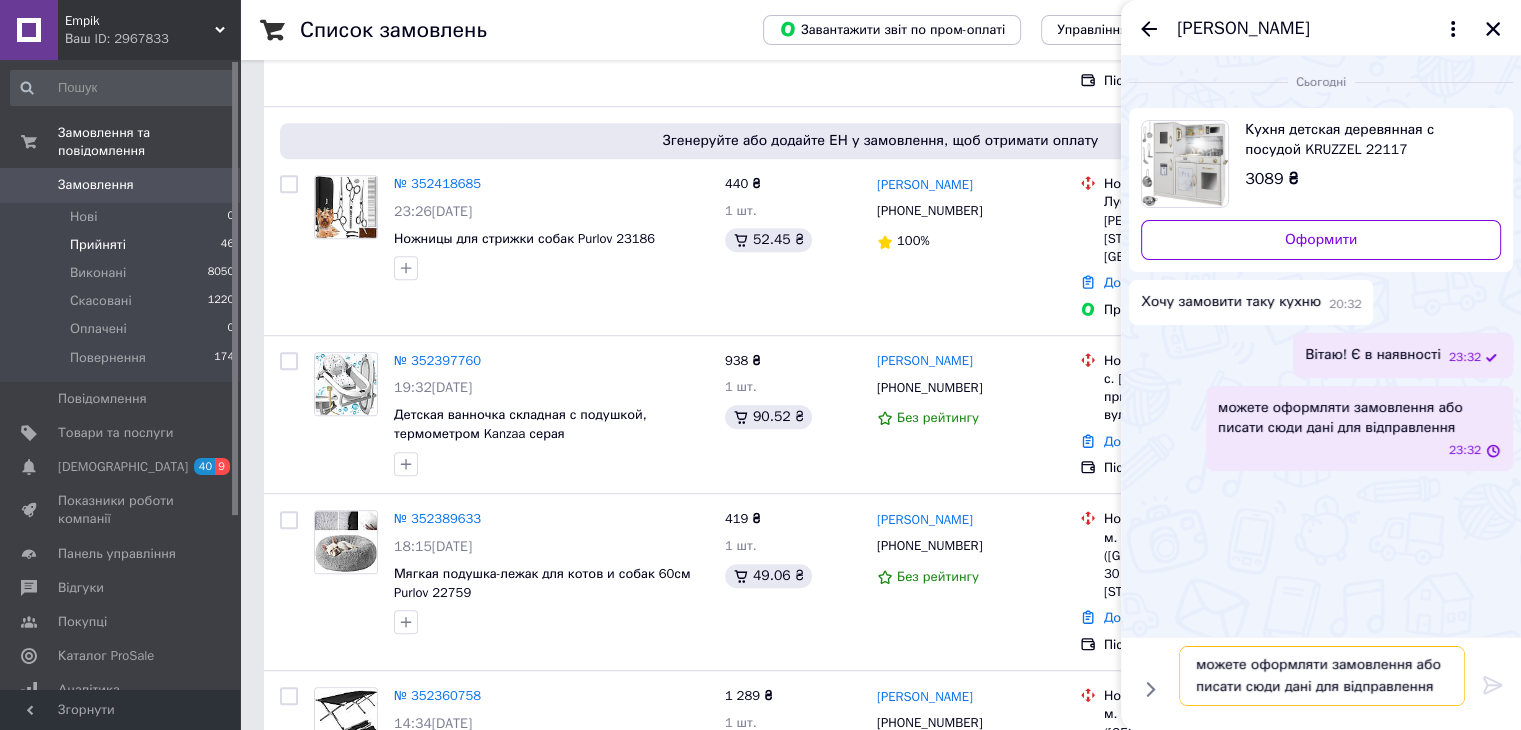 type 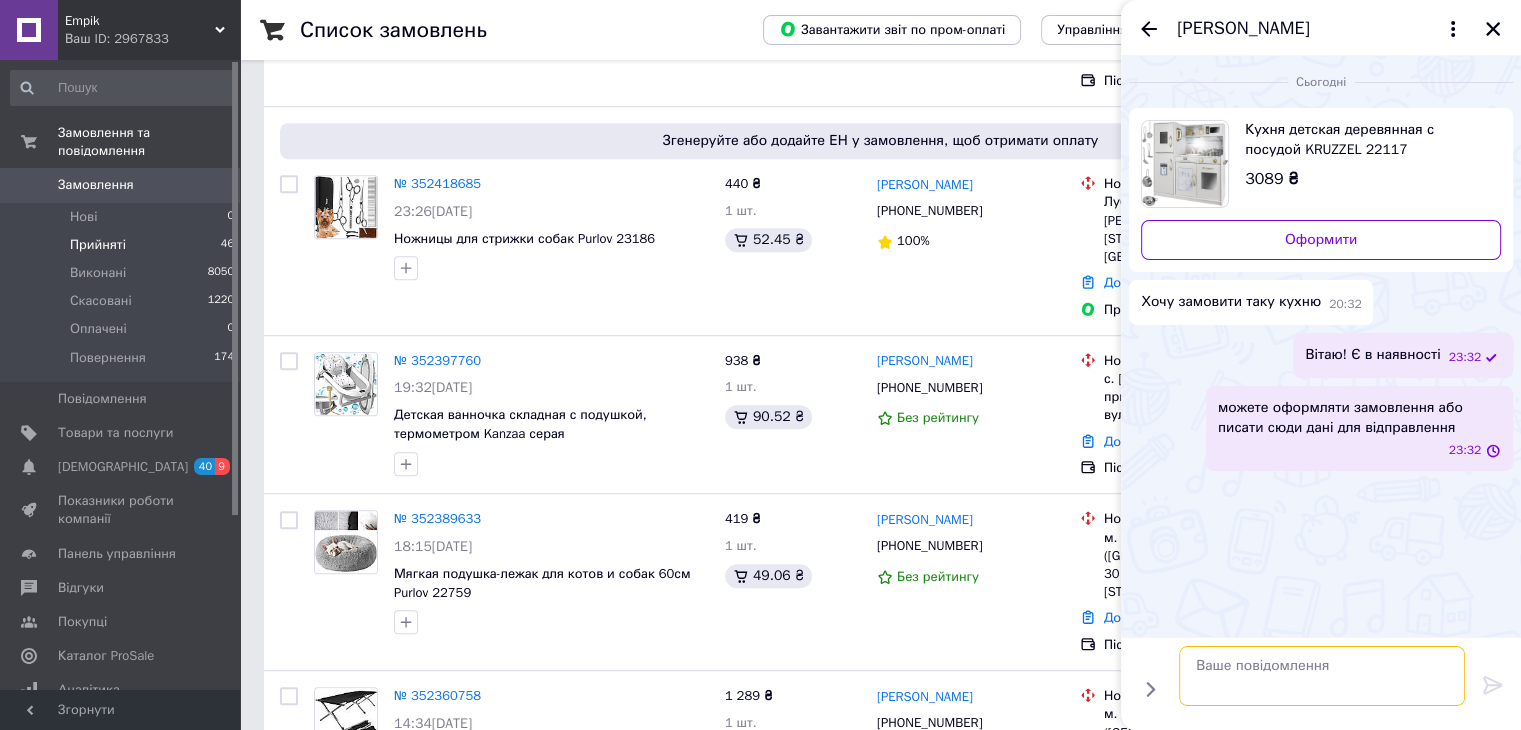 scroll, scrollTop: 0, scrollLeft: 0, axis: both 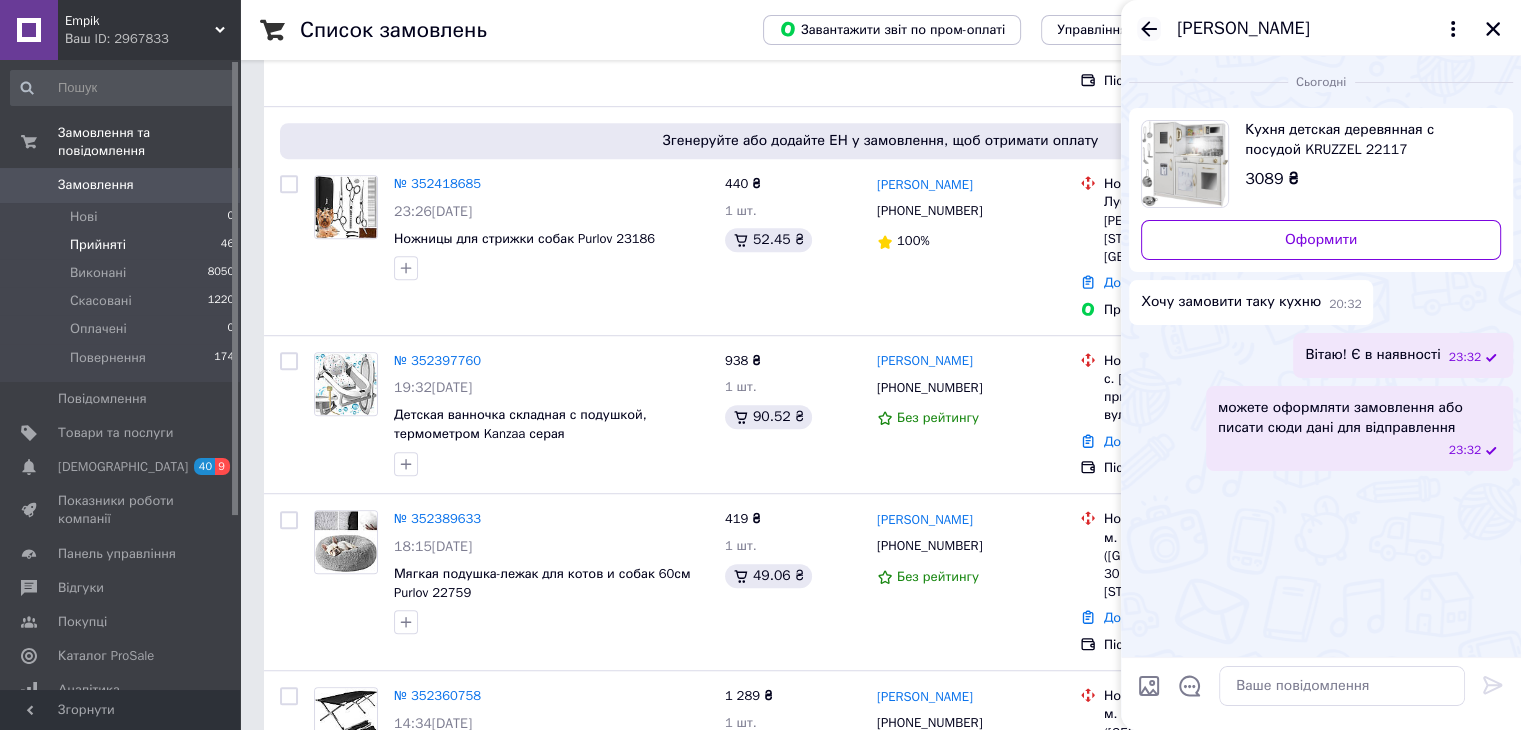 click 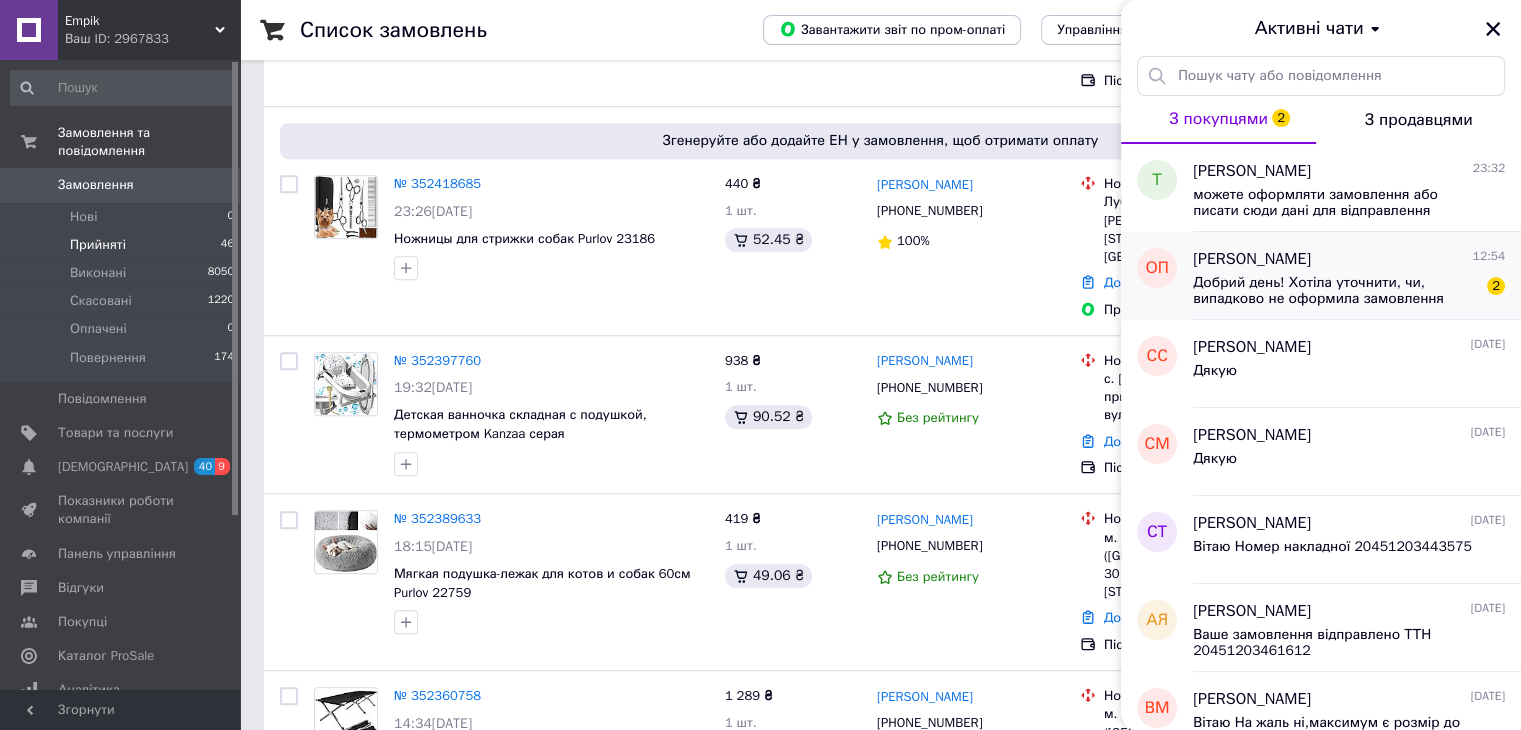 click on "Добрий день! Хотіла уточнити, чи, випадково не оформила замовлення двічі? Треба одна полка, з оплатою наложним платежем. Дякую." at bounding box center (1335, 291) 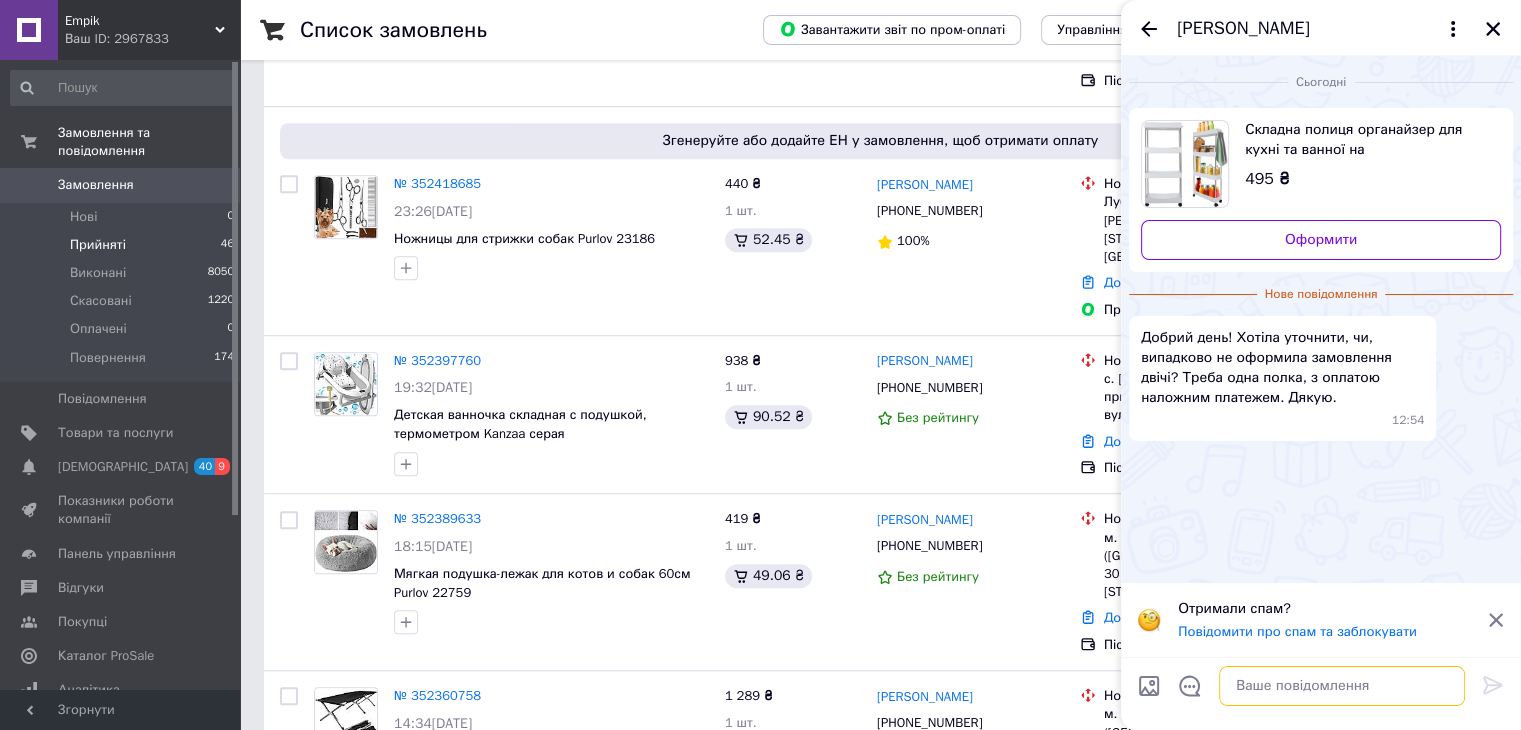 click at bounding box center (1342, 686) 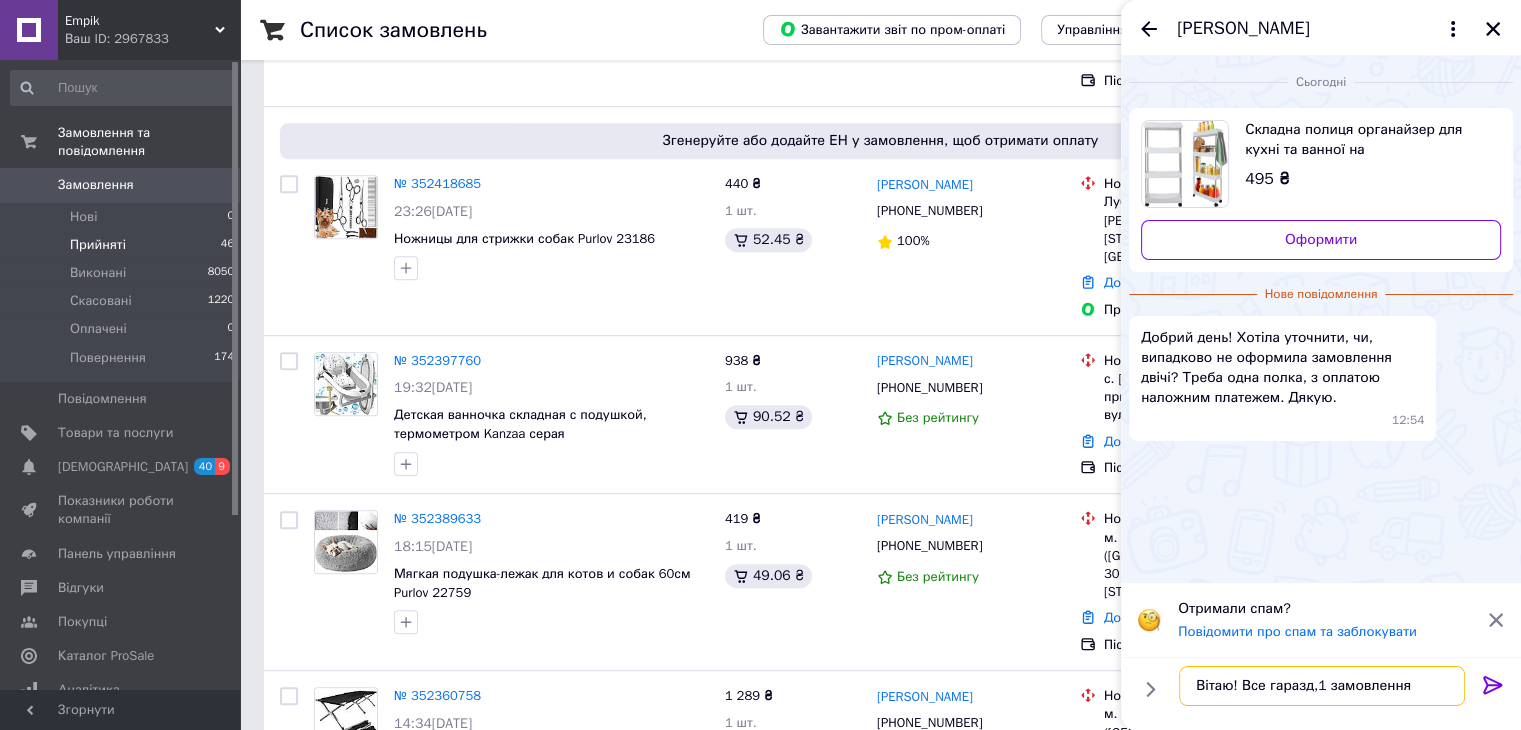 type on "Вітаю! Все гаразд,1 замовлення" 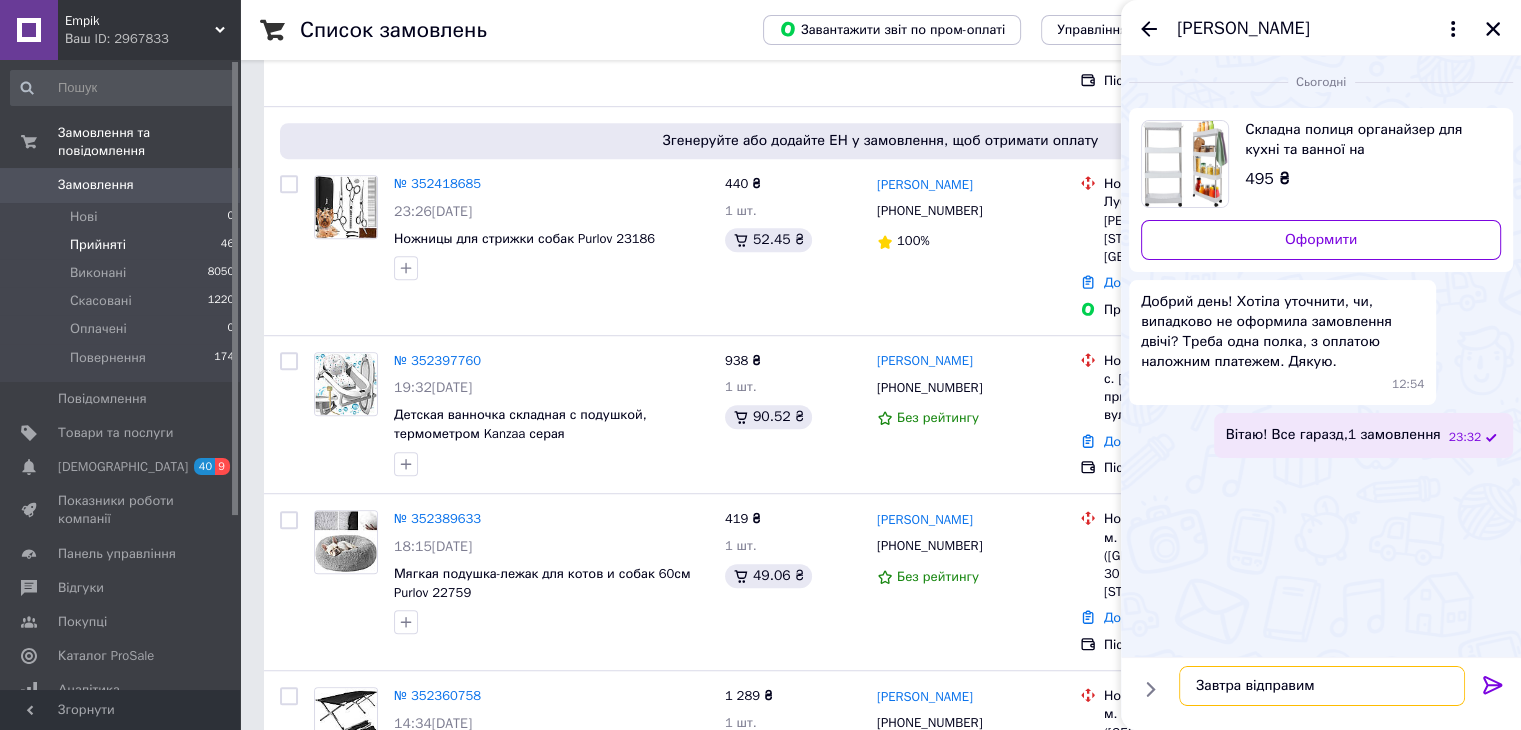 type on "Завтра відправимо" 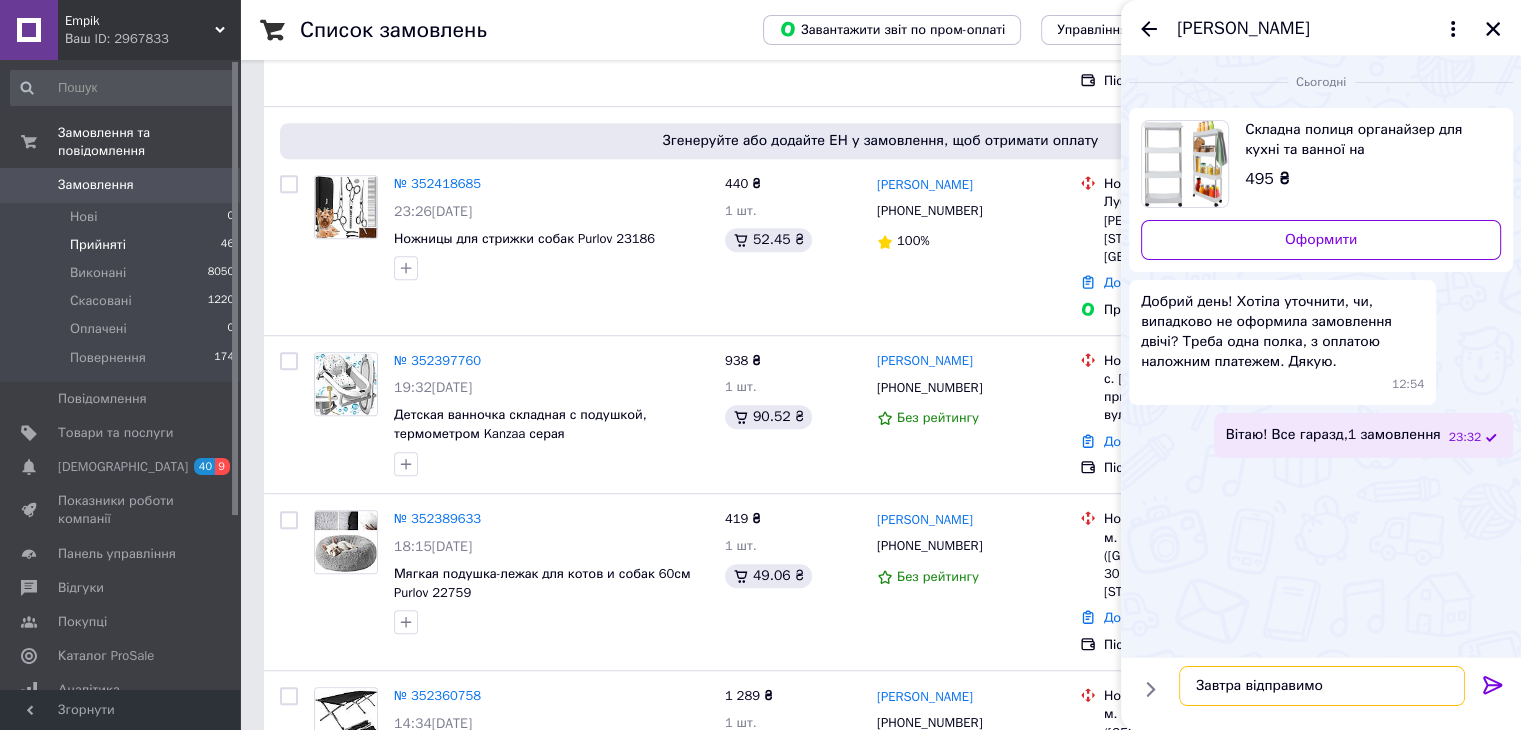 type 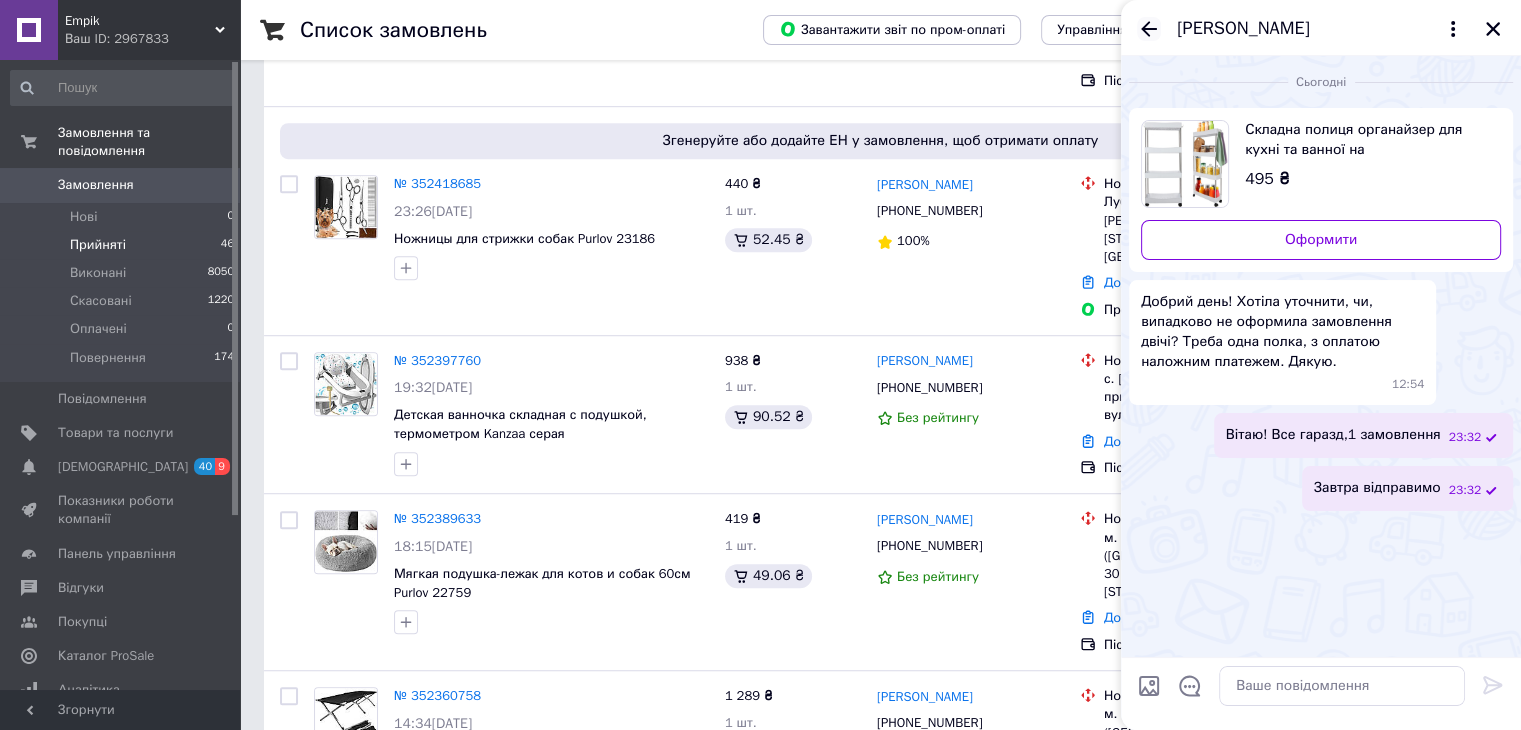 click 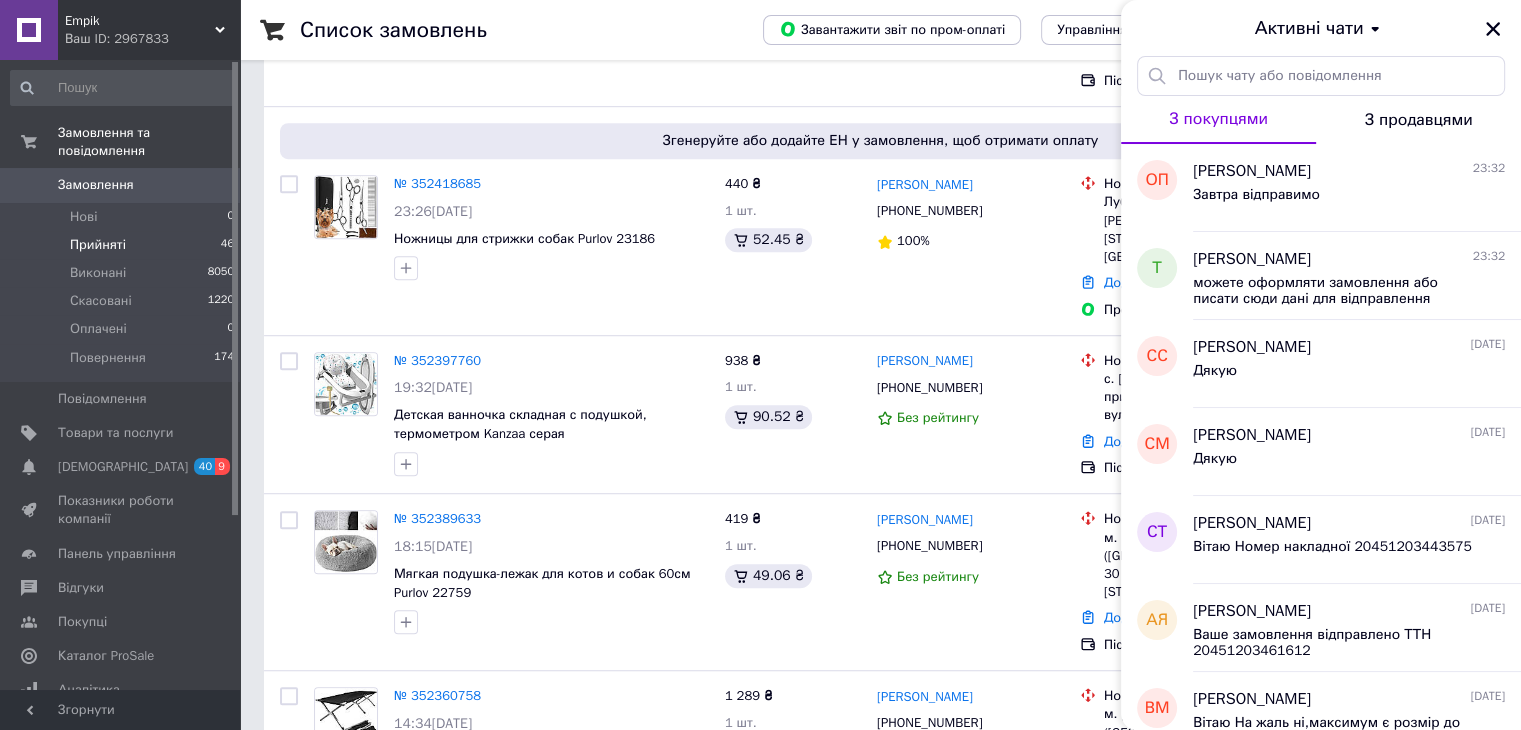 click on "Активні чати" at bounding box center [1321, 28] 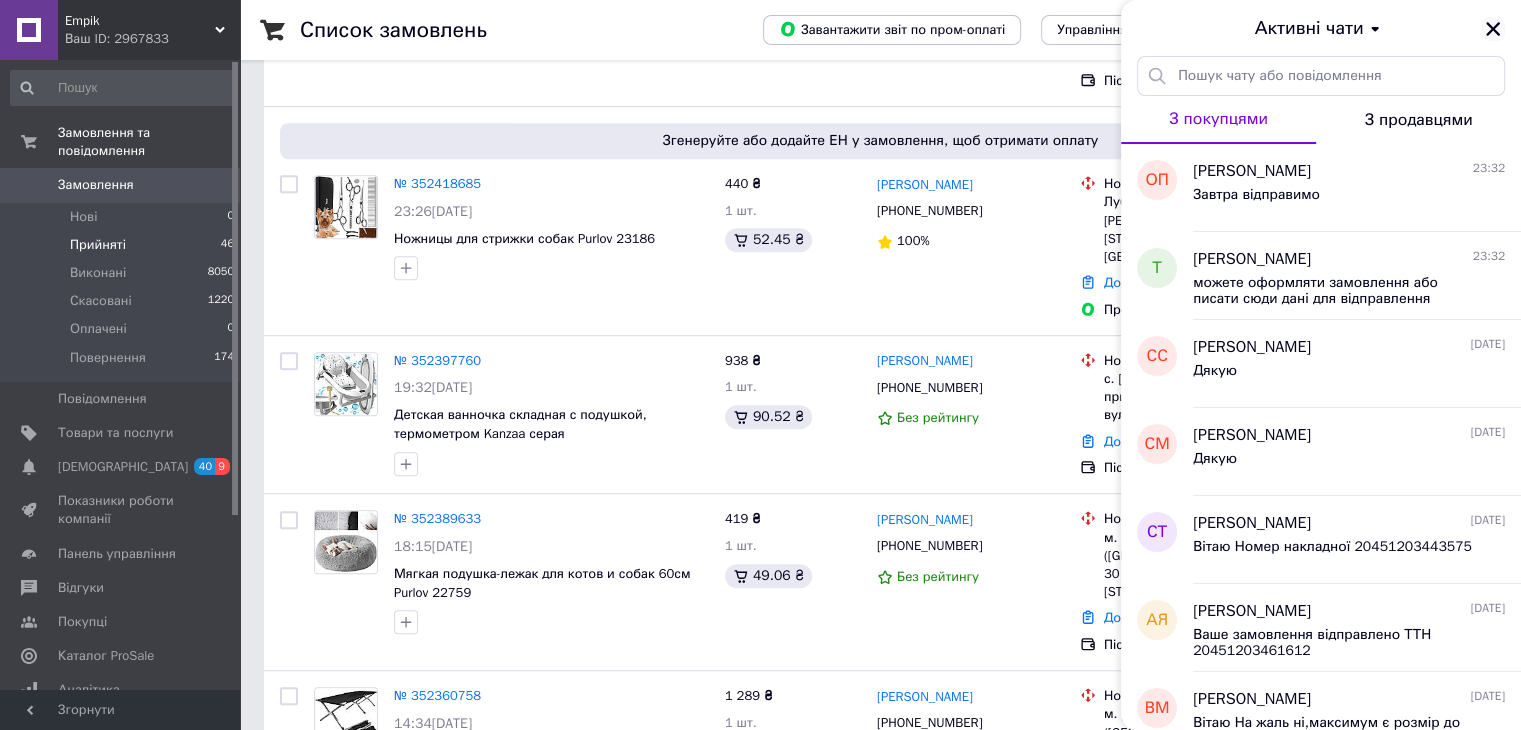 click 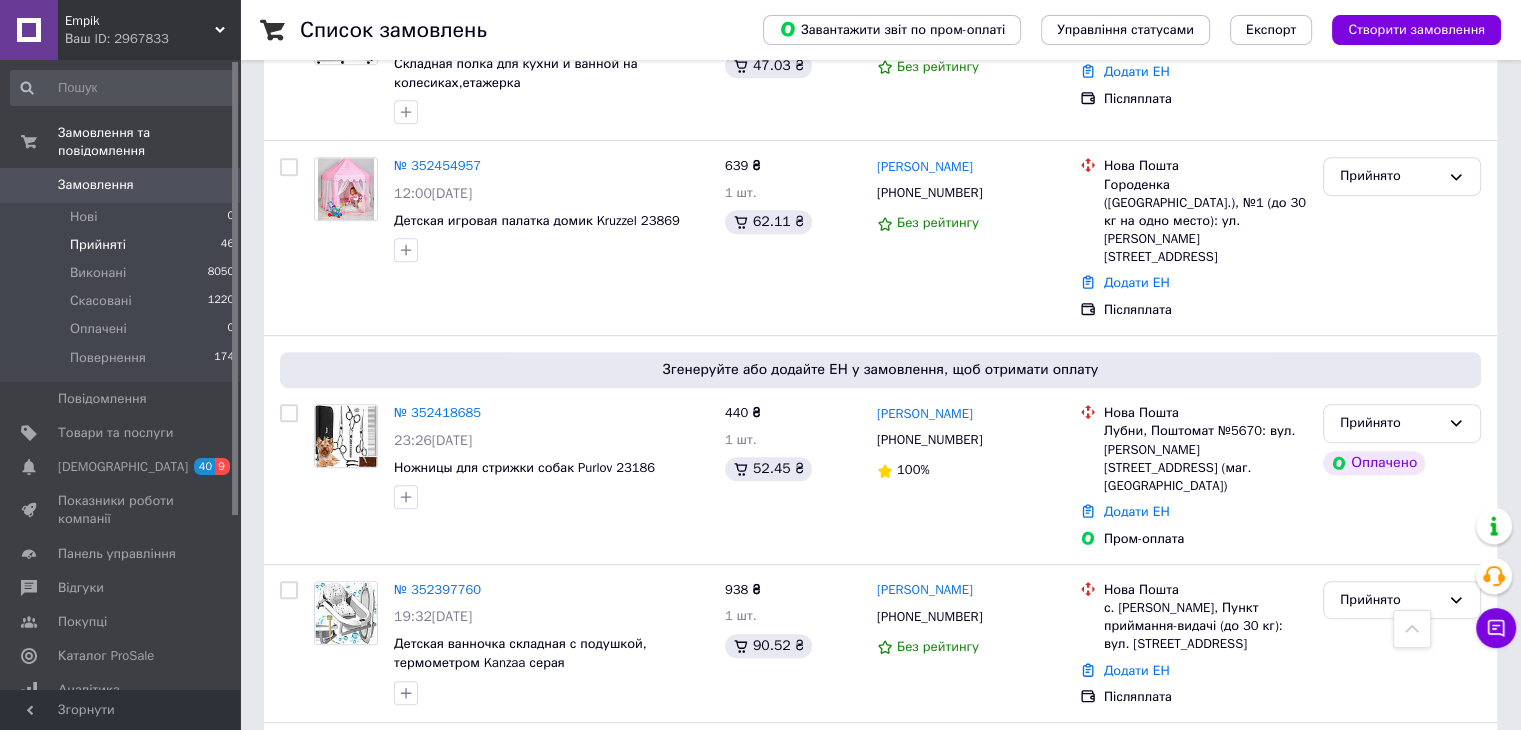 scroll, scrollTop: 980, scrollLeft: 0, axis: vertical 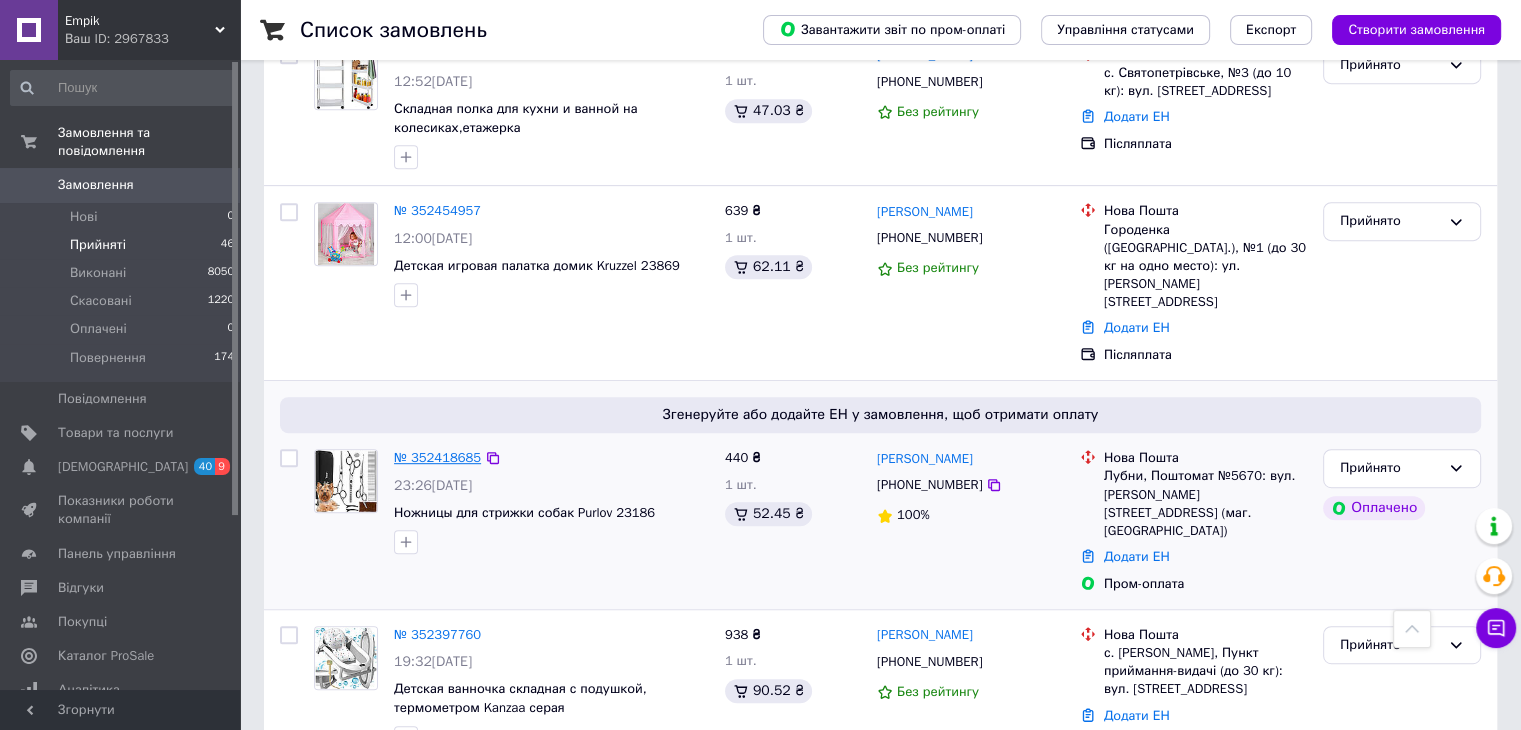 click on "№ 352418685" at bounding box center (437, 457) 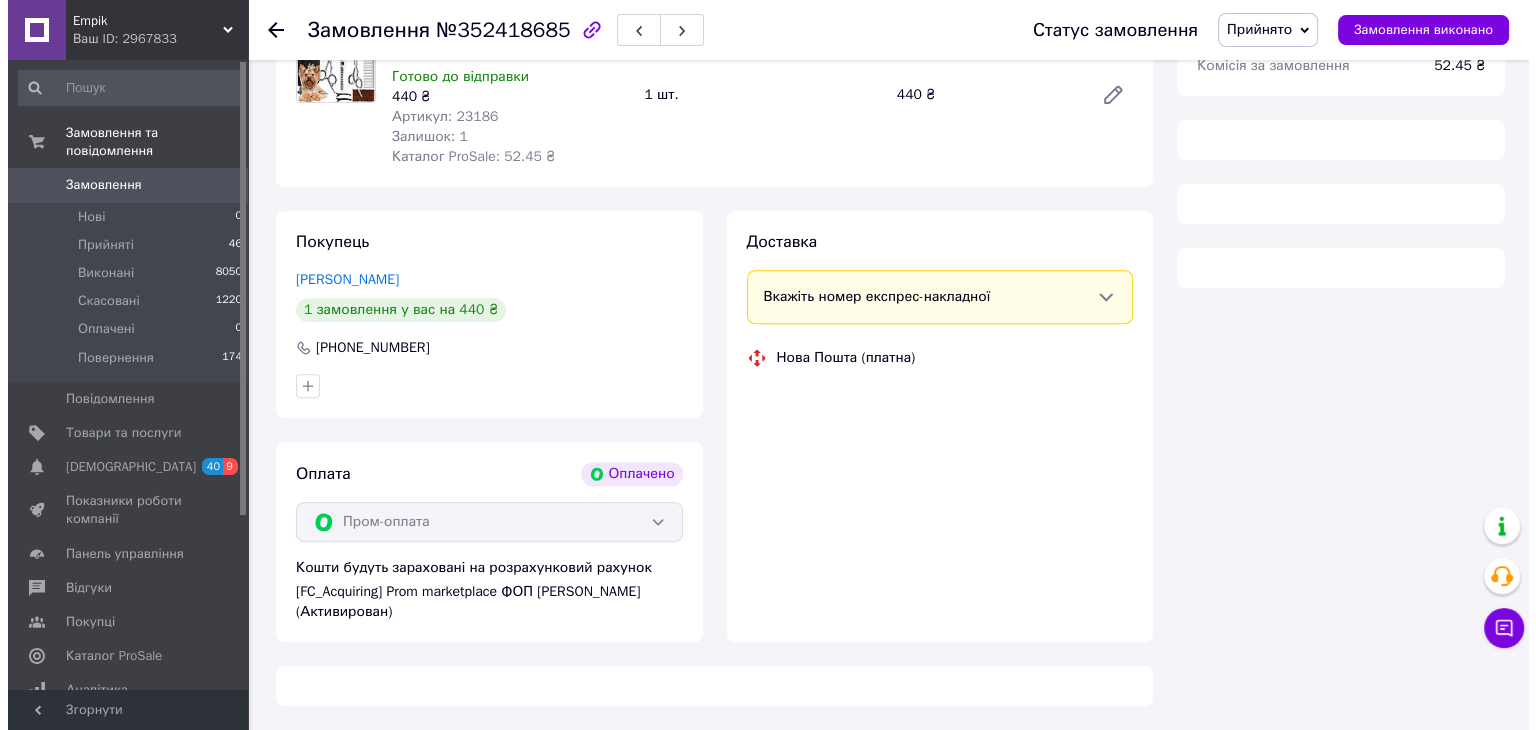 scroll, scrollTop: 632, scrollLeft: 0, axis: vertical 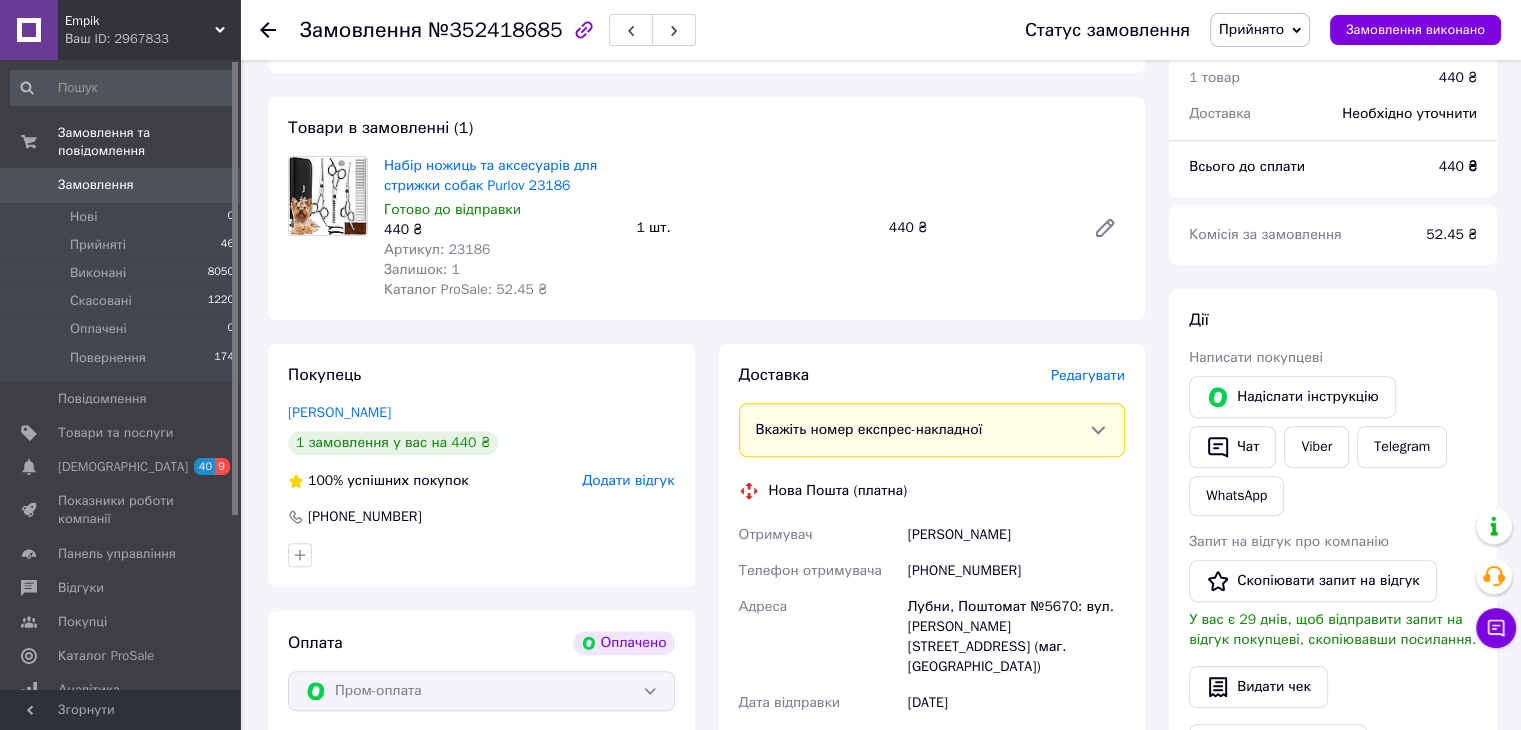 click on "Редагувати" at bounding box center (1088, 375) 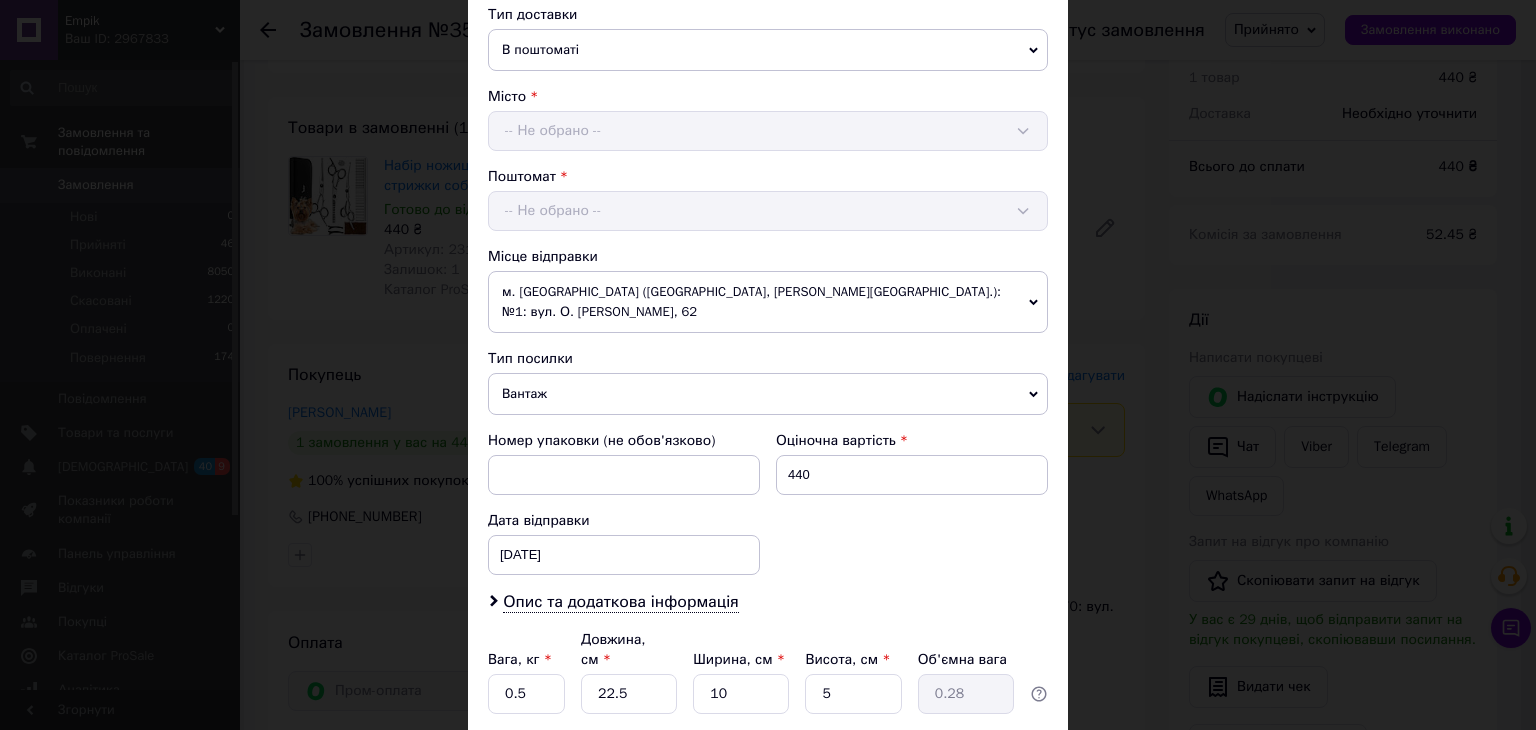 scroll, scrollTop: 592, scrollLeft: 0, axis: vertical 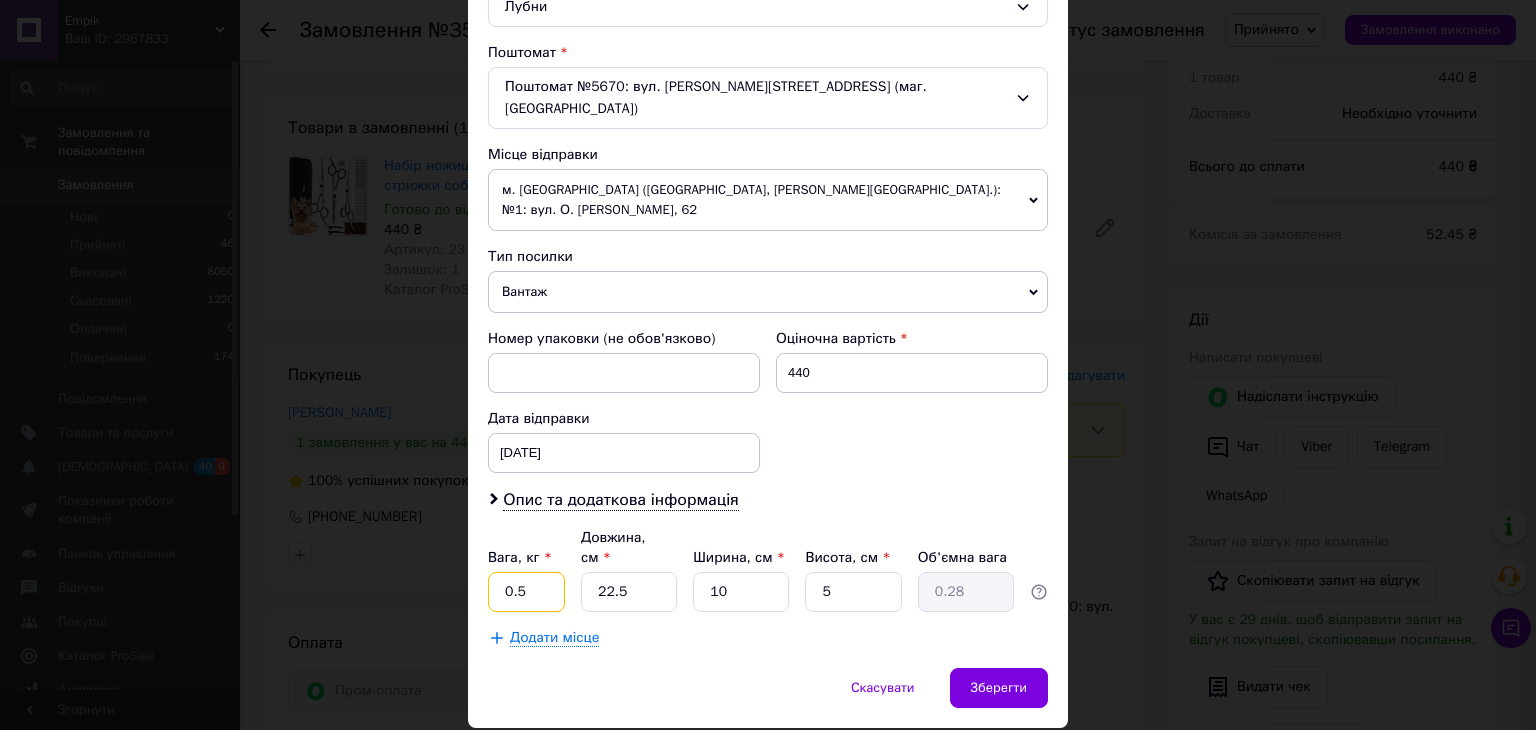 drag, startPoint x: 532, startPoint y: 521, endPoint x: 463, endPoint y: 538, distance: 71.063354 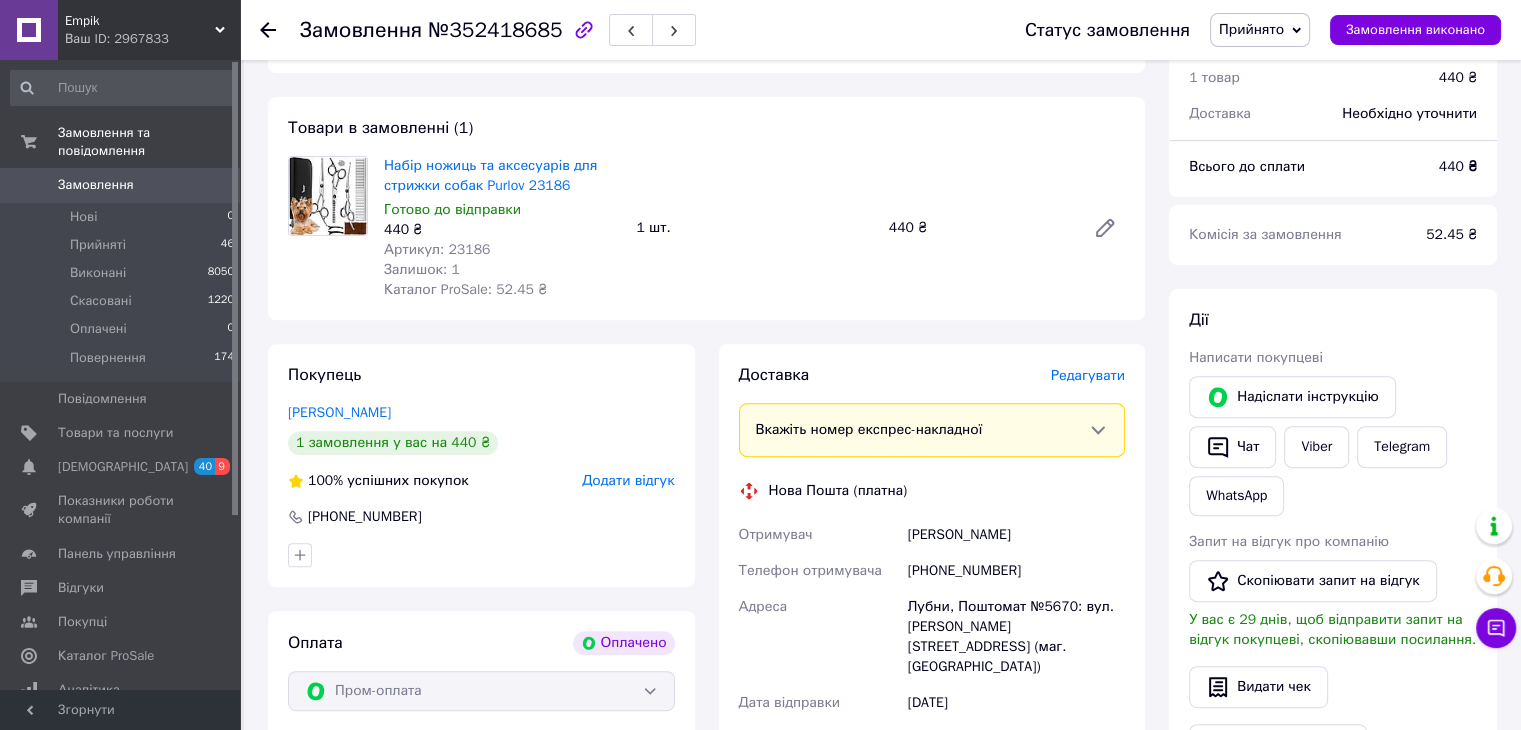 click on "Доставка [PERSON_NAME] Вкажіть номер експрес-накладної Обов'язково введіть номер експрес-накладної,
якщо створювали її не на цій сторінці. У разі,
якщо номер ЕН не буде доданий, ми не зможемо
виплатити гроші за замовлення Мобільний номер покупця (із замовлення) повинен відповідати номеру отримувача за накладною Нова Пошта (платна) Отримувач [PERSON_NAME] Телефон отримувача [PHONE_NUMBER] Адреса Лубни, Поштомат №5670: вул. [PERSON_NAME][STREET_ADDRESS] (маг. АТБ) Дата відправки [DATE] Платник Отримувач Оціночна вартість 440 ₴ Передати номер або Згенерувати ЕН Платник Отримувач 440 < > <" at bounding box center [932, 675] 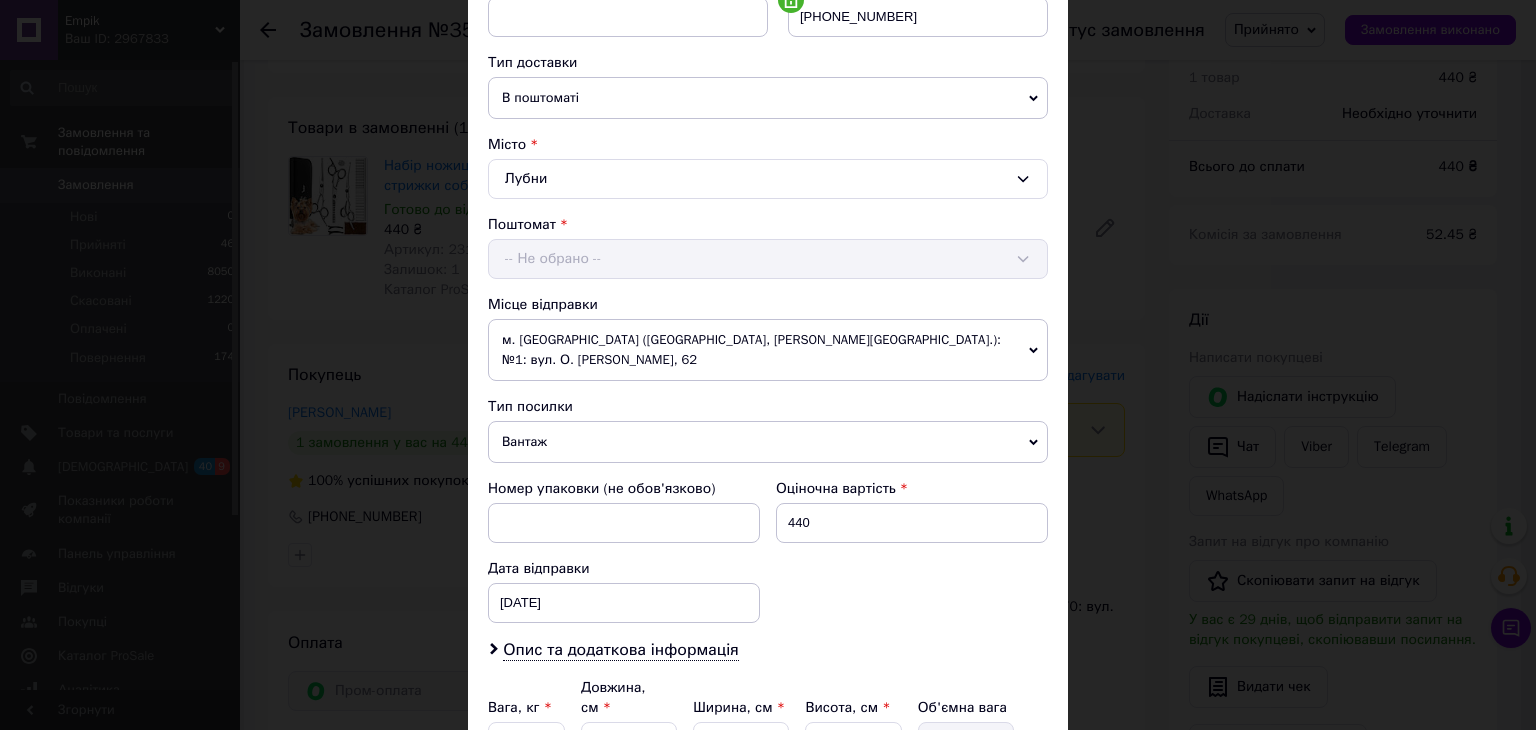 scroll, scrollTop: 592, scrollLeft: 0, axis: vertical 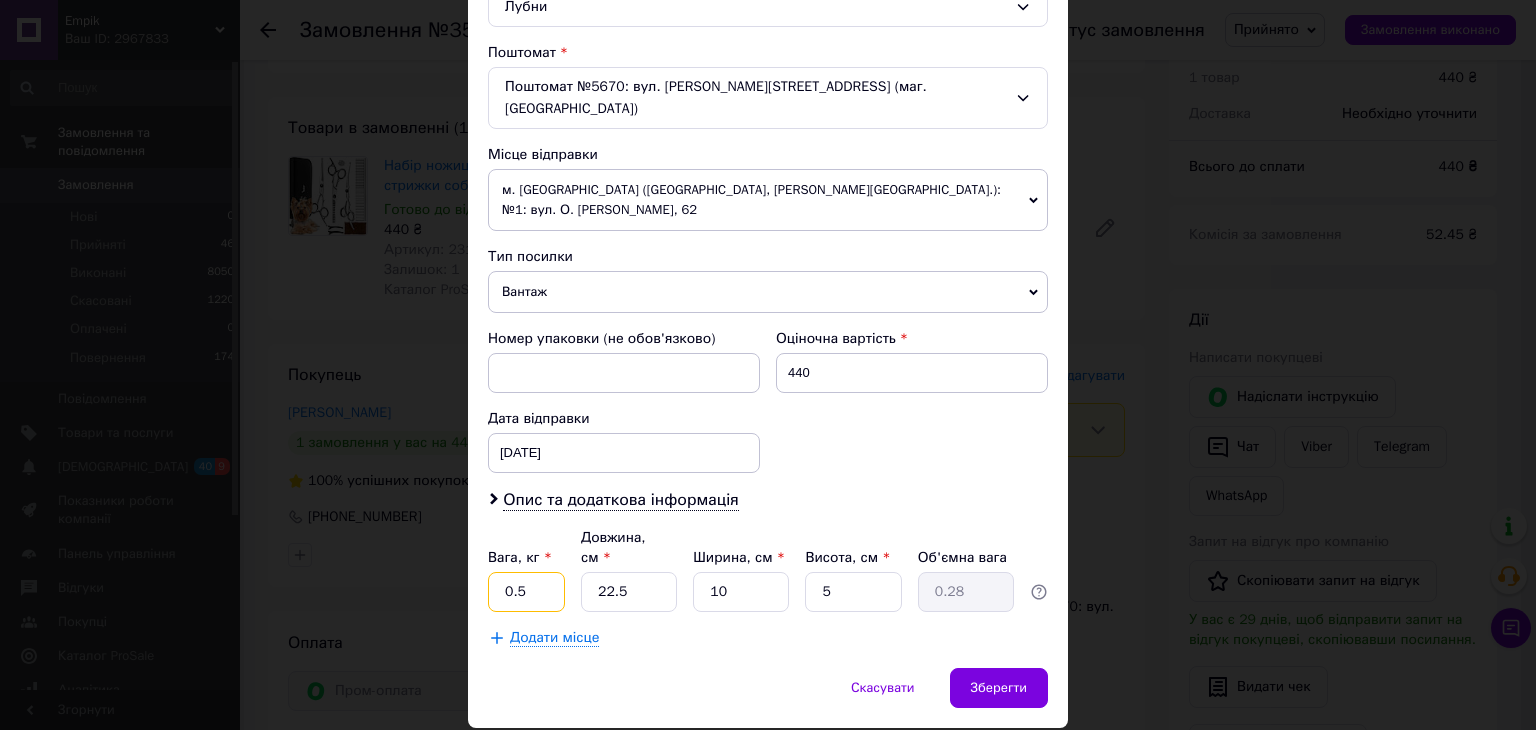 click on "0.5" at bounding box center (526, 592) 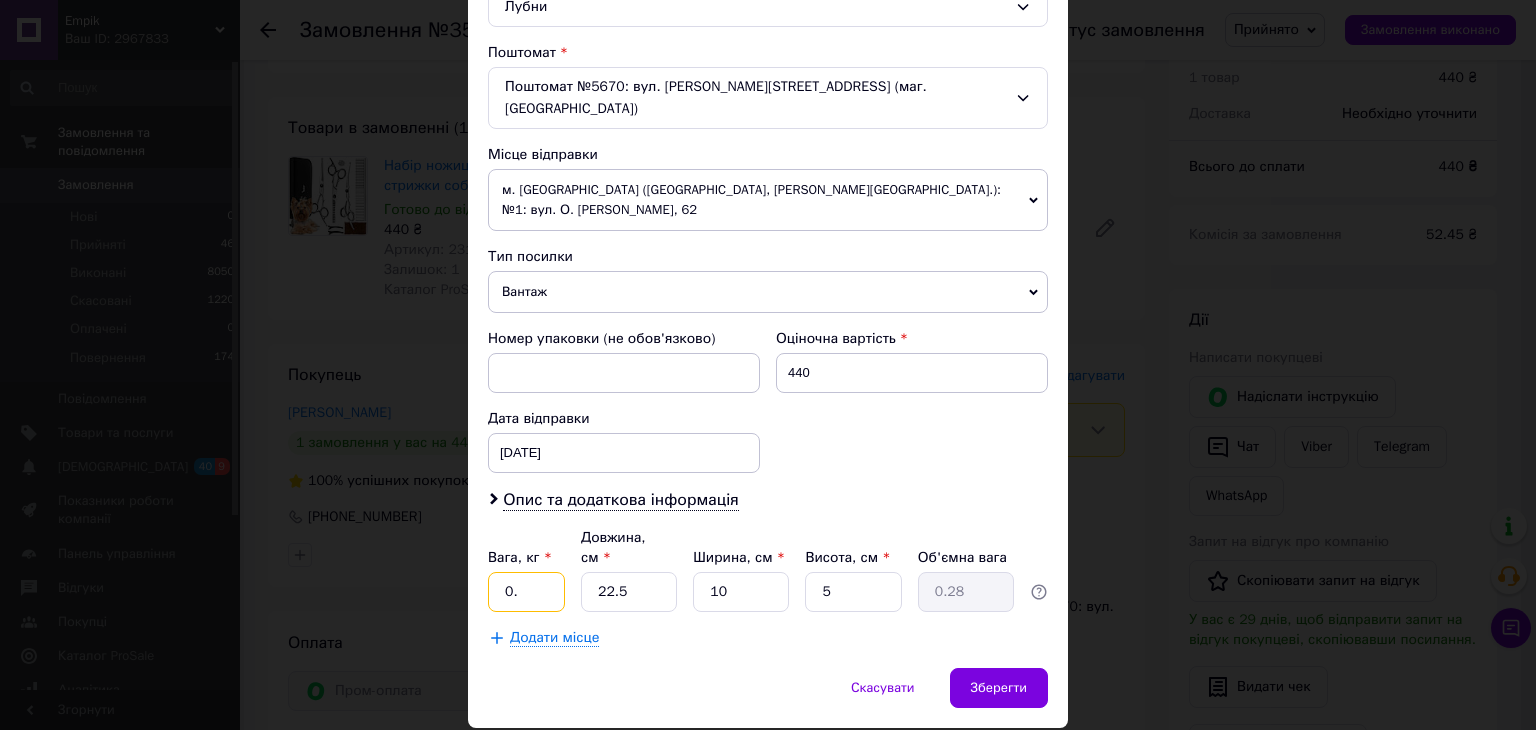 type on "0" 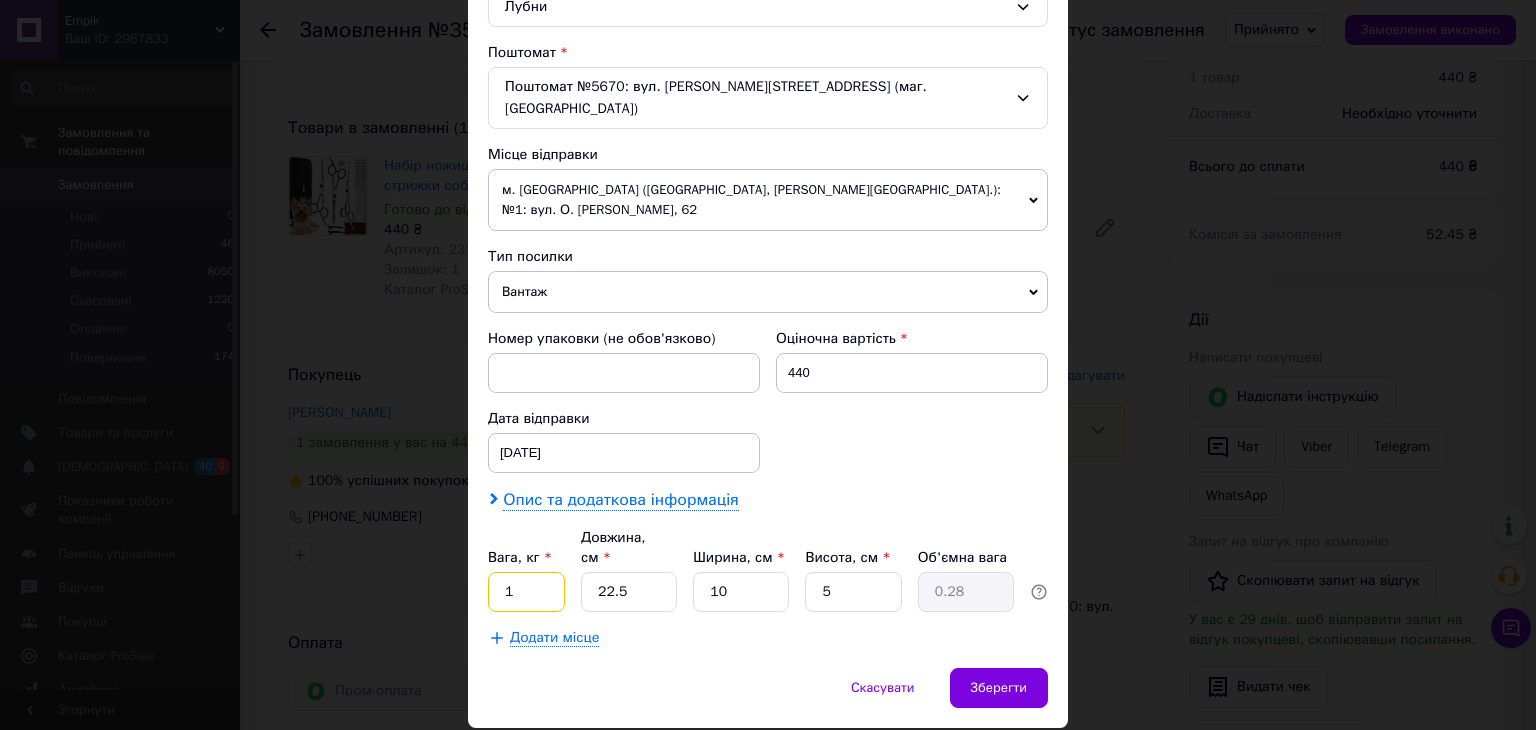 type on "1" 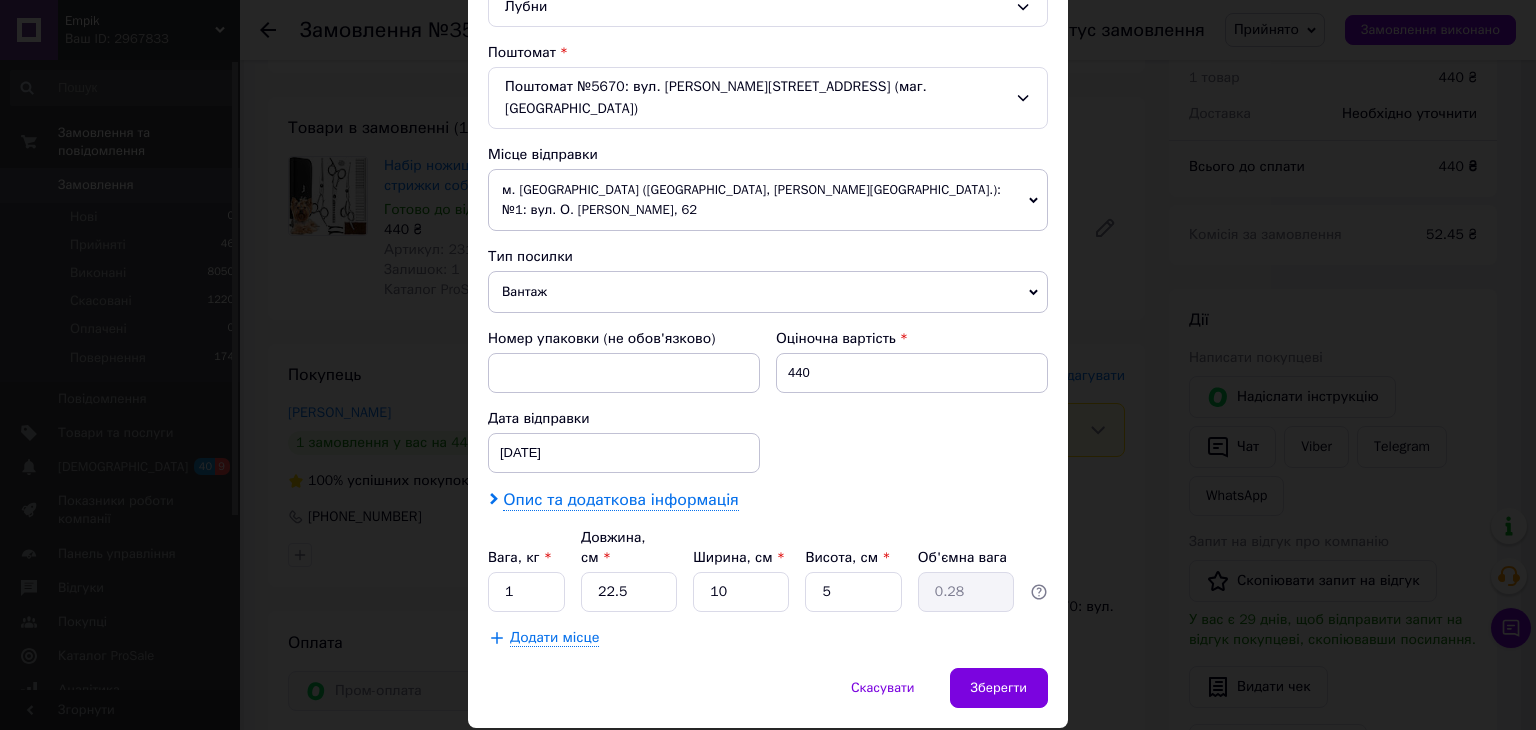 click on "Опис та додаткова інформація" at bounding box center [620, 500] 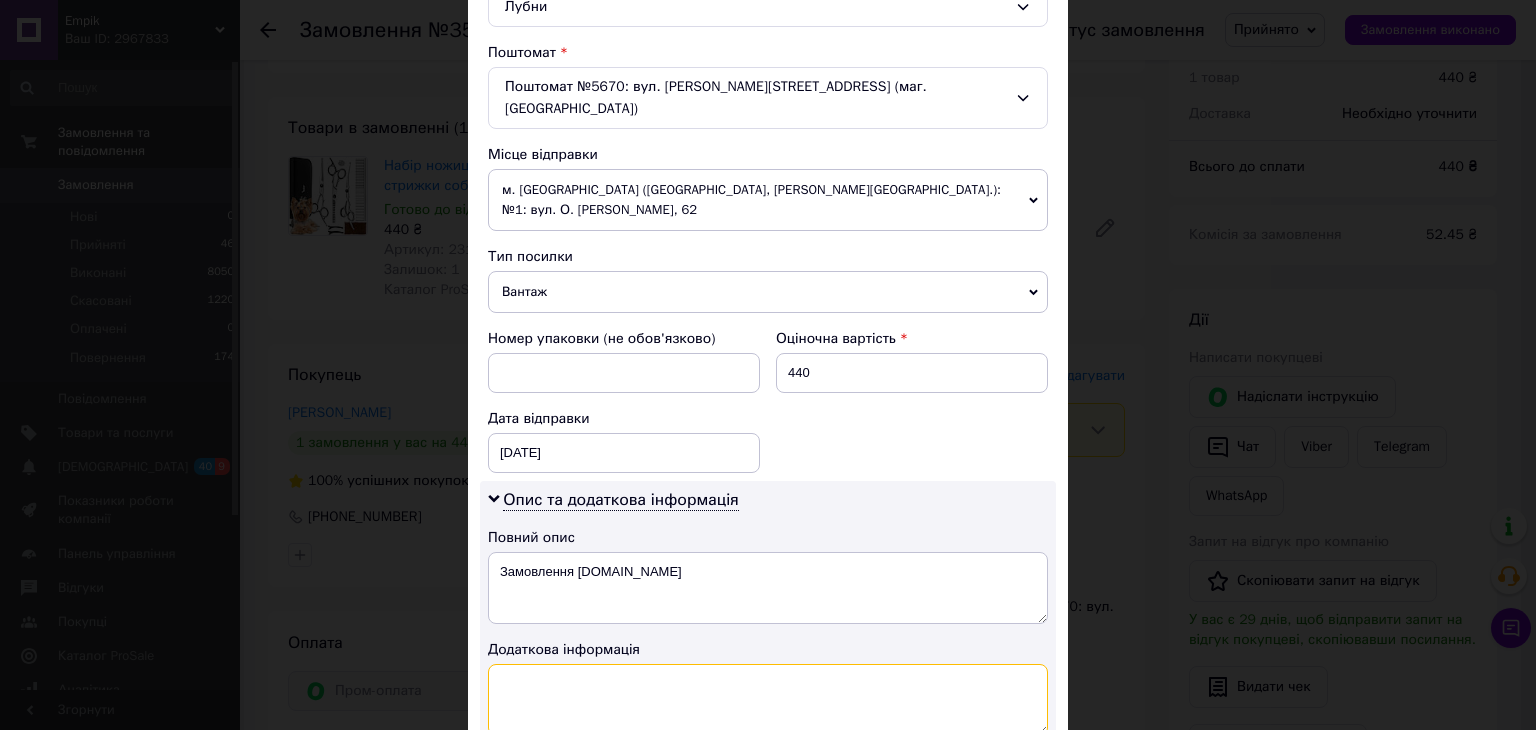 click at bounding box center [768, 700] 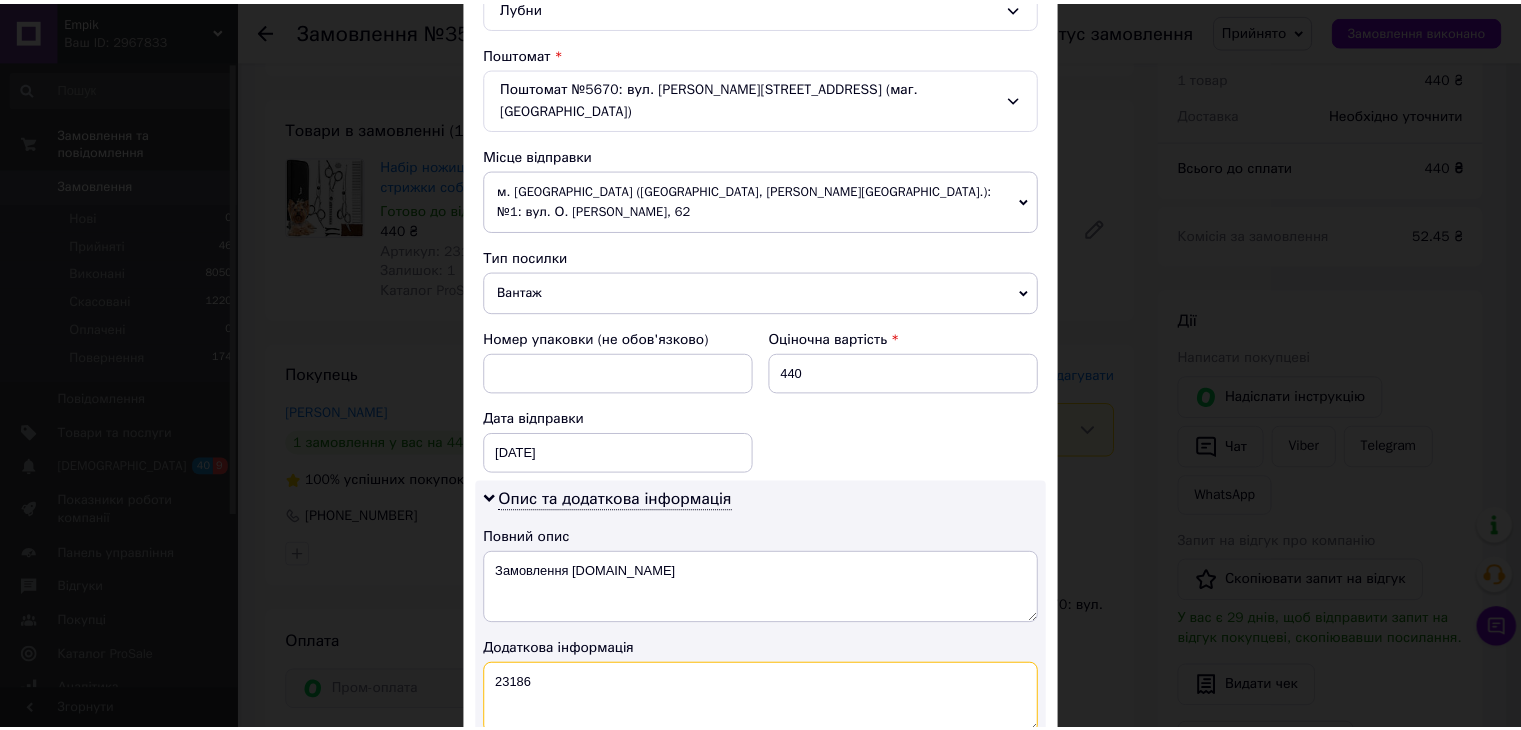 scroll, scrollTop: 816, scrollLeft: 0, axis: vertical 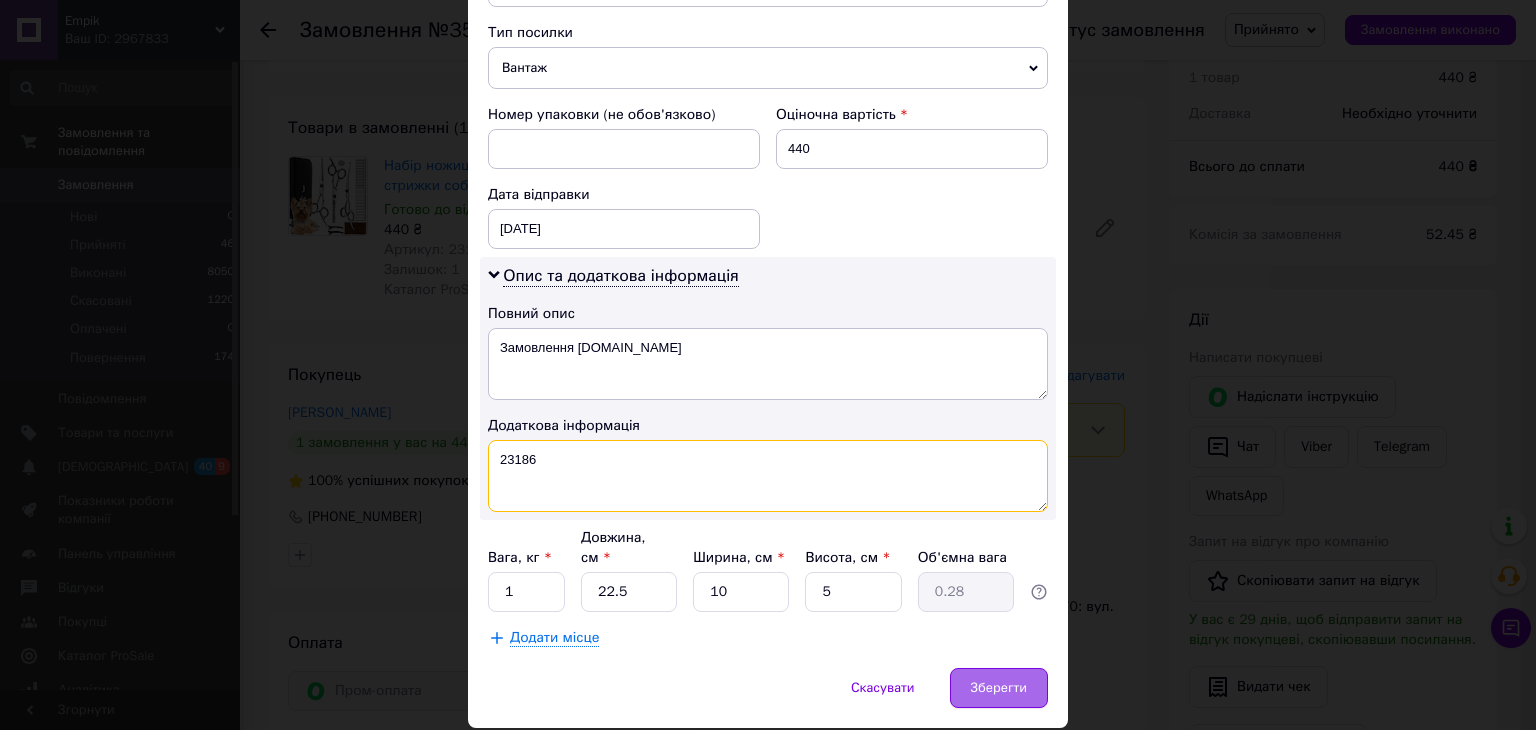 type on "23186" 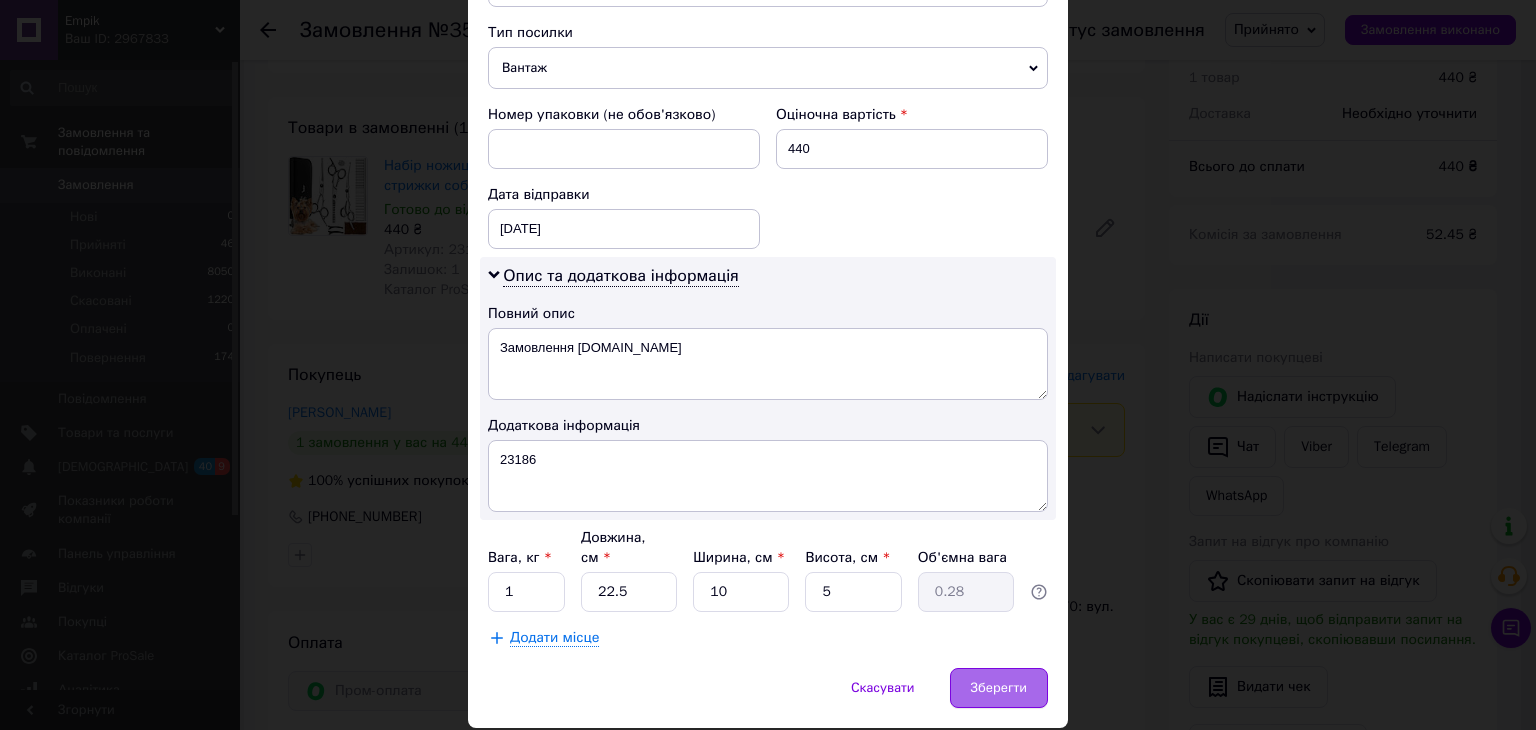 click on "Зберегти" at bounding box center [999, 688] 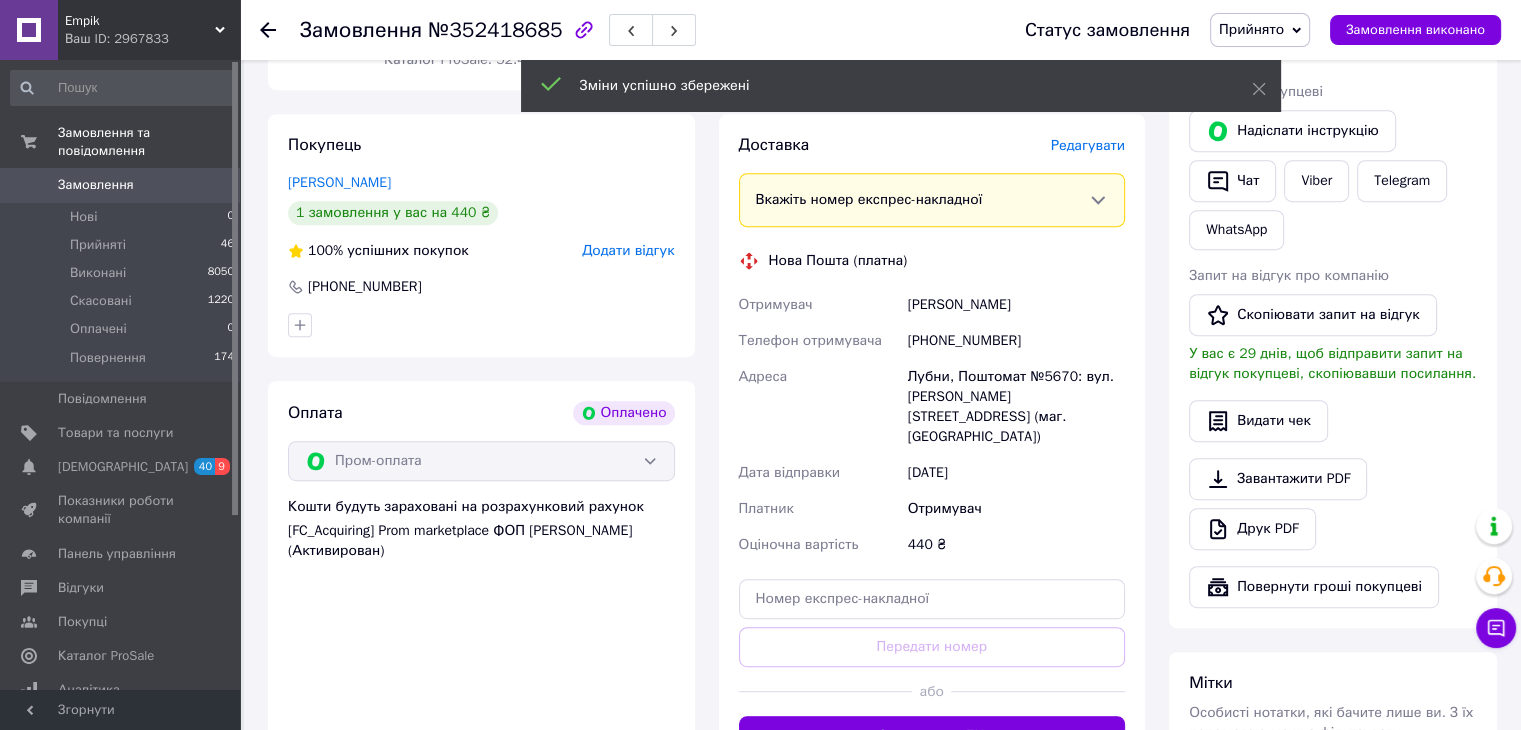 scroll, scrollTop: 864, scrollLeft: 0, axis: vertical 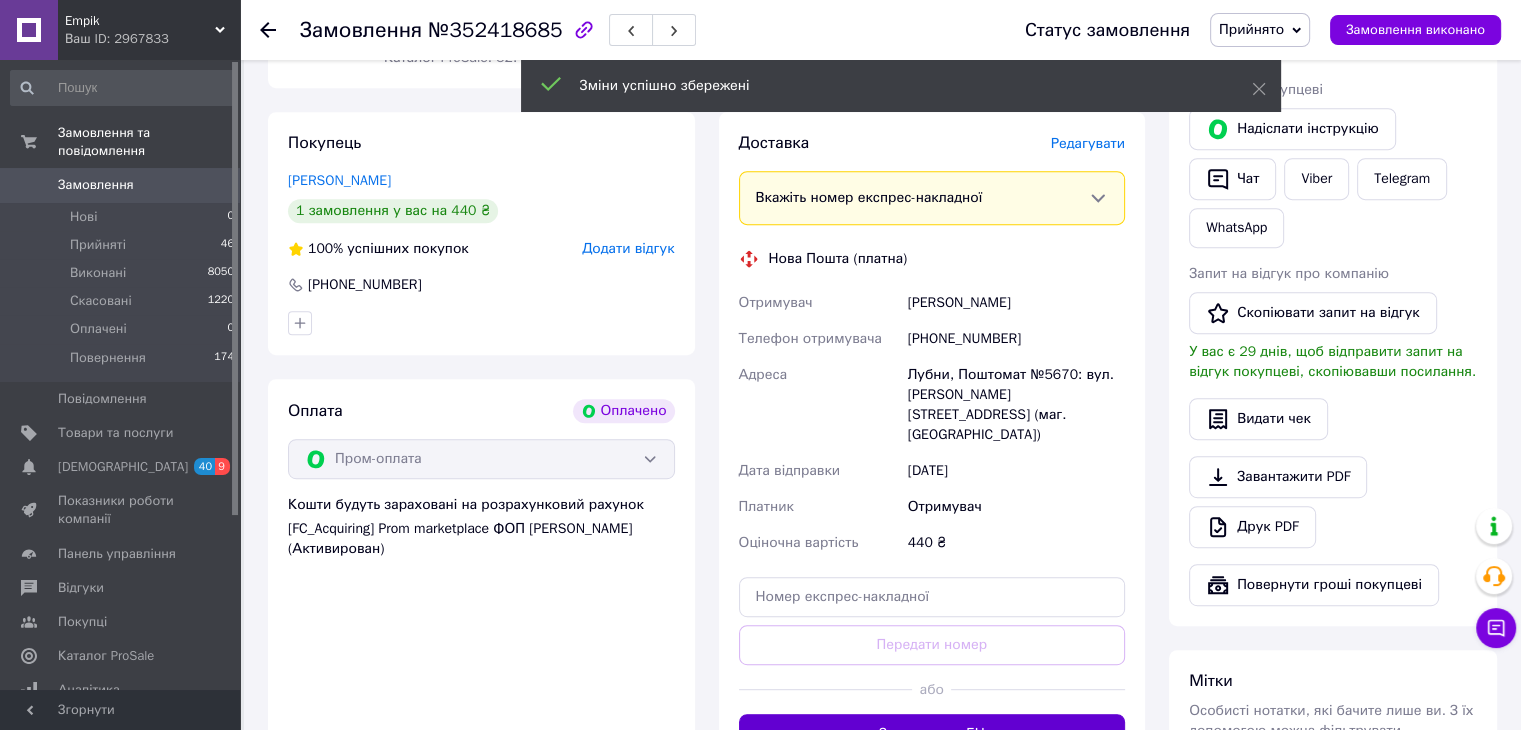 click on "Згенерувати ЕН" at bounding box center (932, 734) 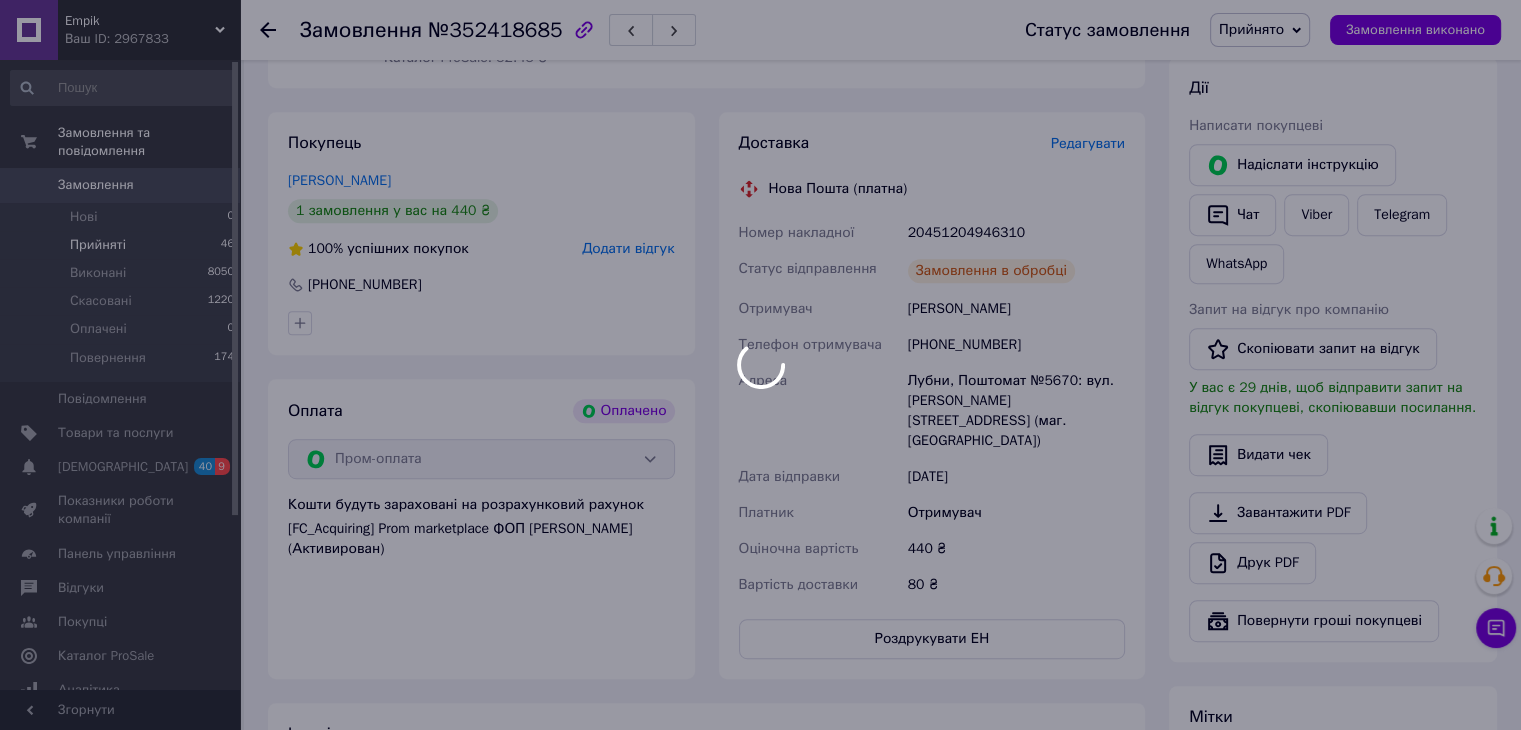 click on "Прийняті" at bounding box center (98, 245) 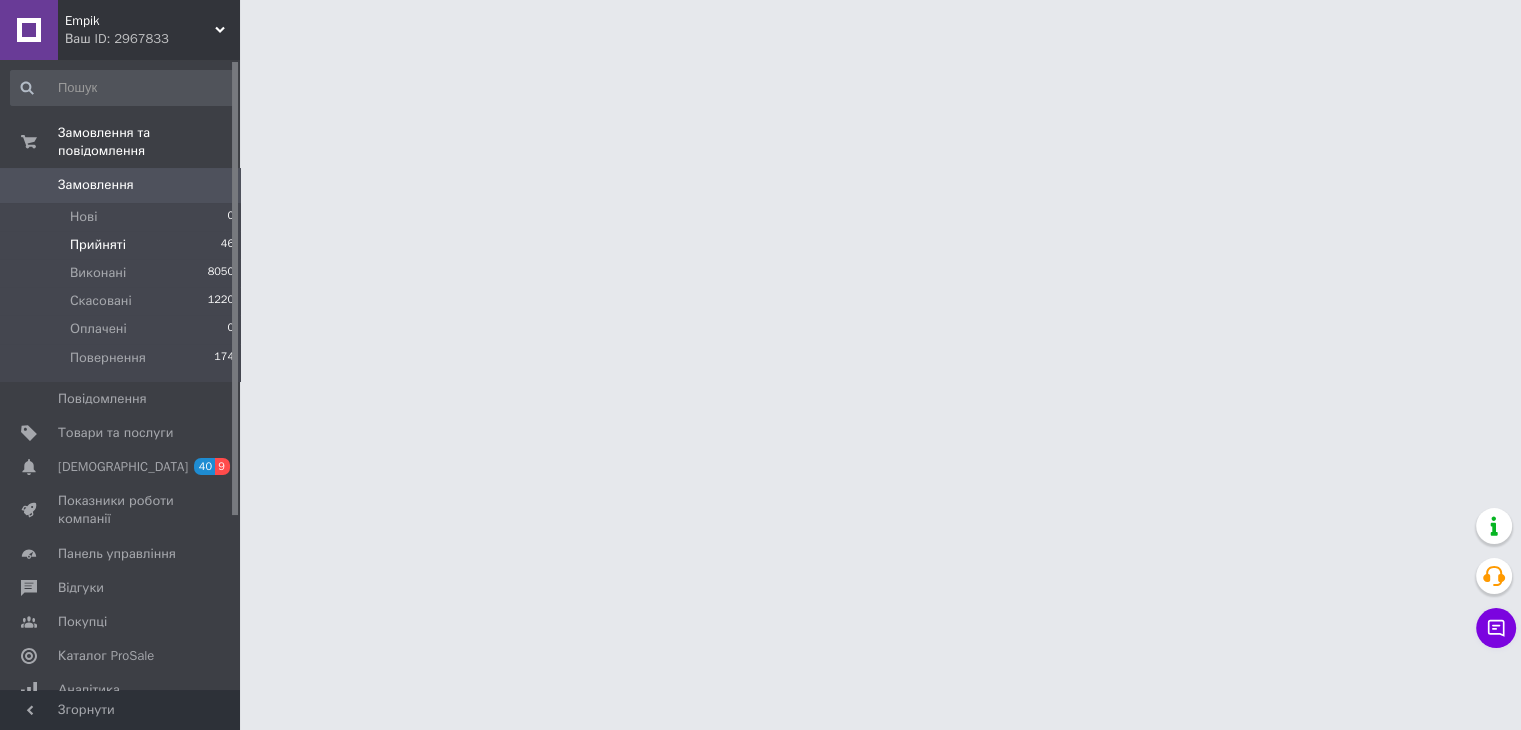 scroll, scrollTop: 0, scrollLeft: 0, axis: both 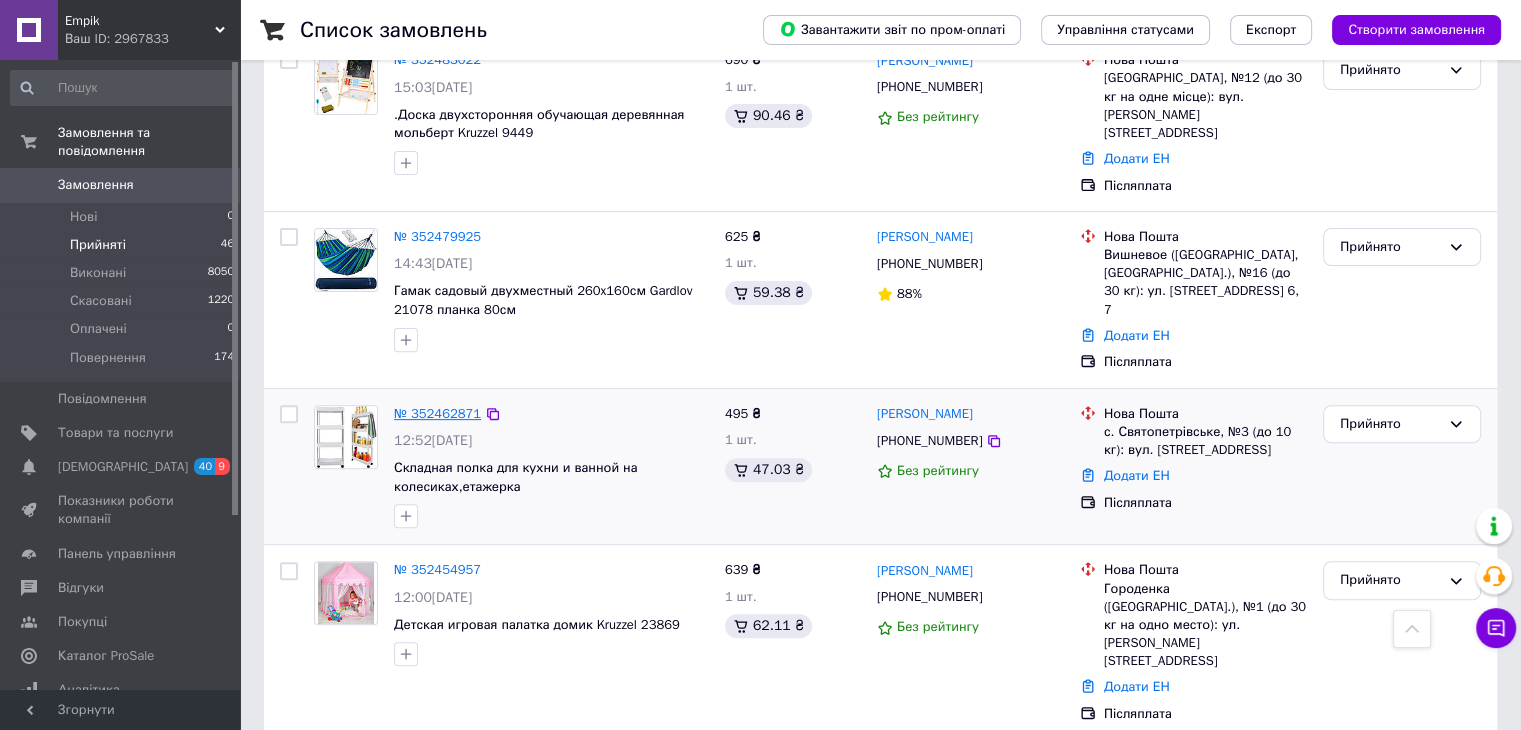 click on "№ 352462871" at bounding box center (437, 413) 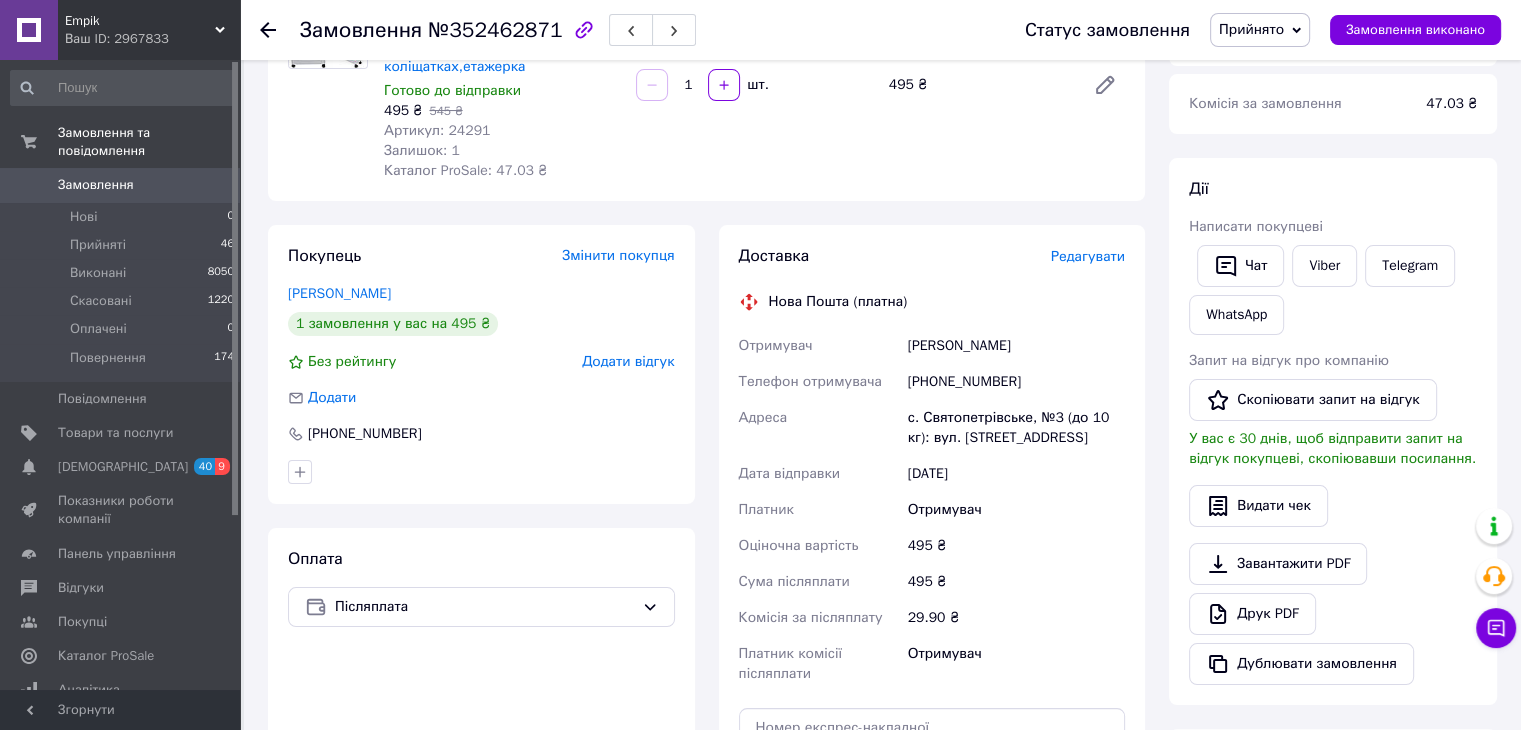 scroll, scrollTop: 0, scrollLeft: 0, axis: both 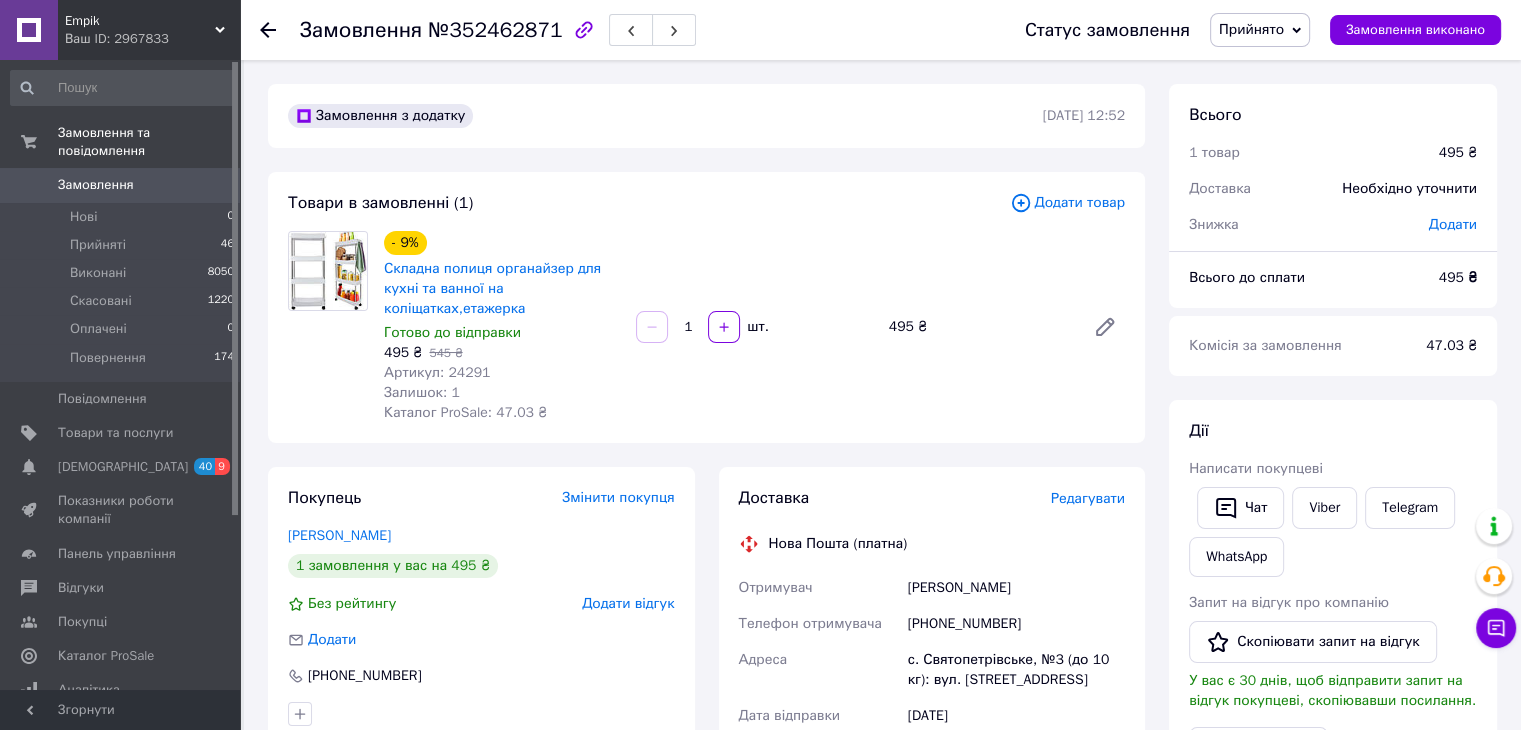 click on "Артикул: 24291" at bounding box center (437, 372) 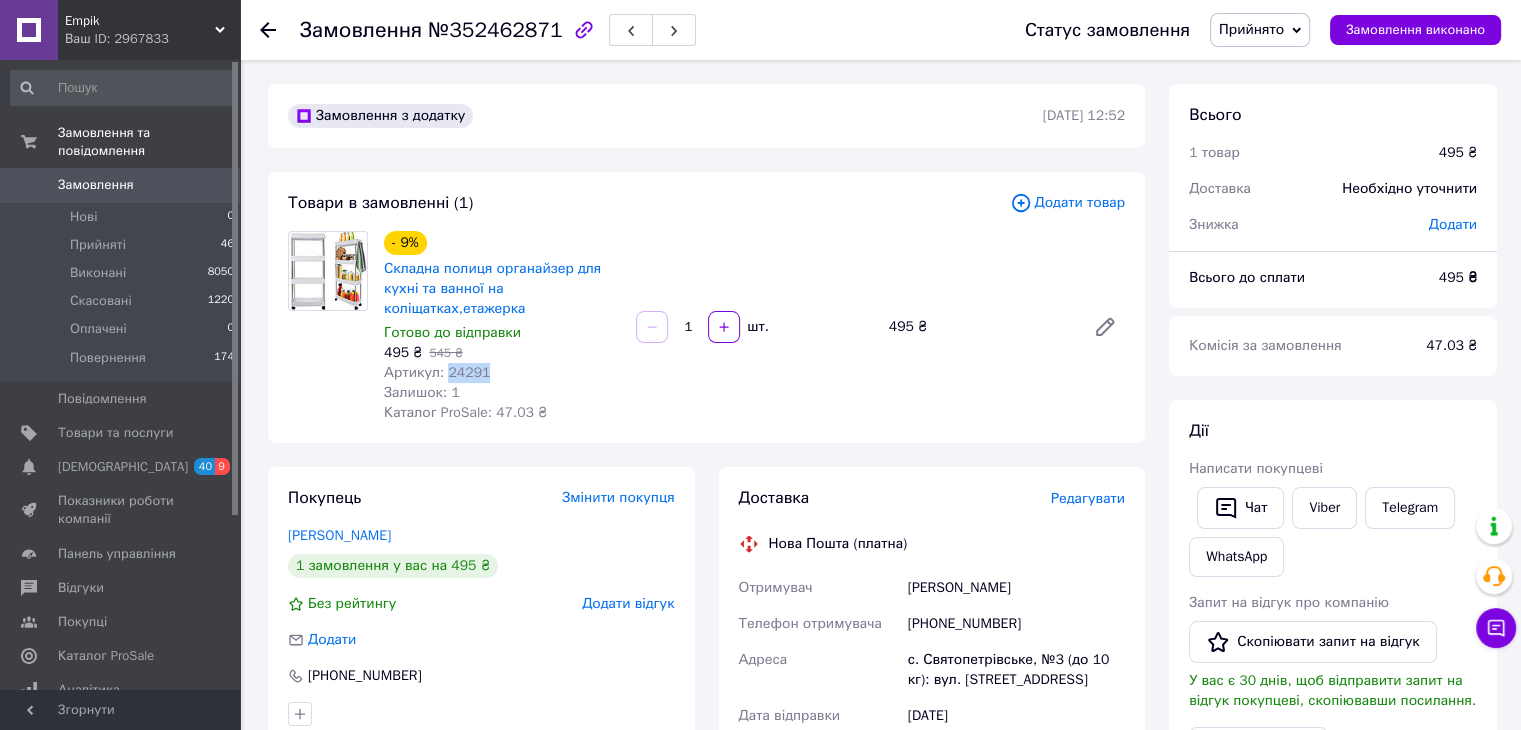 click on "Артикул: 24291" at bounding box center (437, 372) 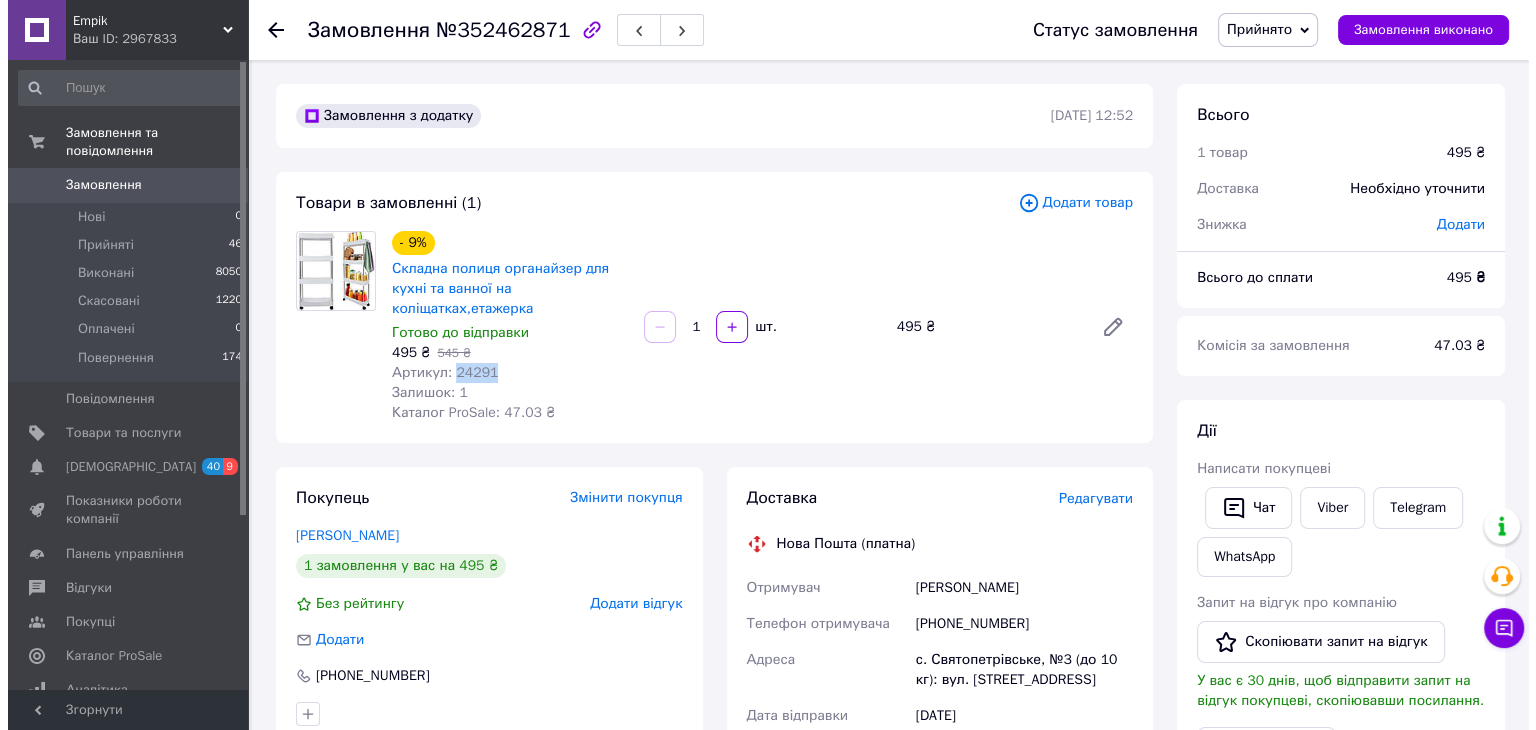 scroll, scrollTop: 302, scrollLeft: 0, axis: vertical 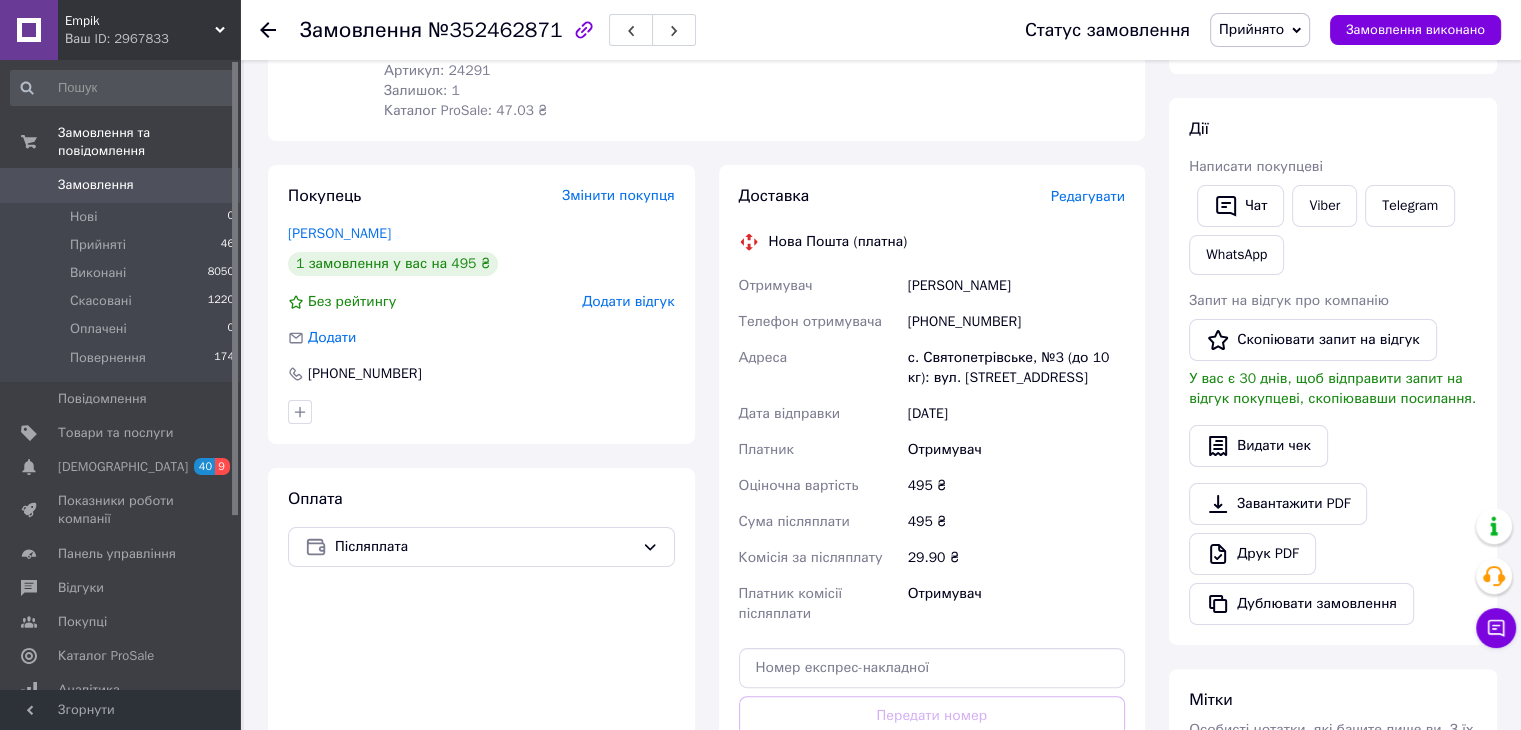 click on "Редагувати" at bounding box center [1088, 196] 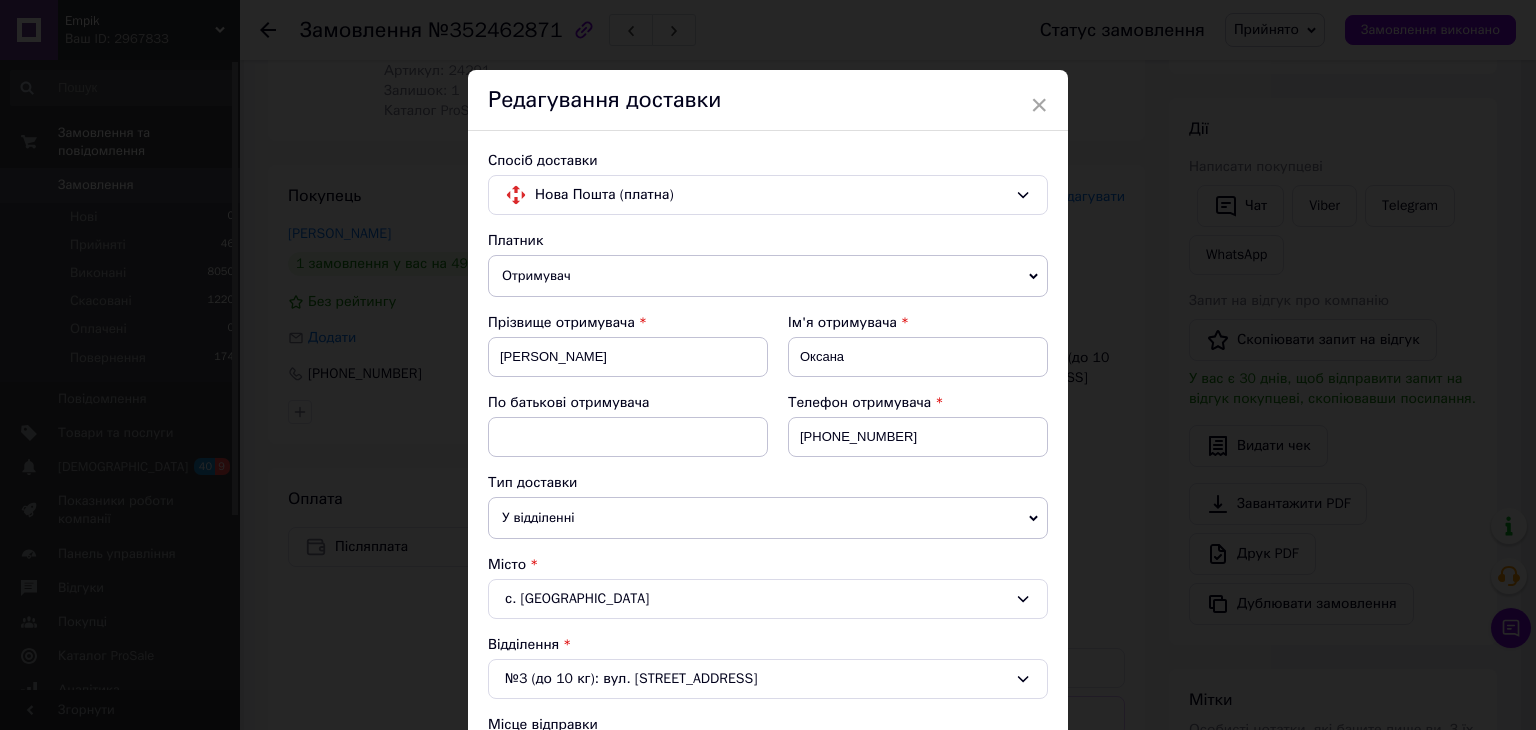 scroll, scrollTop: 473, scrollLeft: 0, axis: vertical 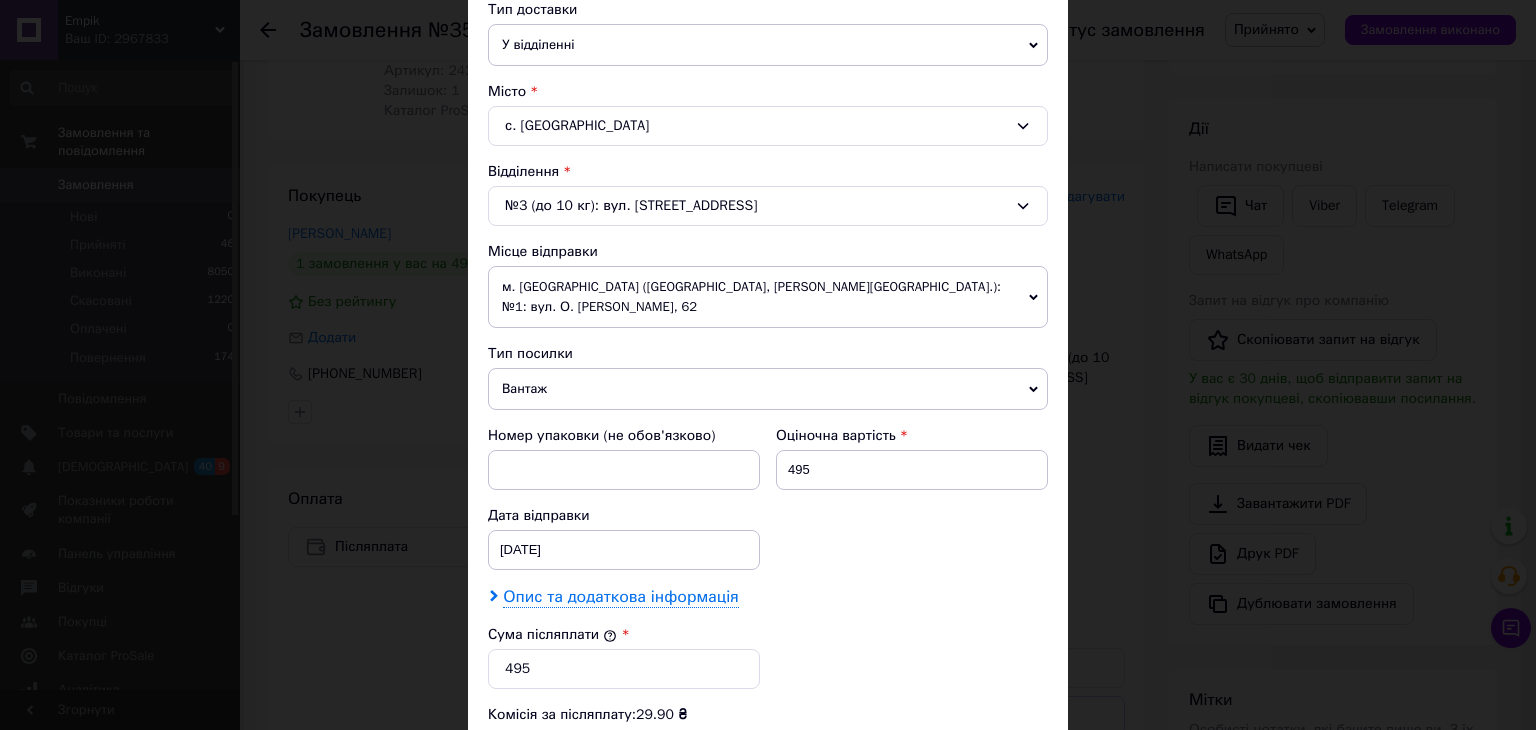click on "Опис та додаткова інформація" at bounding box center [620, 597] 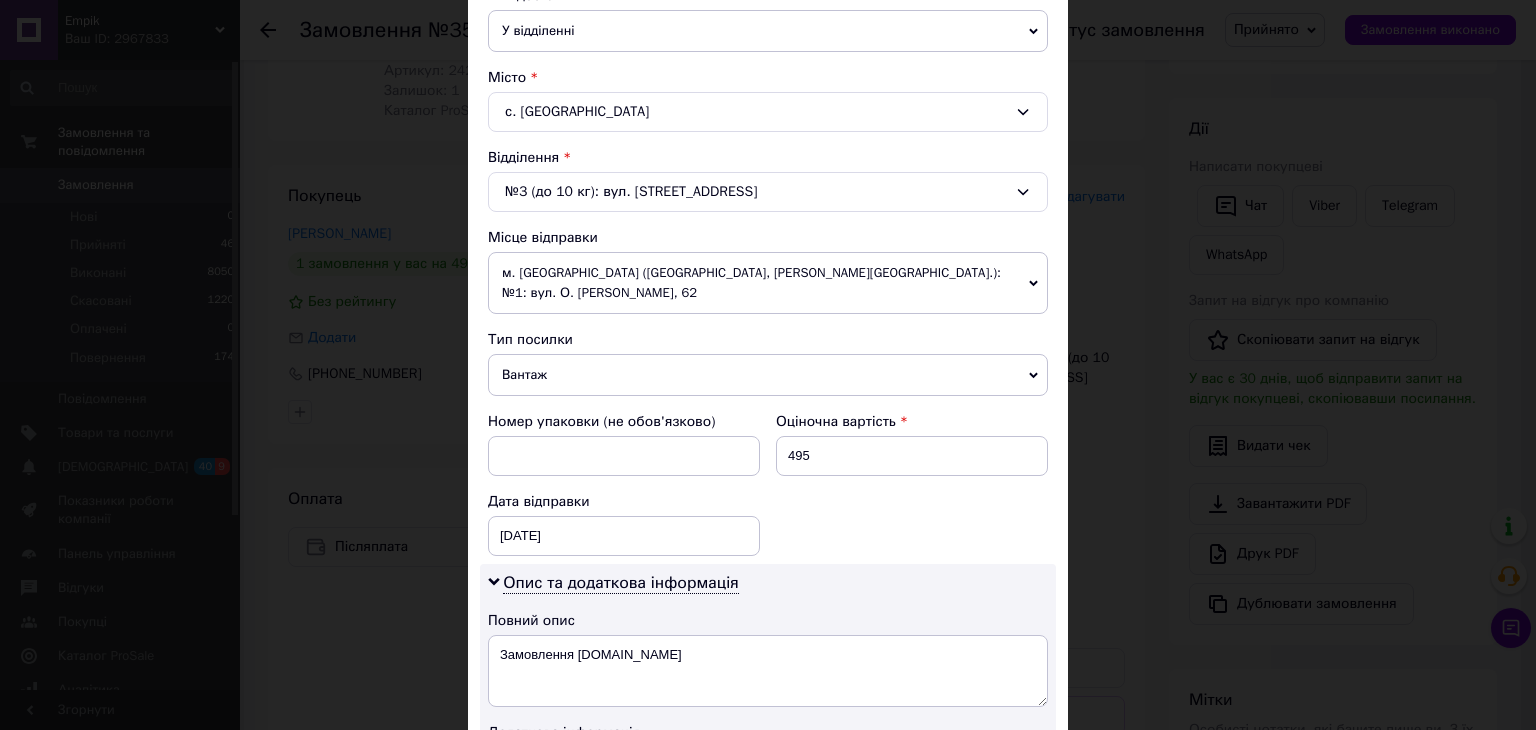 scroll, scrollTop: 698, scrollLeft: 0, axis: vertical 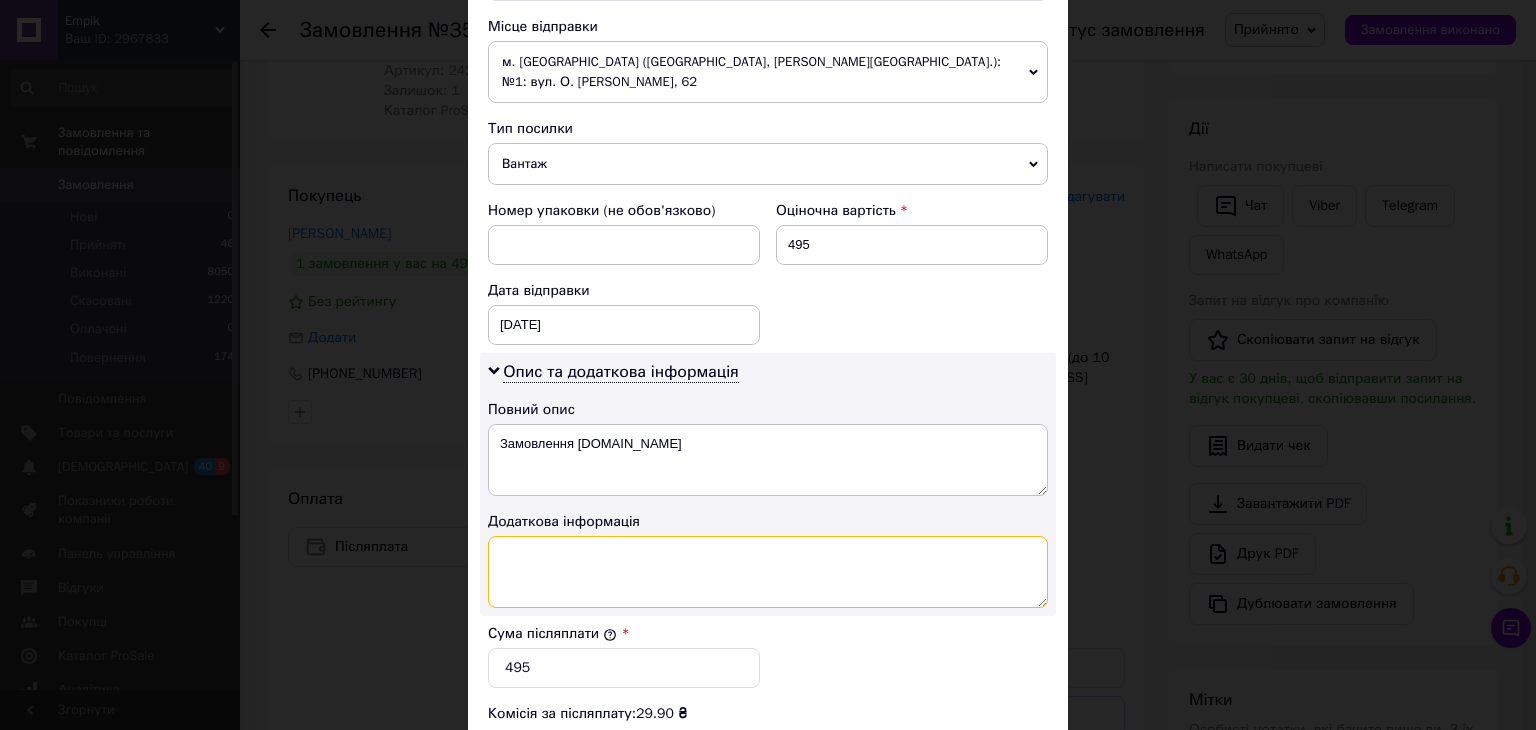 click at bounding box center [768, 572] 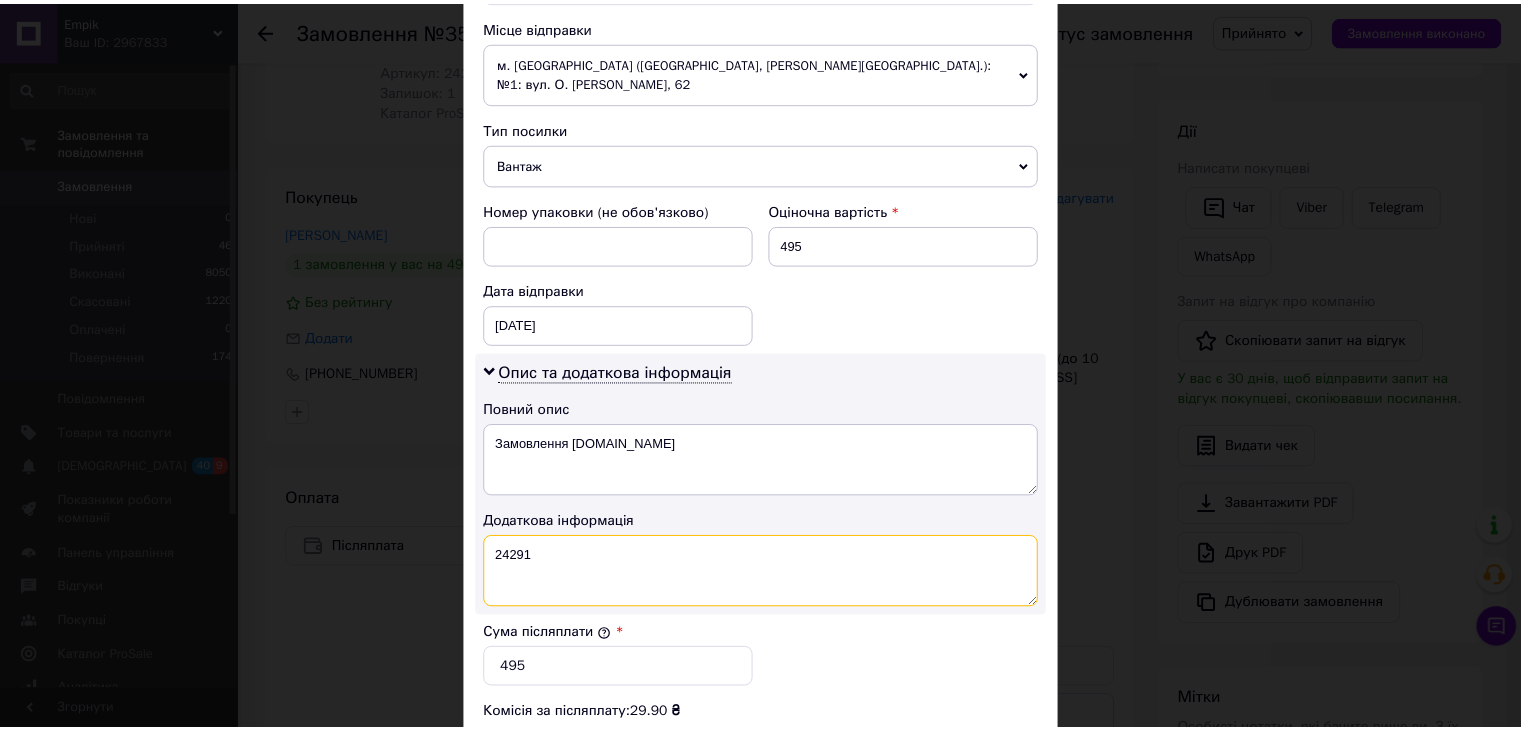 scroll, scrollTop: 1013, scrollLeft: 0, axis: vertical 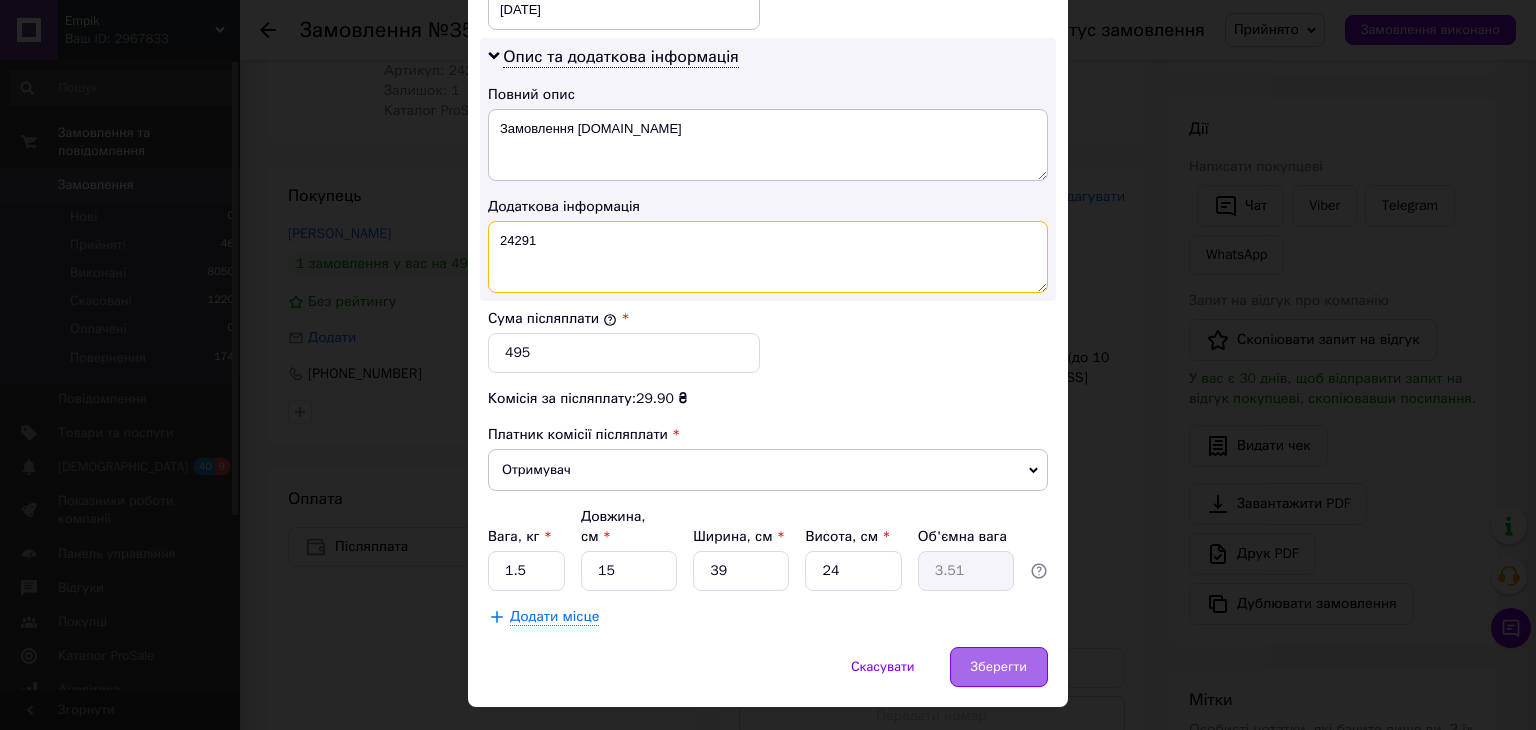 type on "24291" 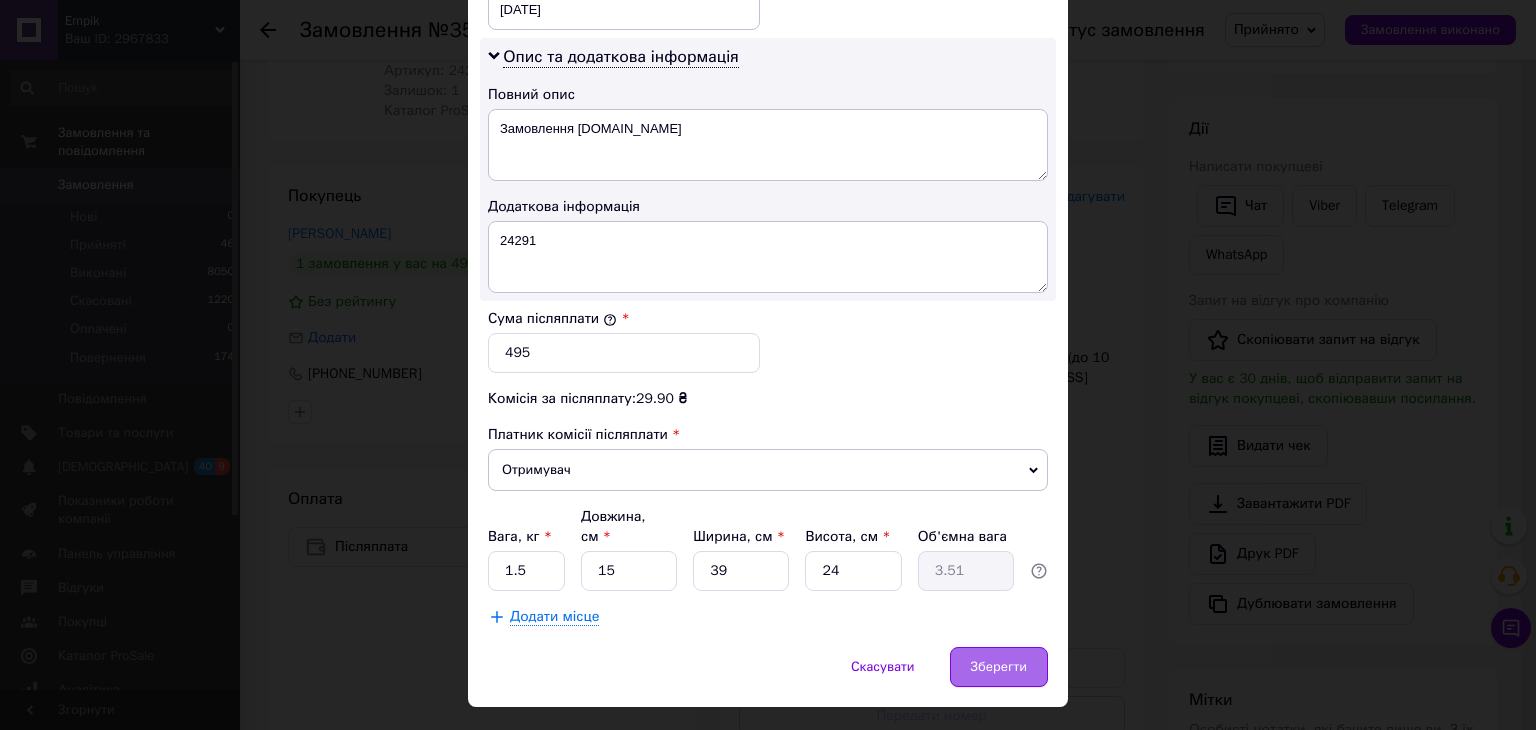 click on "Зберегти" at bounding box center [999, 667] 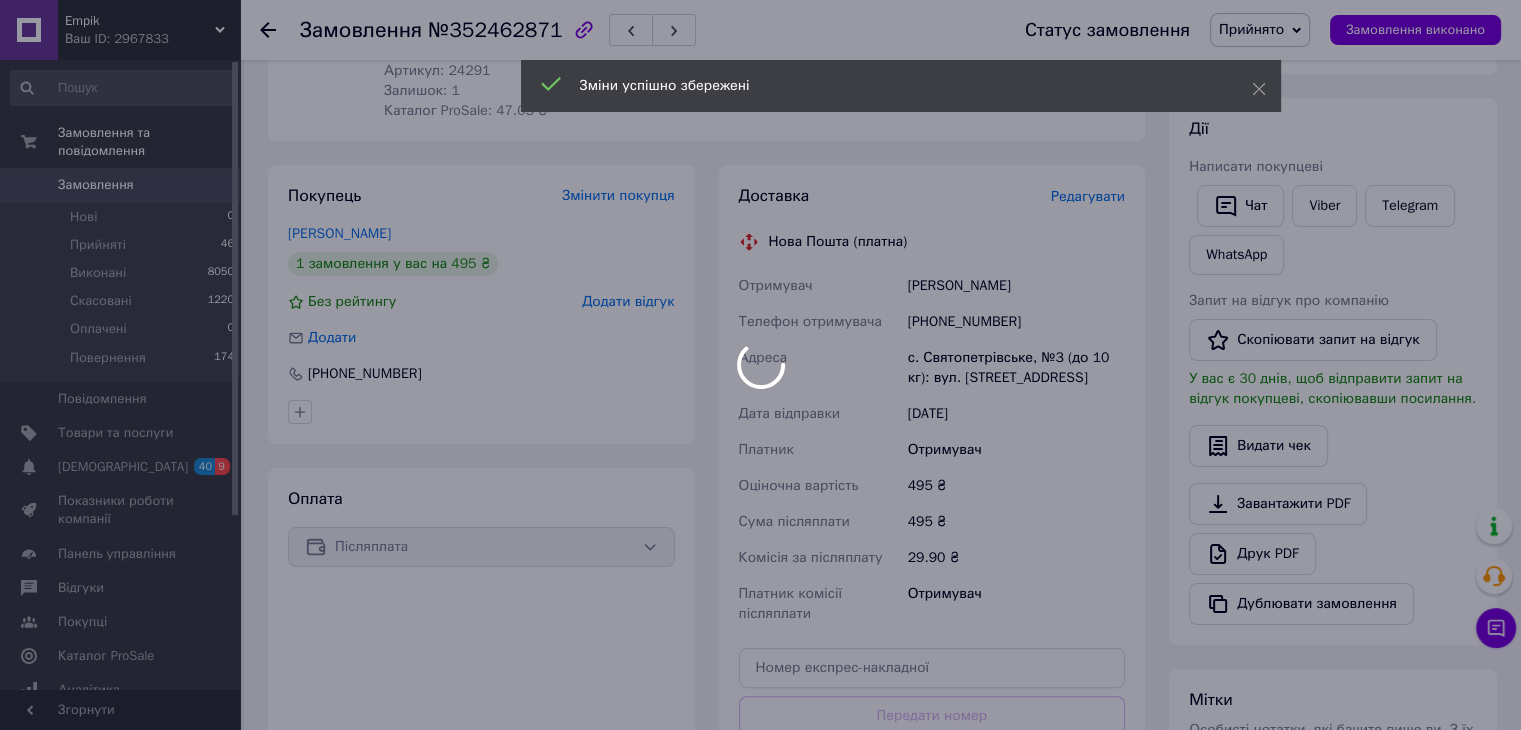 scroll, scrollTop: 607, scrollLeft: 0, axis: vertical 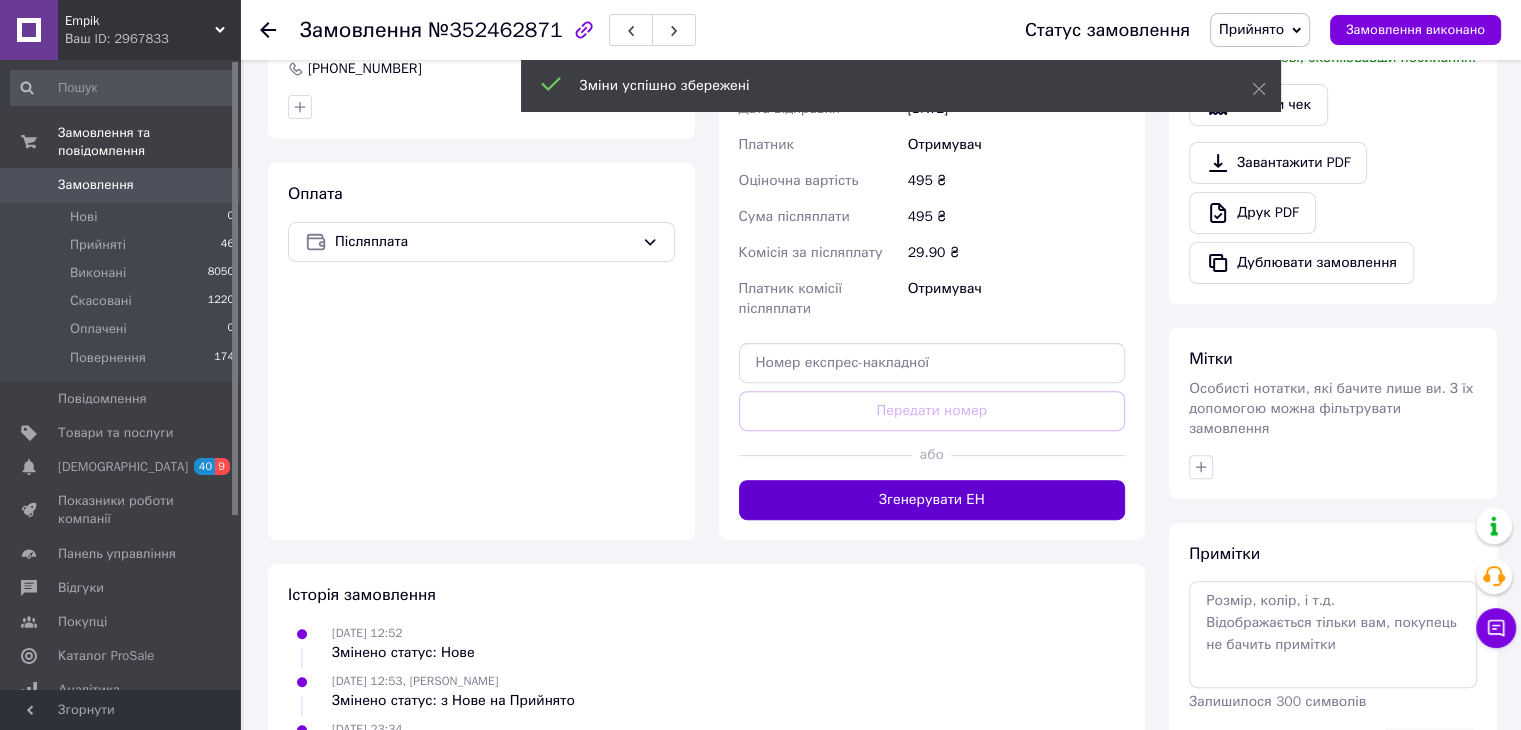 click on "Згенерувати ЕН" at bounding box center [932, 500] 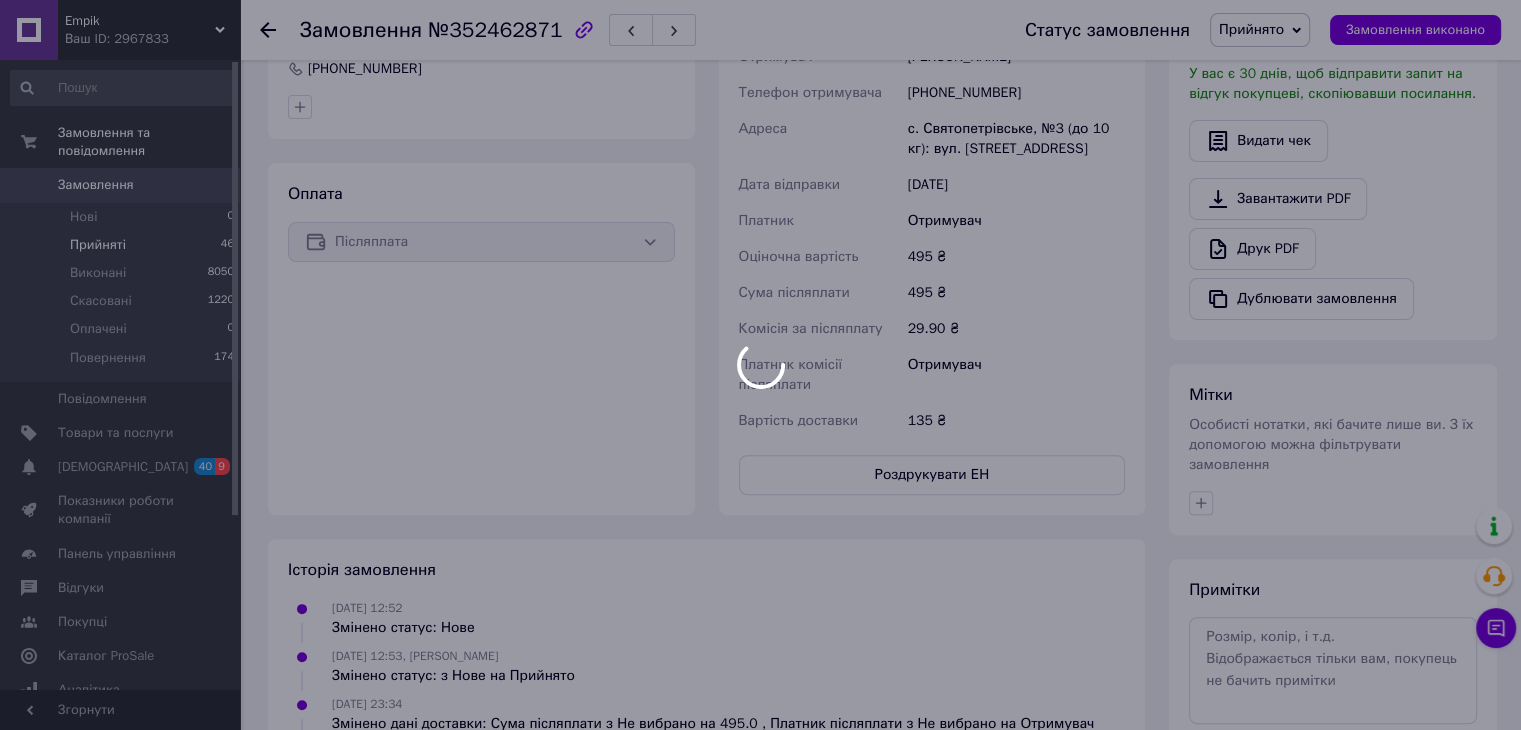 click at bounding box center (760, 365) 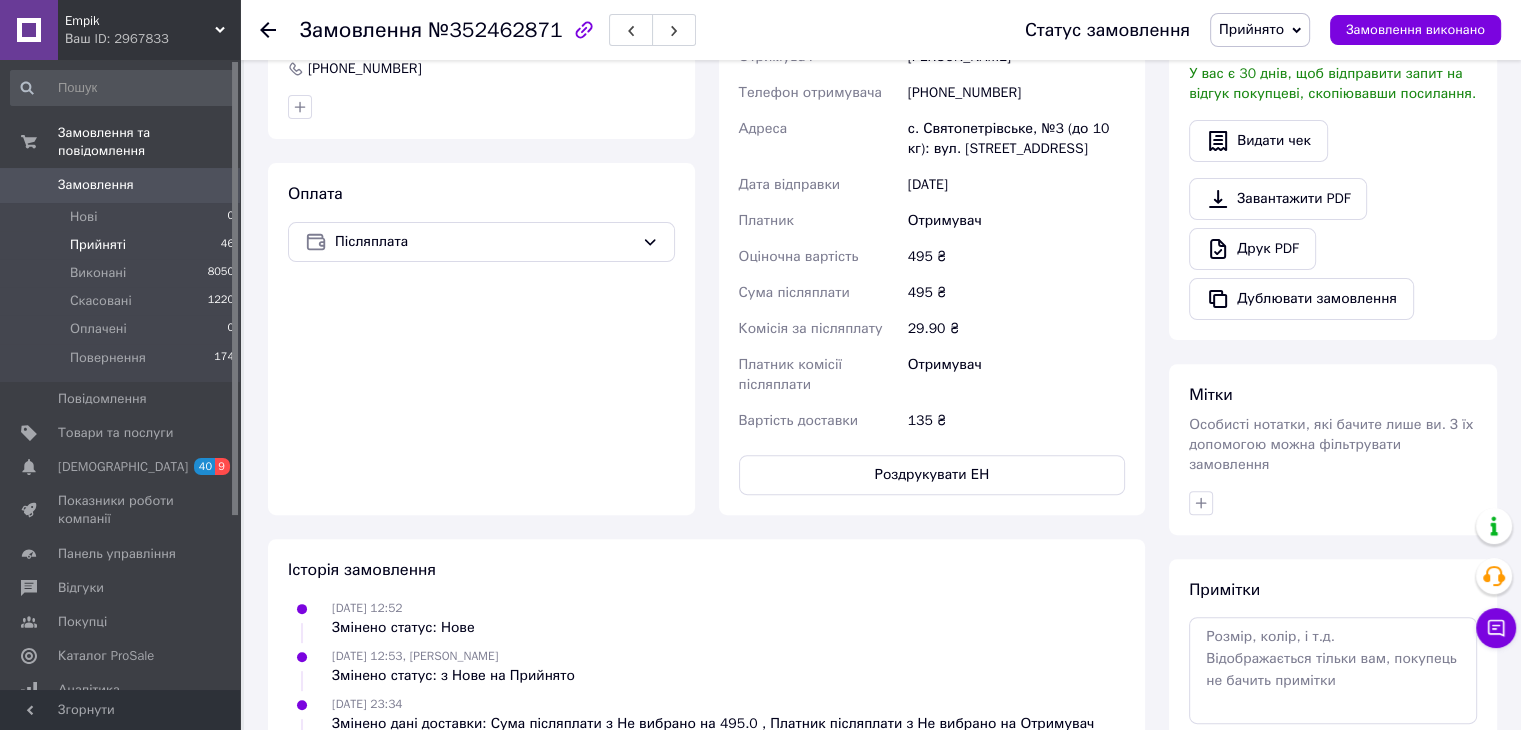 click on "Прийняті" at bounding box center (98, 245) 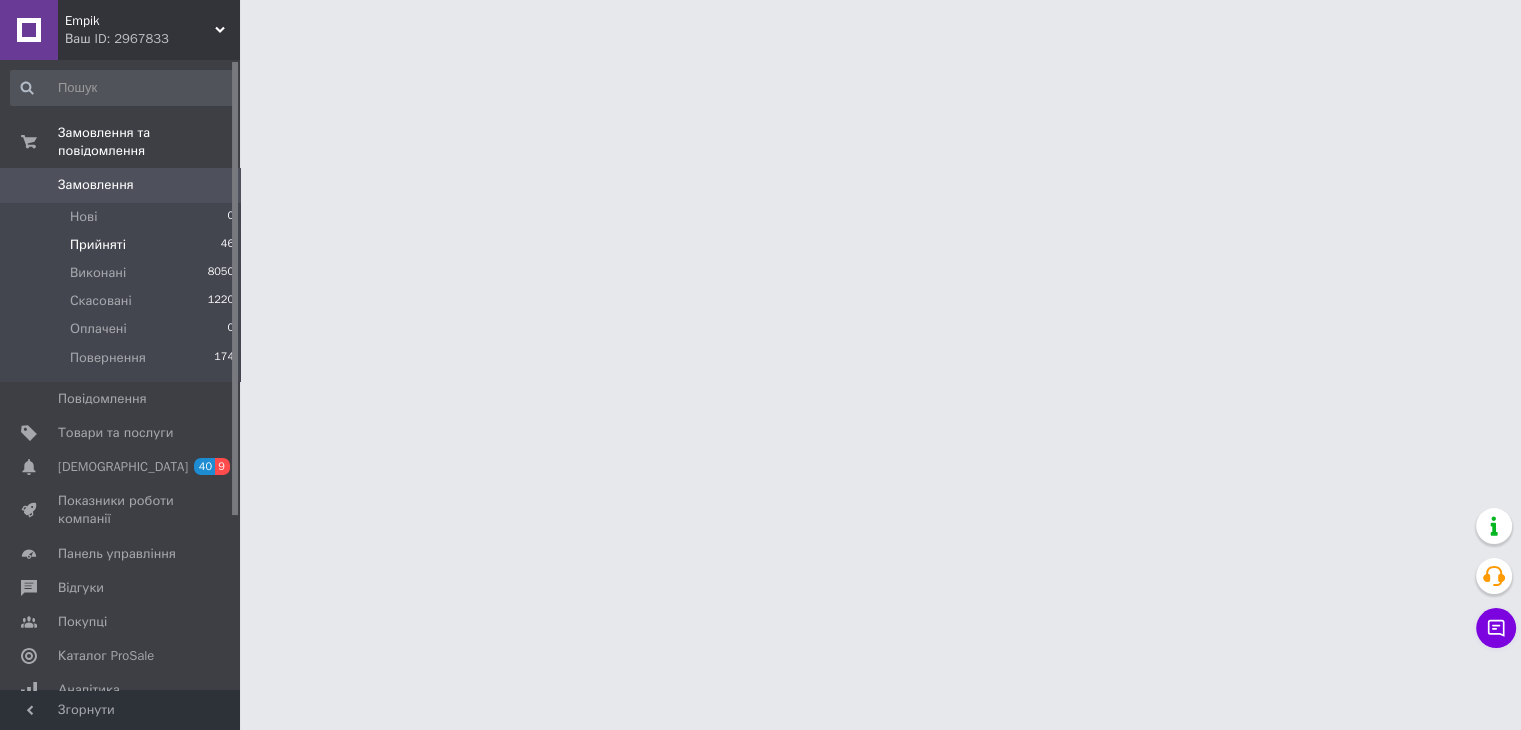 scroll, scrollTop: 0, scrollLeft: 0, axis: both 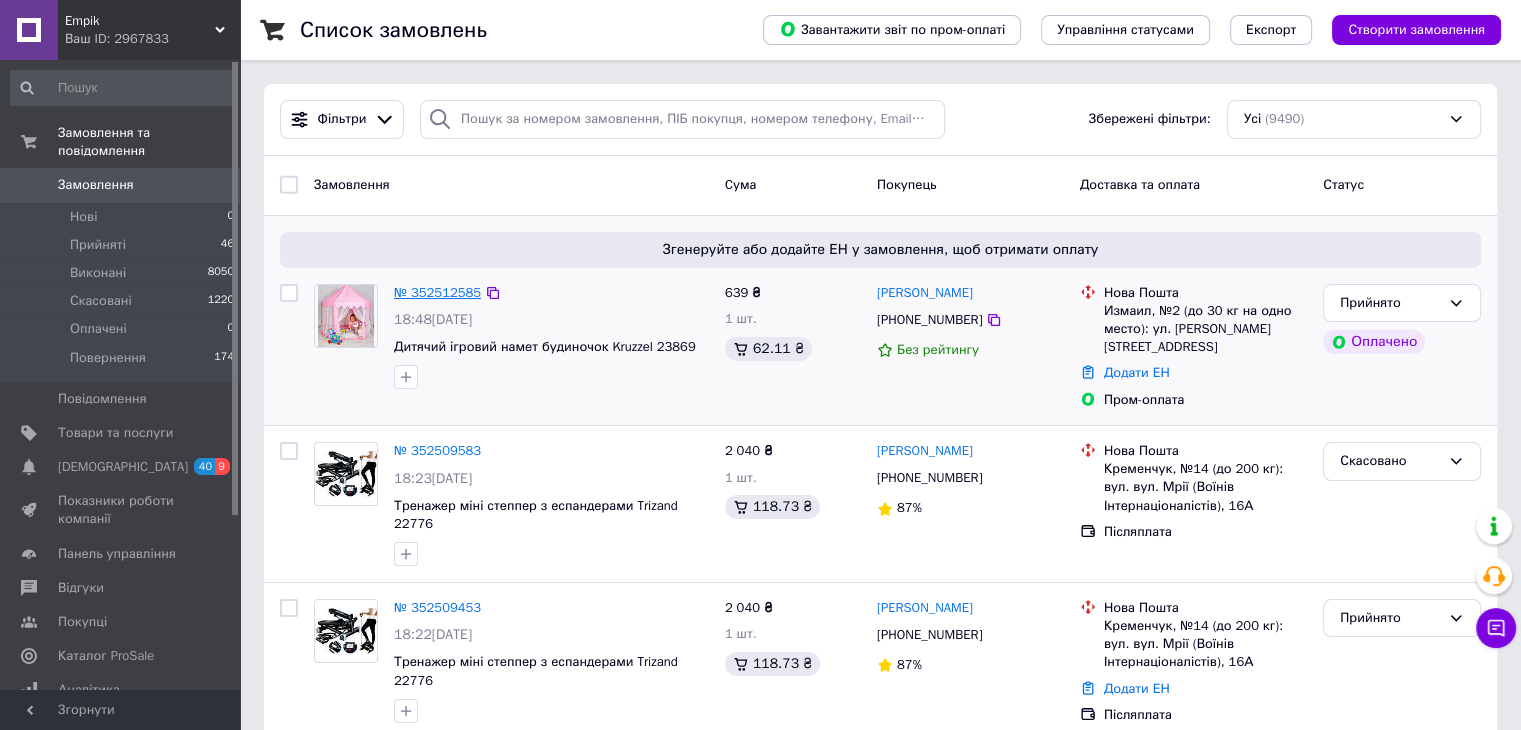 click on "№ 352512585" at bounding box center (437, 292) 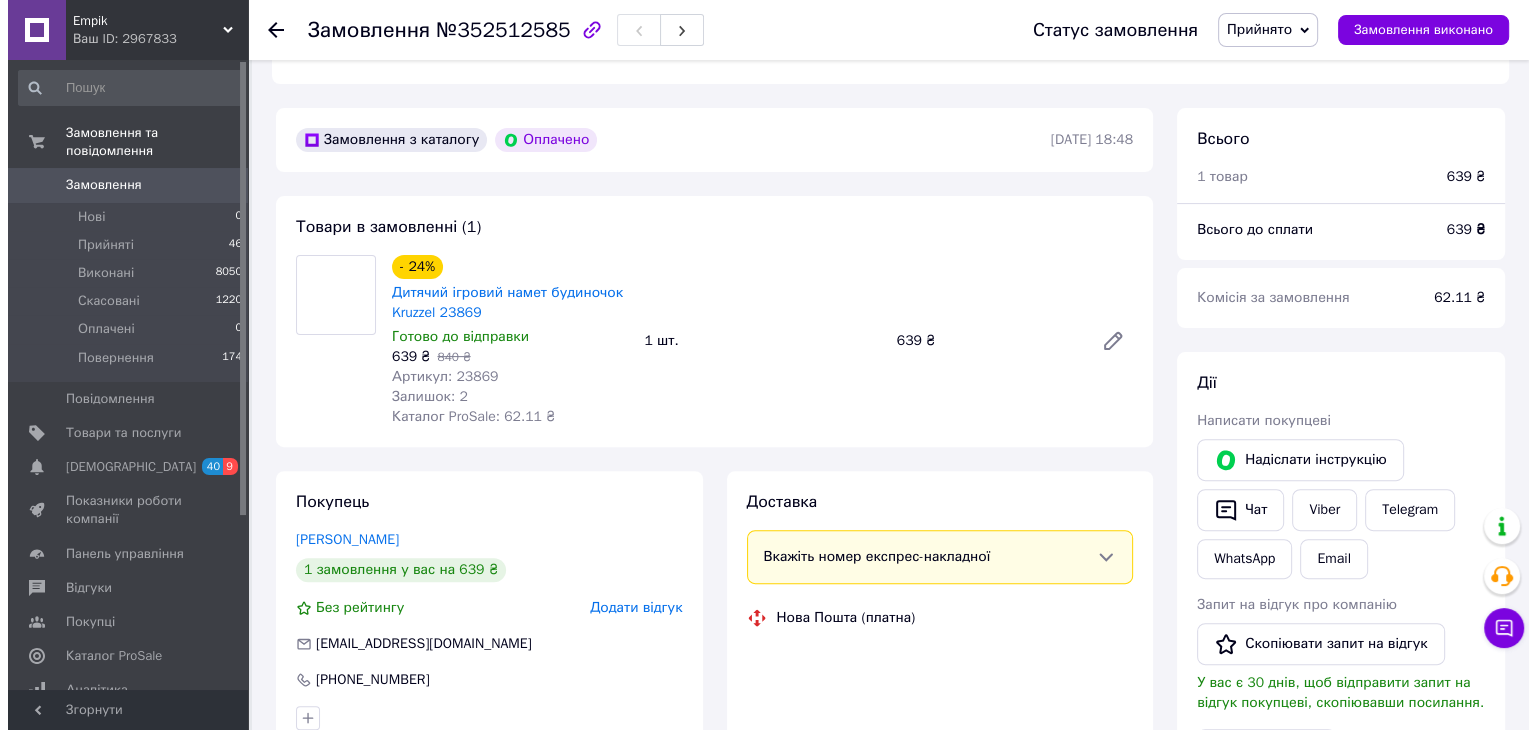 scroll, scrollTop: 575, scrollLeft: 0, axis: vertical 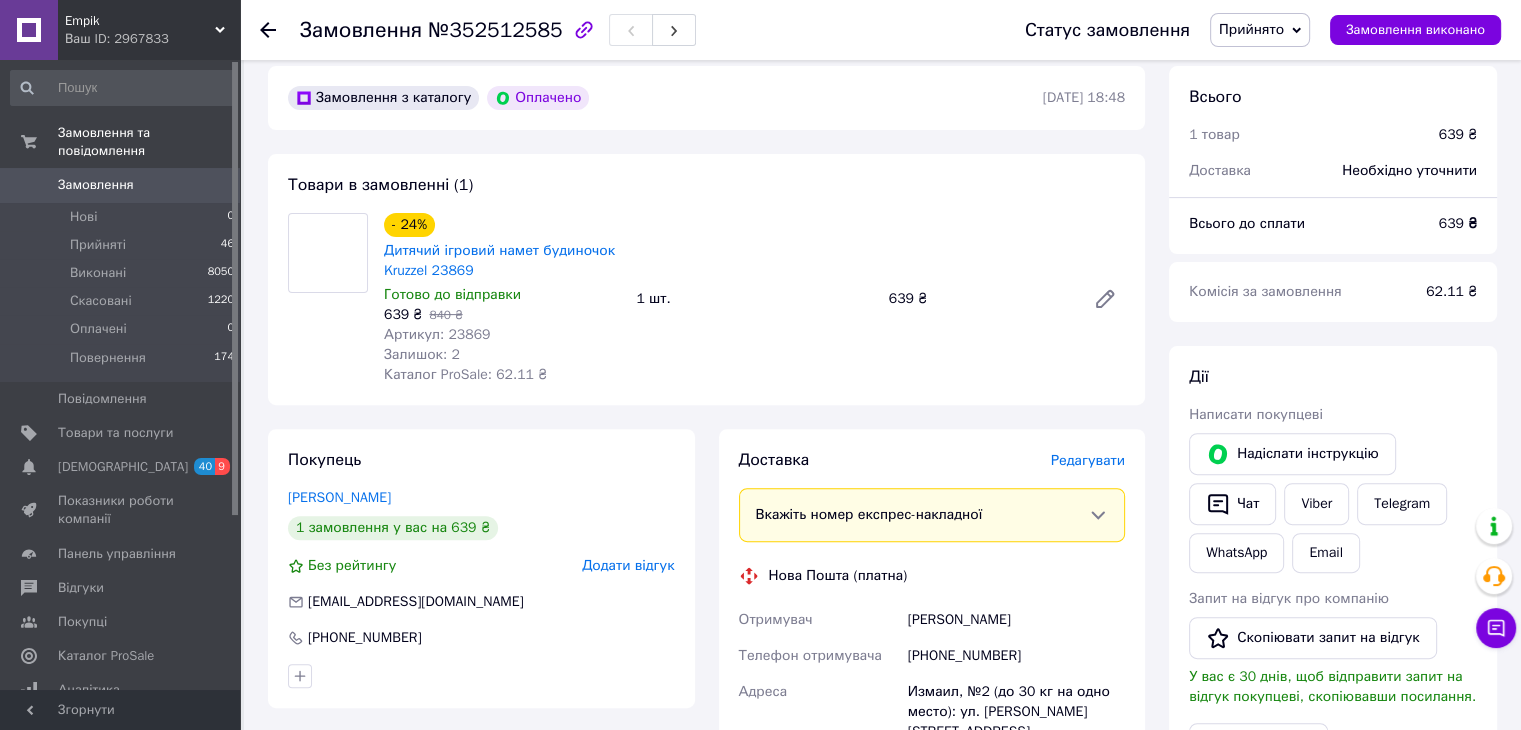 click on "Артикул: 23869" at bounding box center (437, 334) 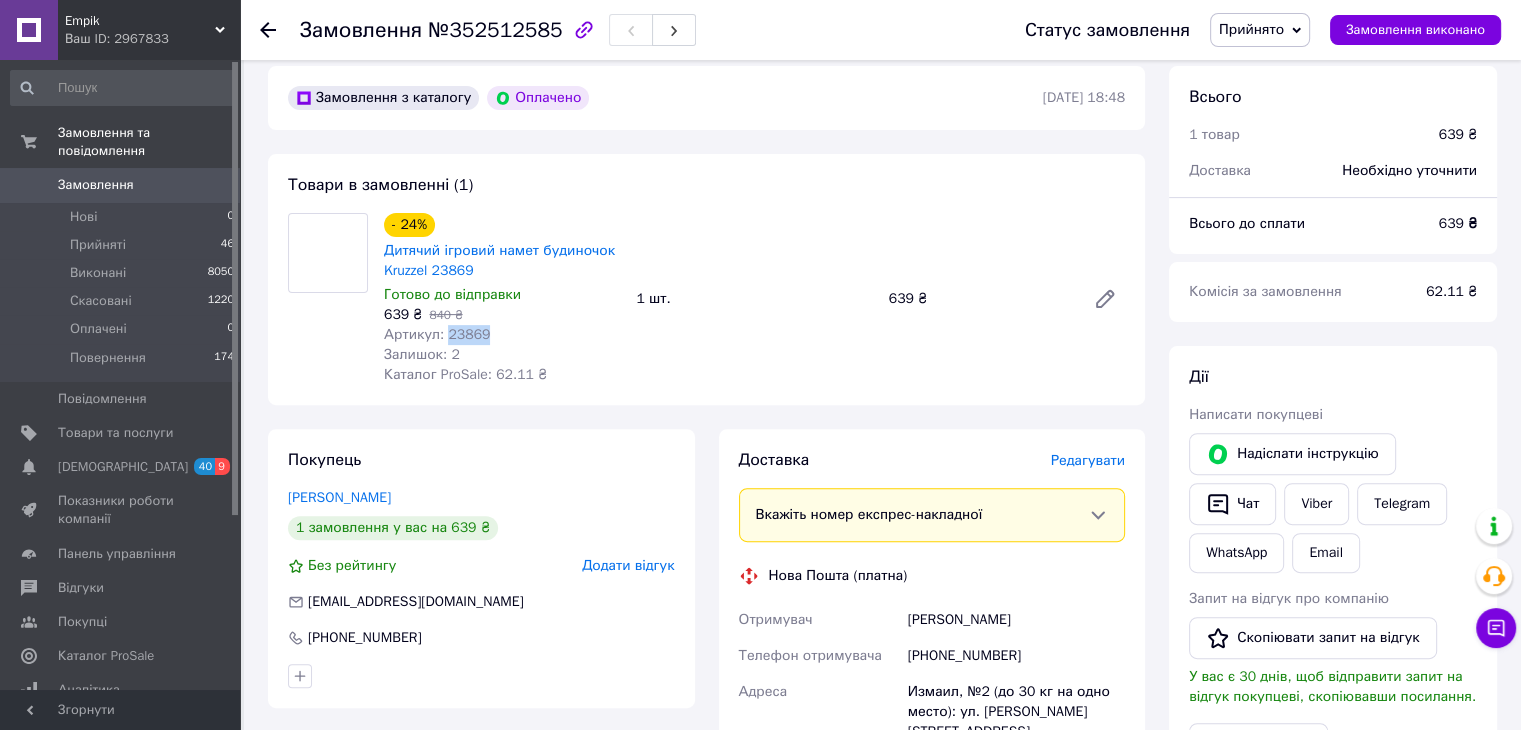 click on "Артикул: 23869" at bounding box center (437, 334) 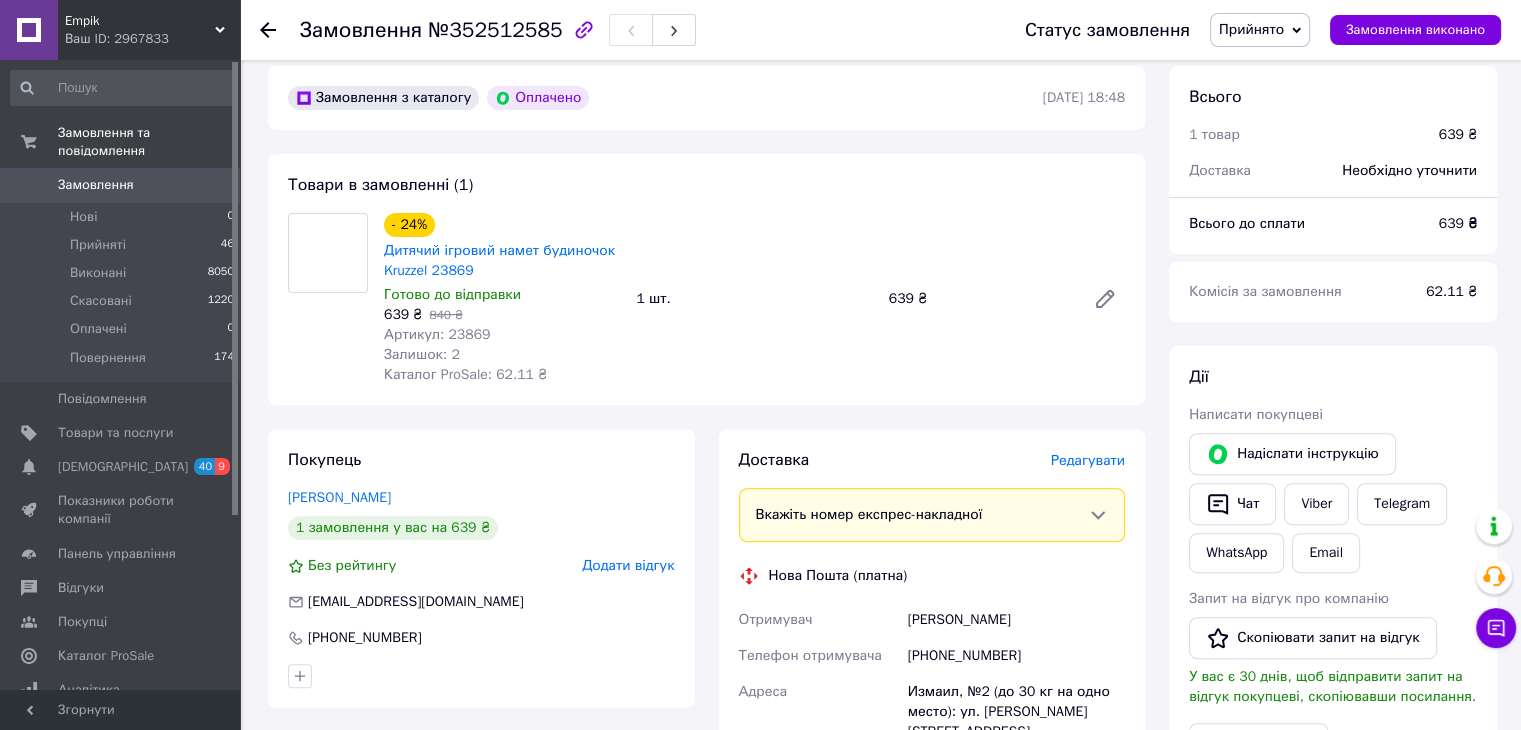 click on "Редагувати" at bounding box center (1088, 460) 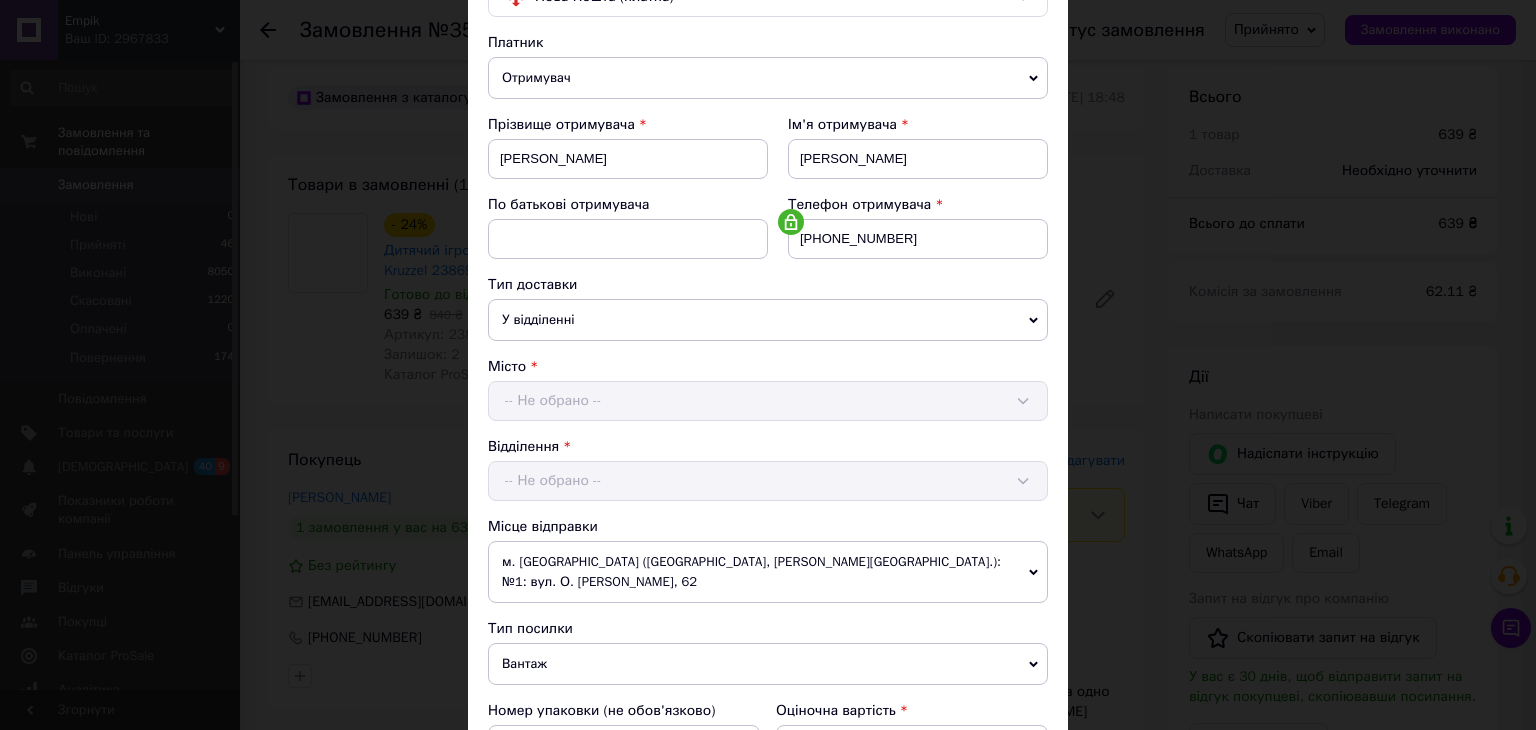 scroll, scrollTop: 592, scrollLeft: 0, axis: vertical 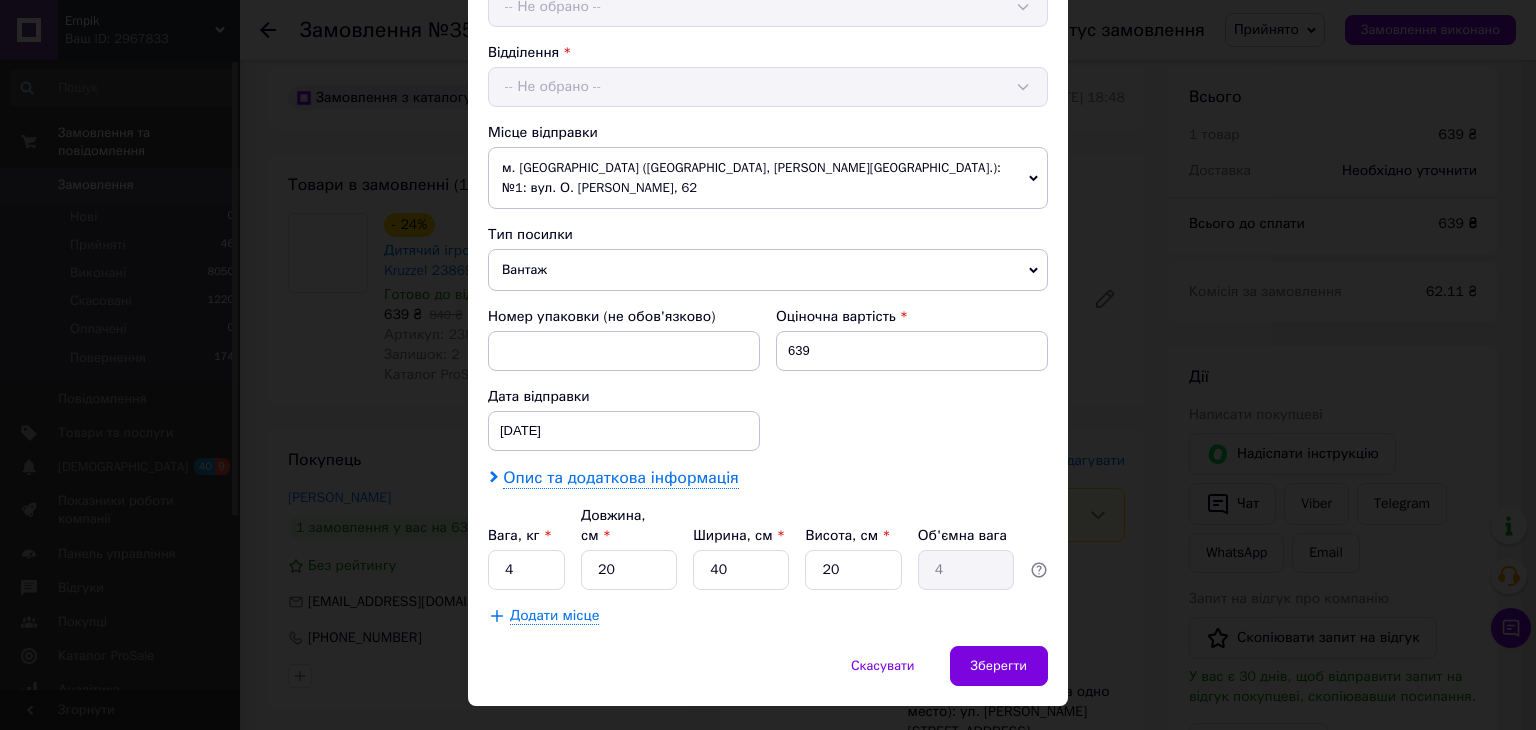 click on "Опис та додаткова інформація" at bounding box center [620, 478] 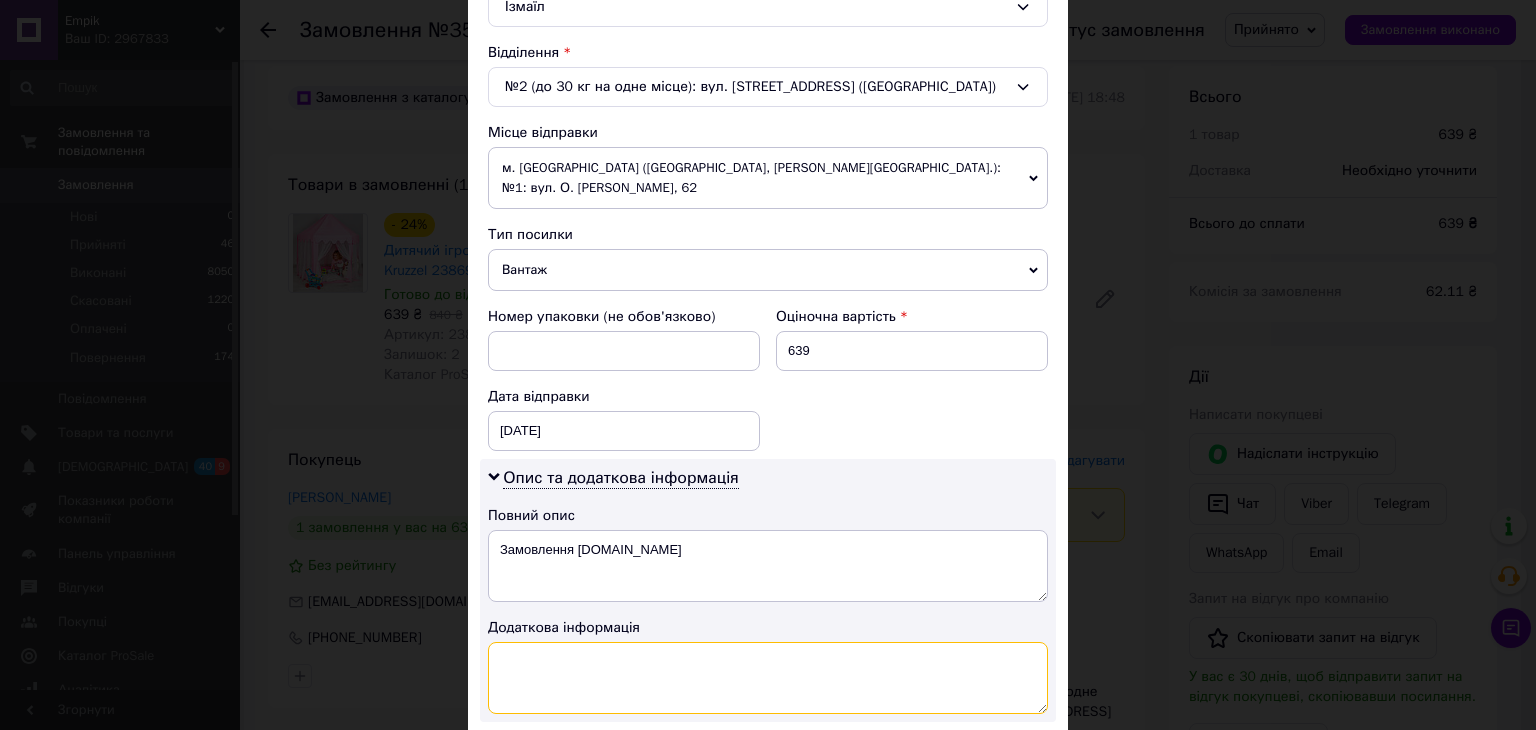 click at bounding box center [768, 678] 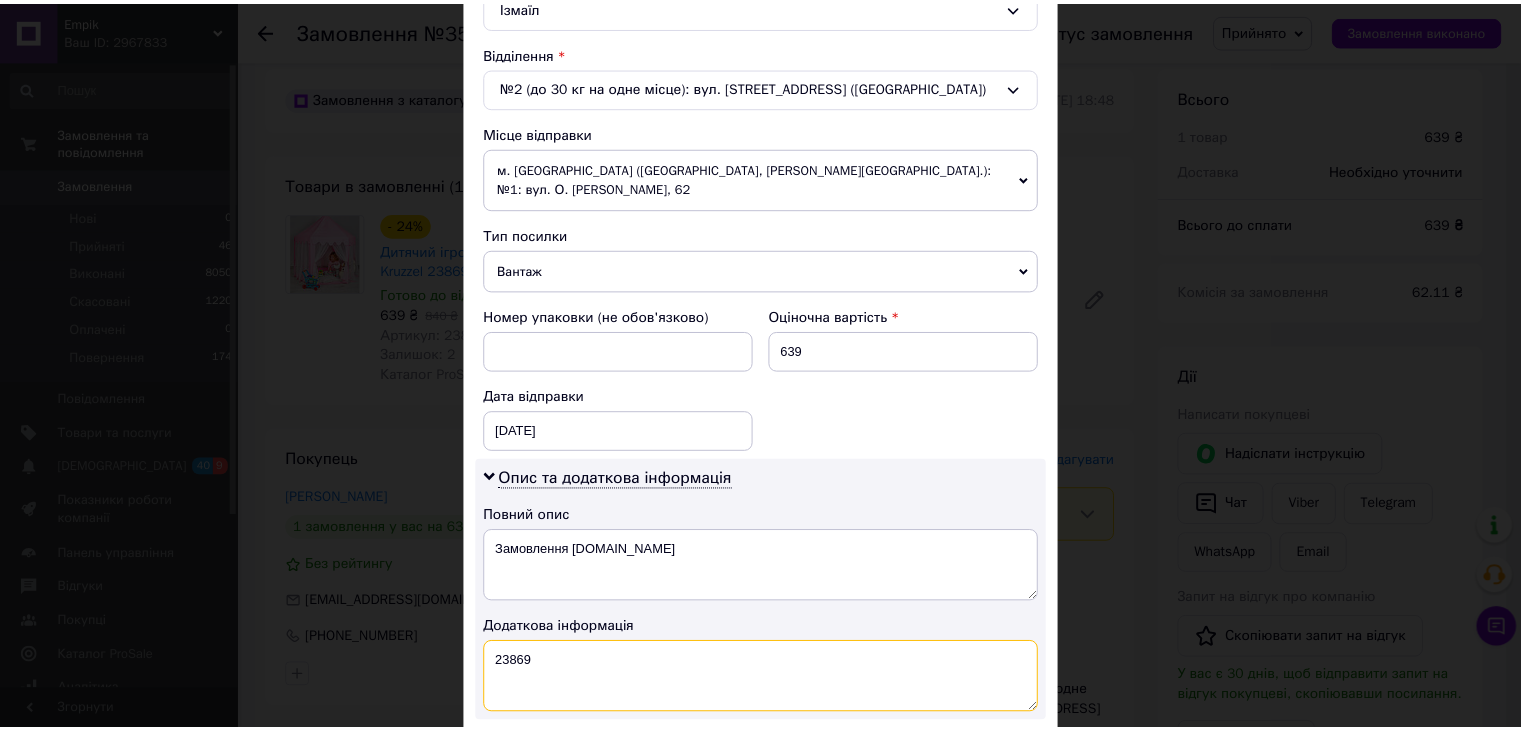 scroll, scrollTop: 816, scrollLeft: 0, axis: vertical 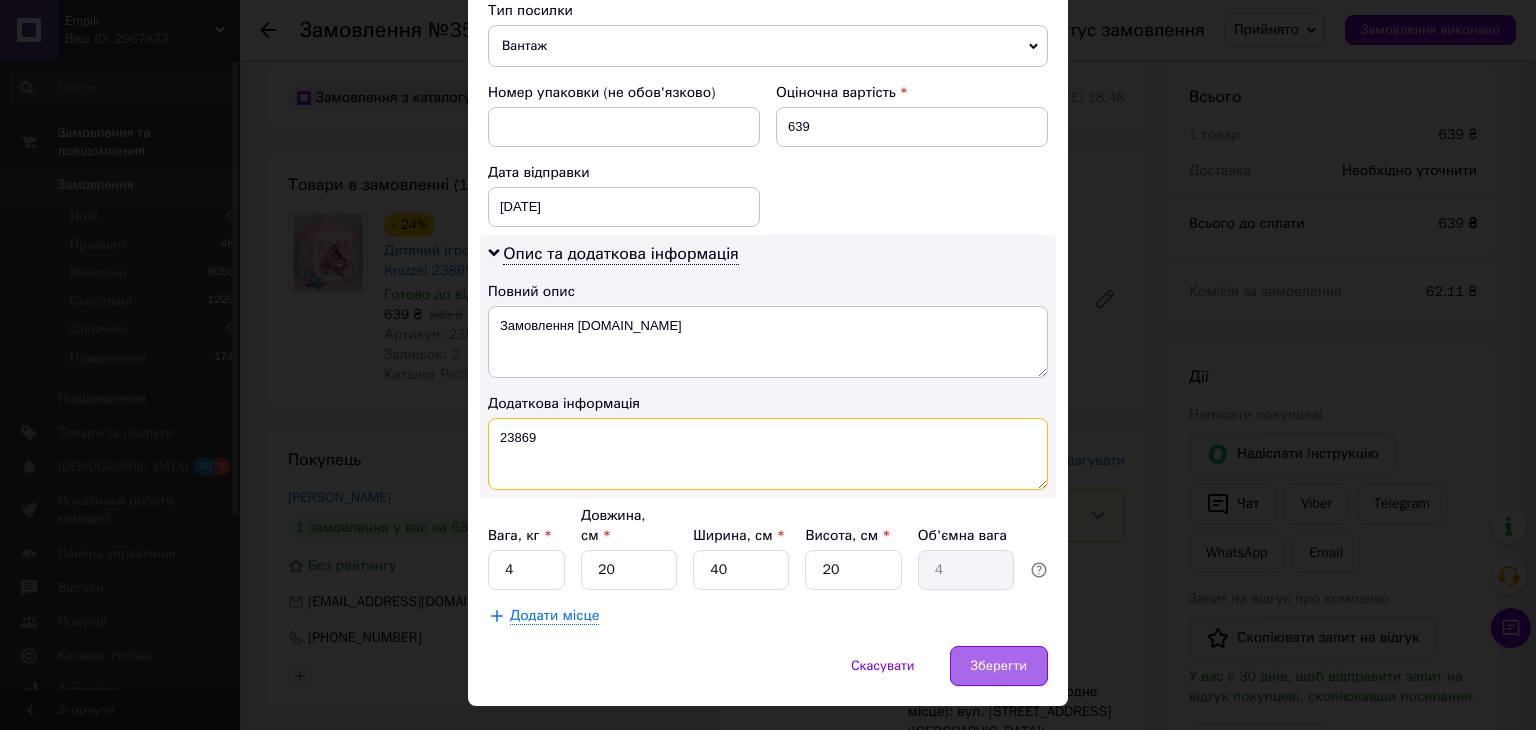 type on "23869" 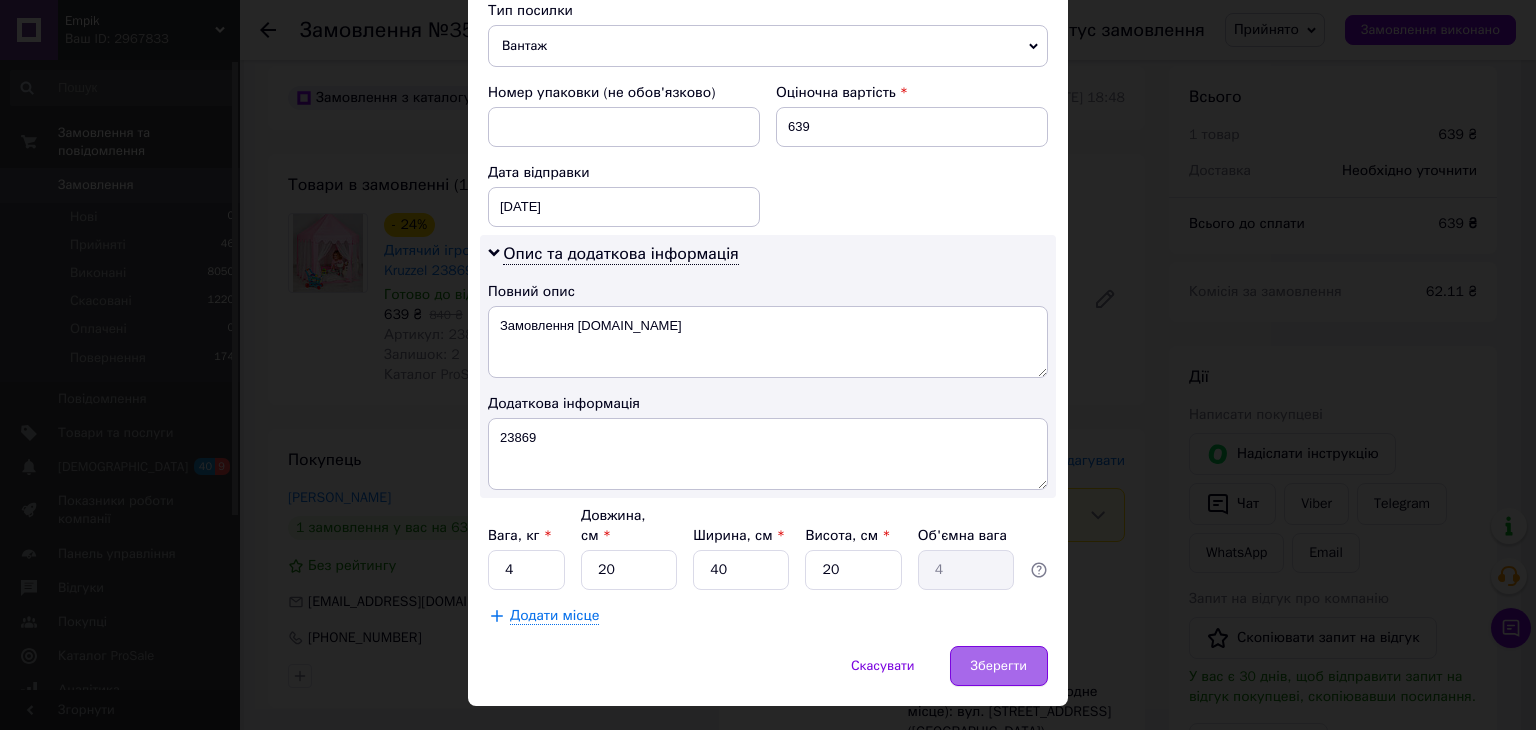 click on "Зберегти" at bounding box center (999, 666) 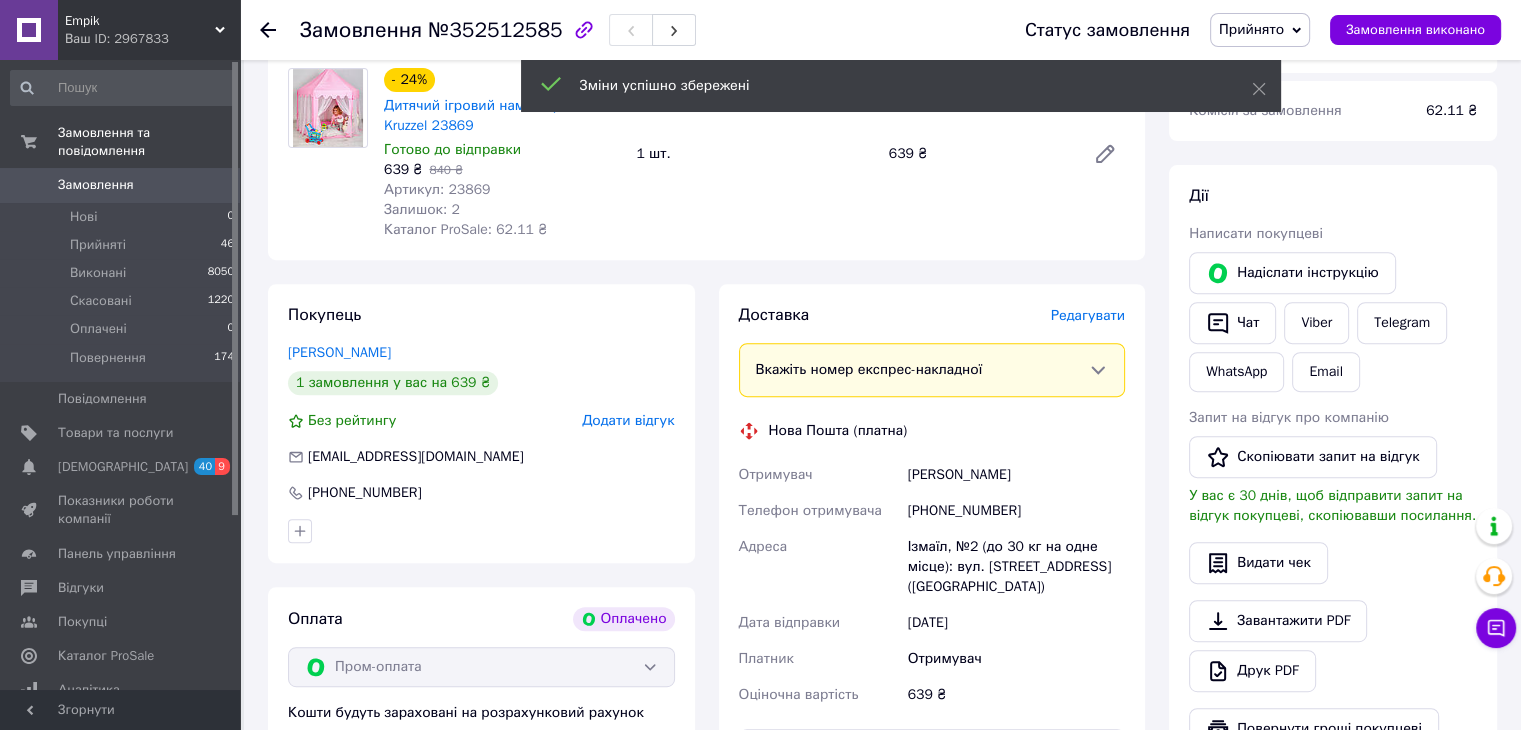scroll, scrollTop: 939, scrollLeft: 0, axis: vertical 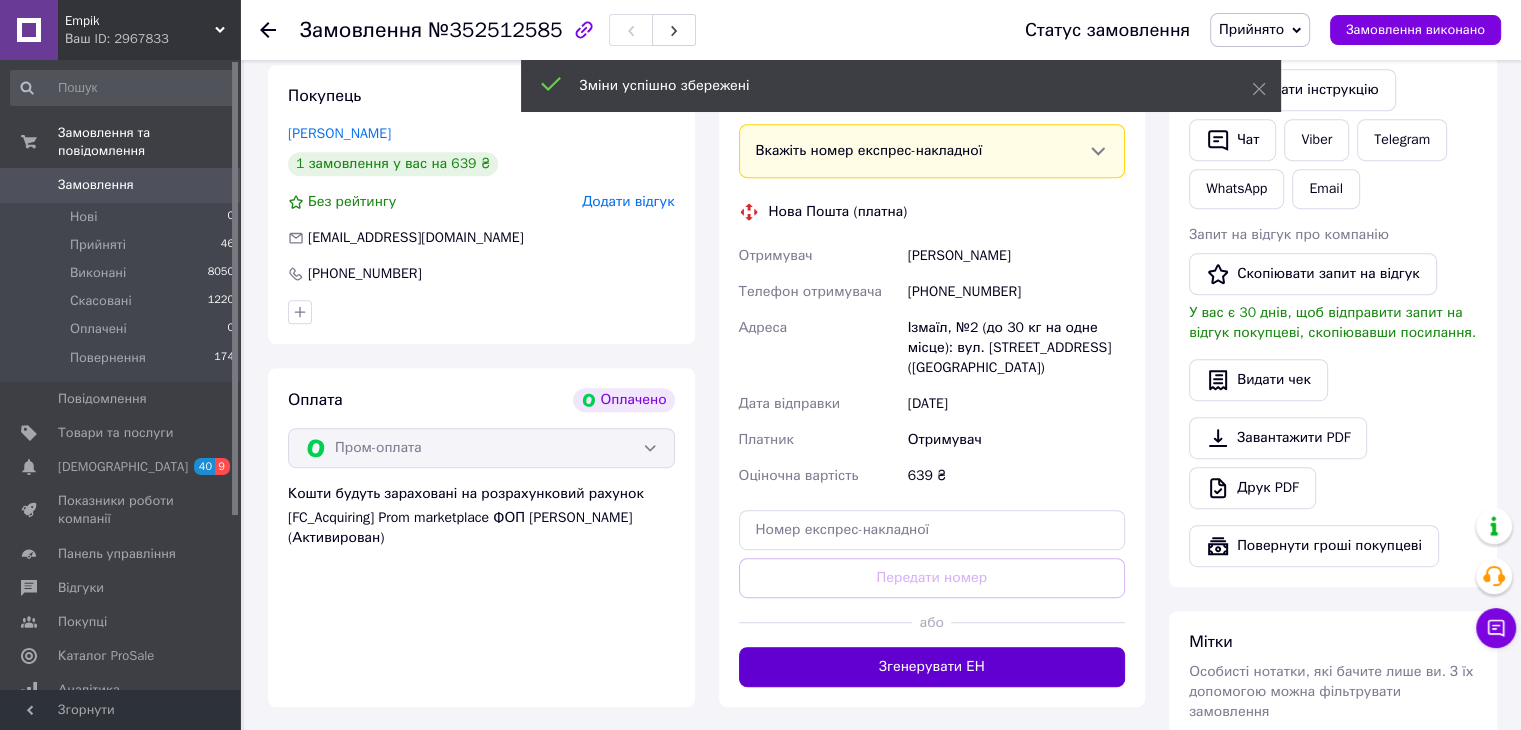 click on "Згенерувати ЕН" at bounding box center [932, 667] 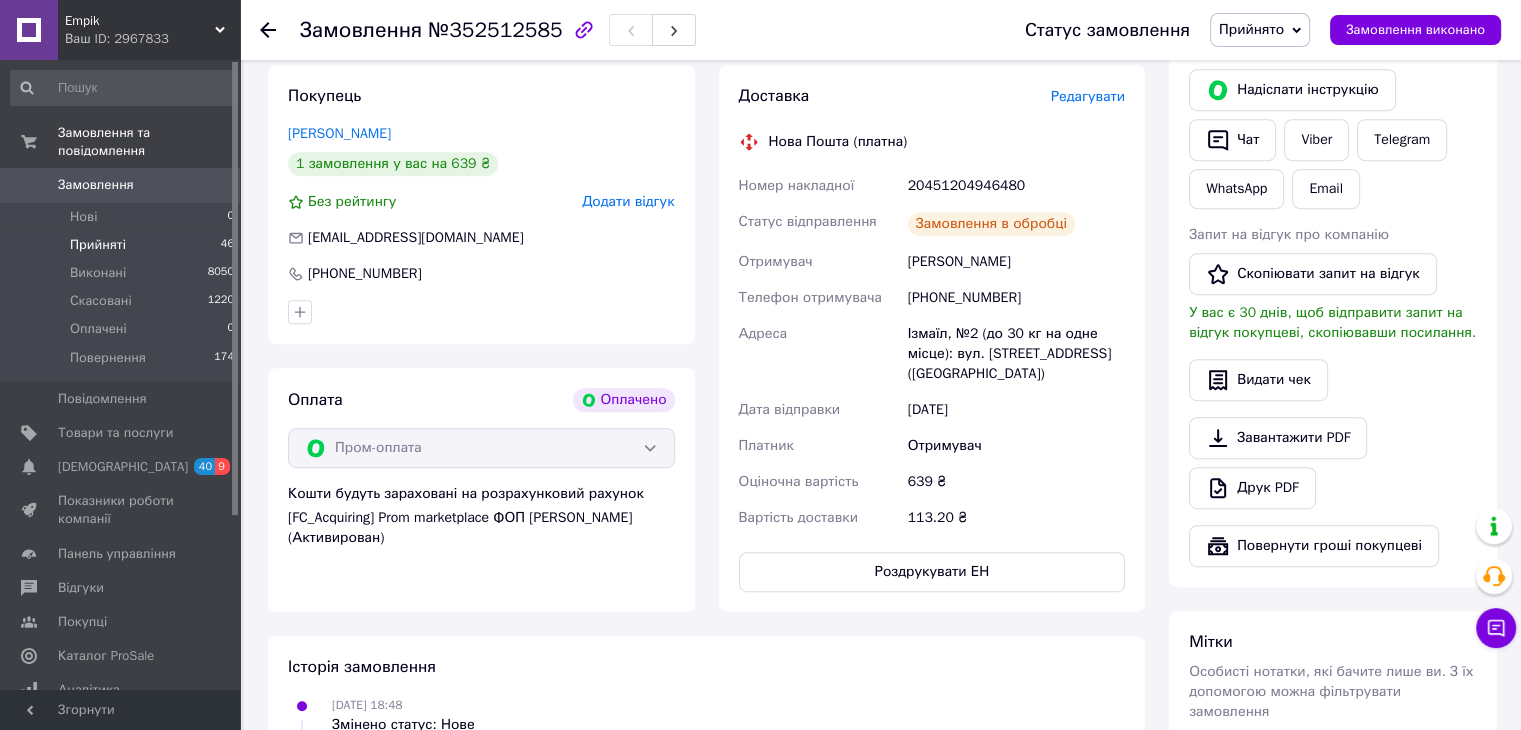 click on "Прийняті" at bounding box center (98, 245) 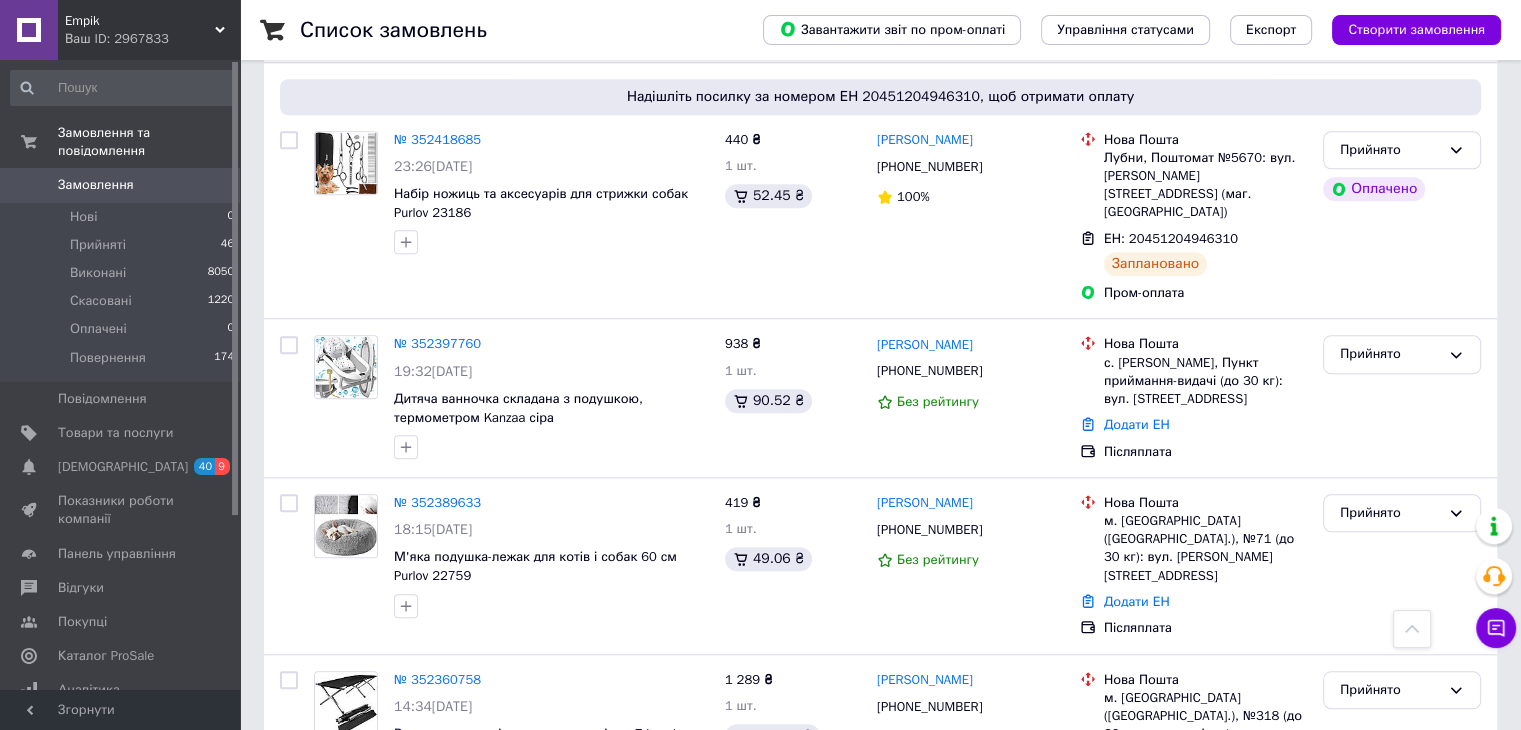 scroll, scrollTop: 1576, scrollLeft: 0, axis: vertical 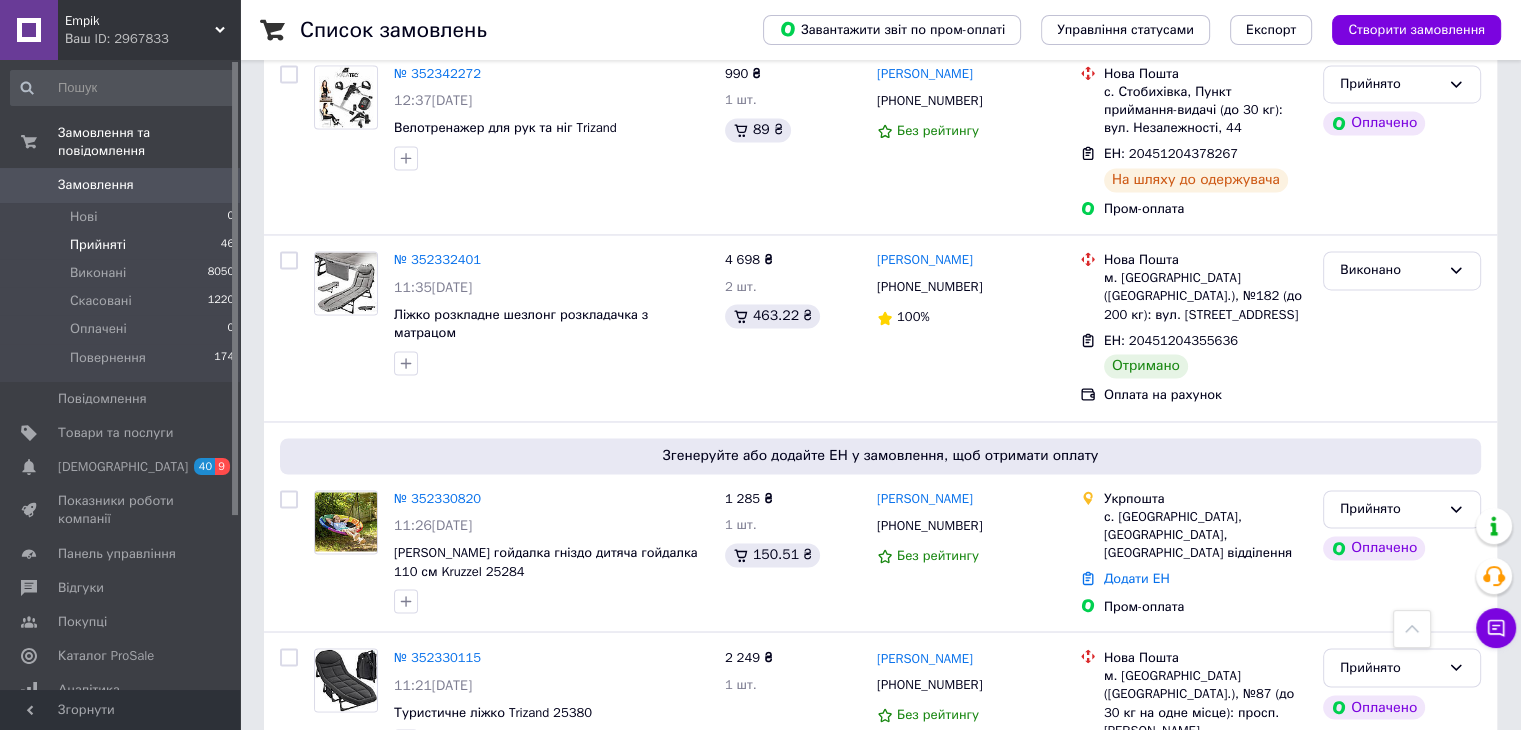 click on "Прийняті 46" at bounding box center (123, 245) 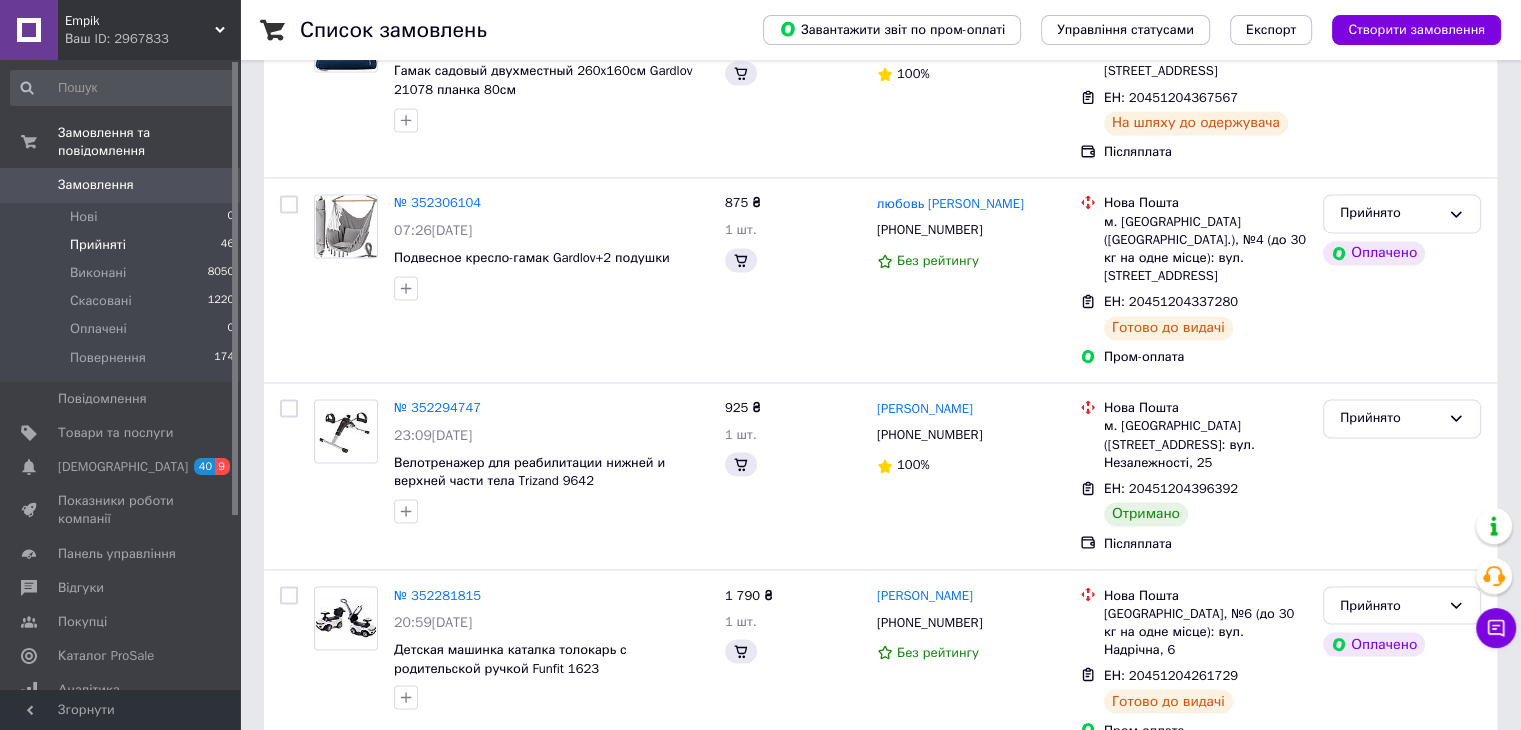 scroll, scrollTop: 0, scrollLeft: 0, axis: both 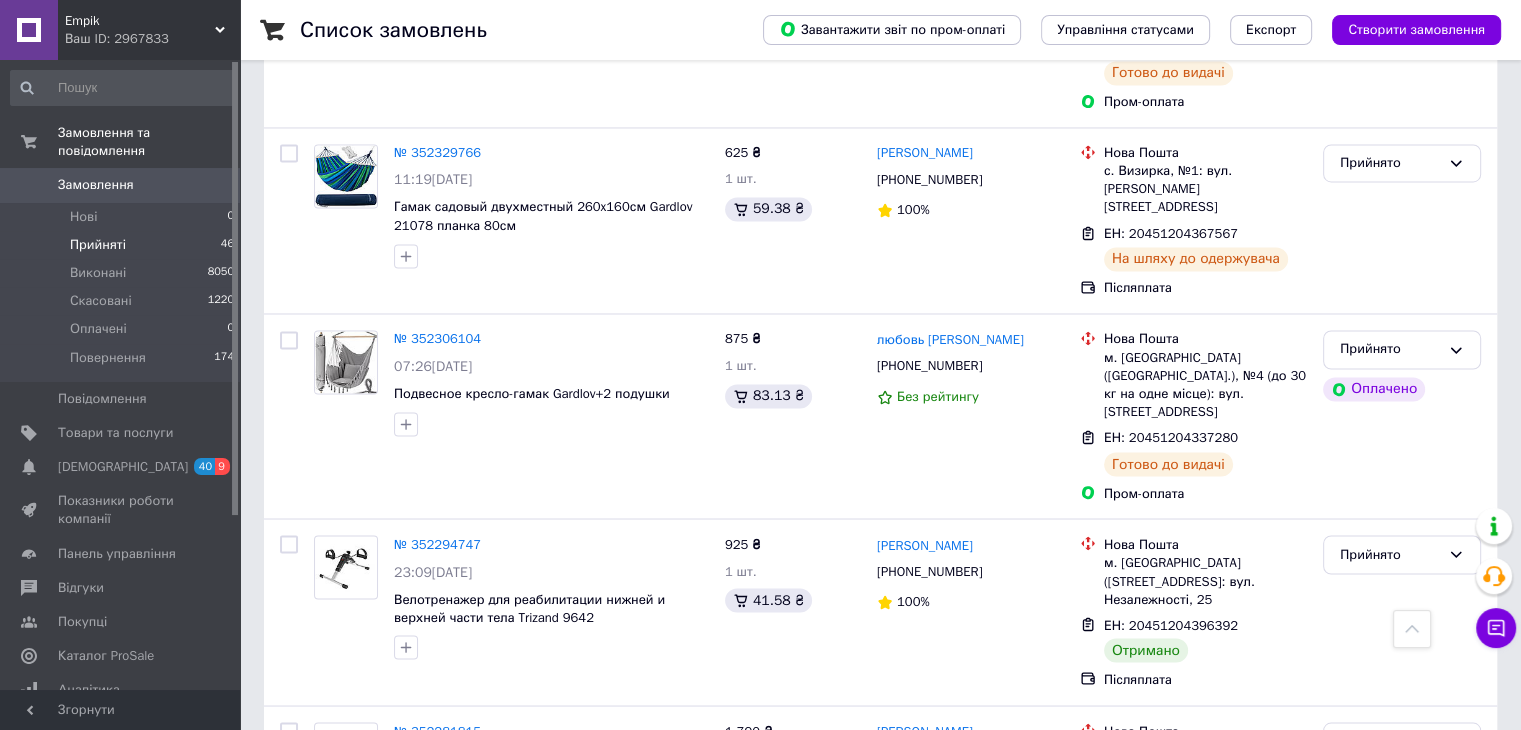 click on "Наступна" at bounding box center (450, 936) 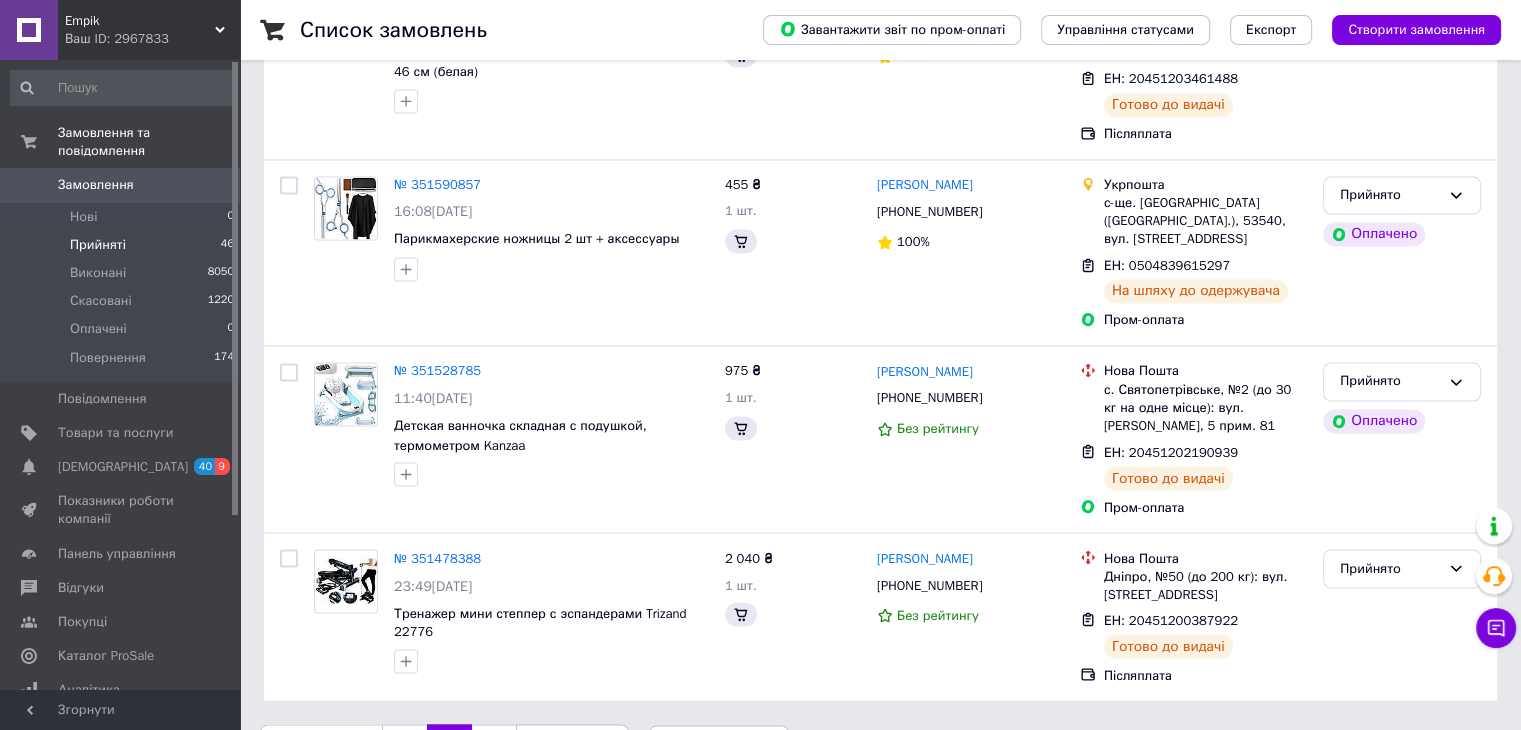 scroll, scrollTop: 0, scrollLeft: 0, axis: both 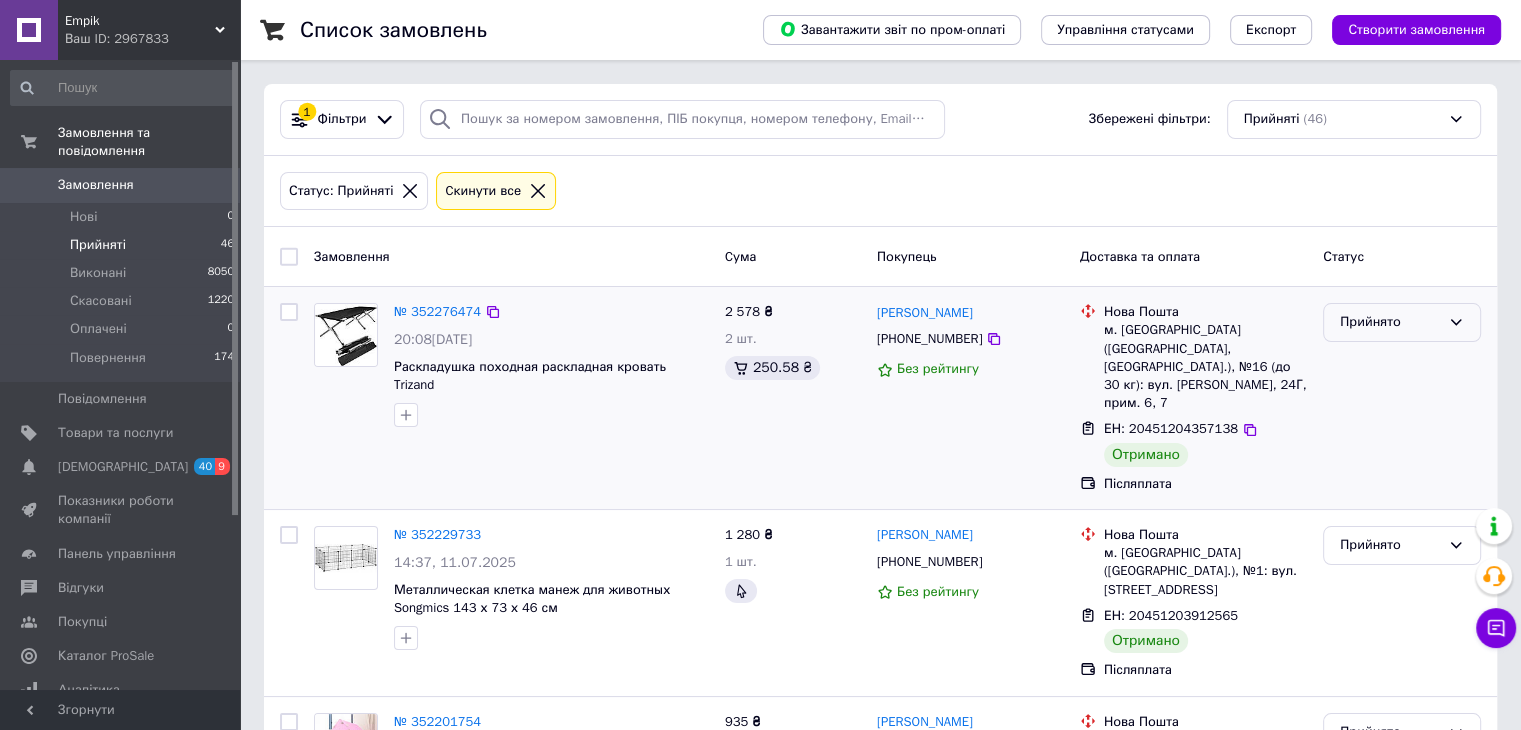 click on "Прийнято" at bounding box center [1390, 322] 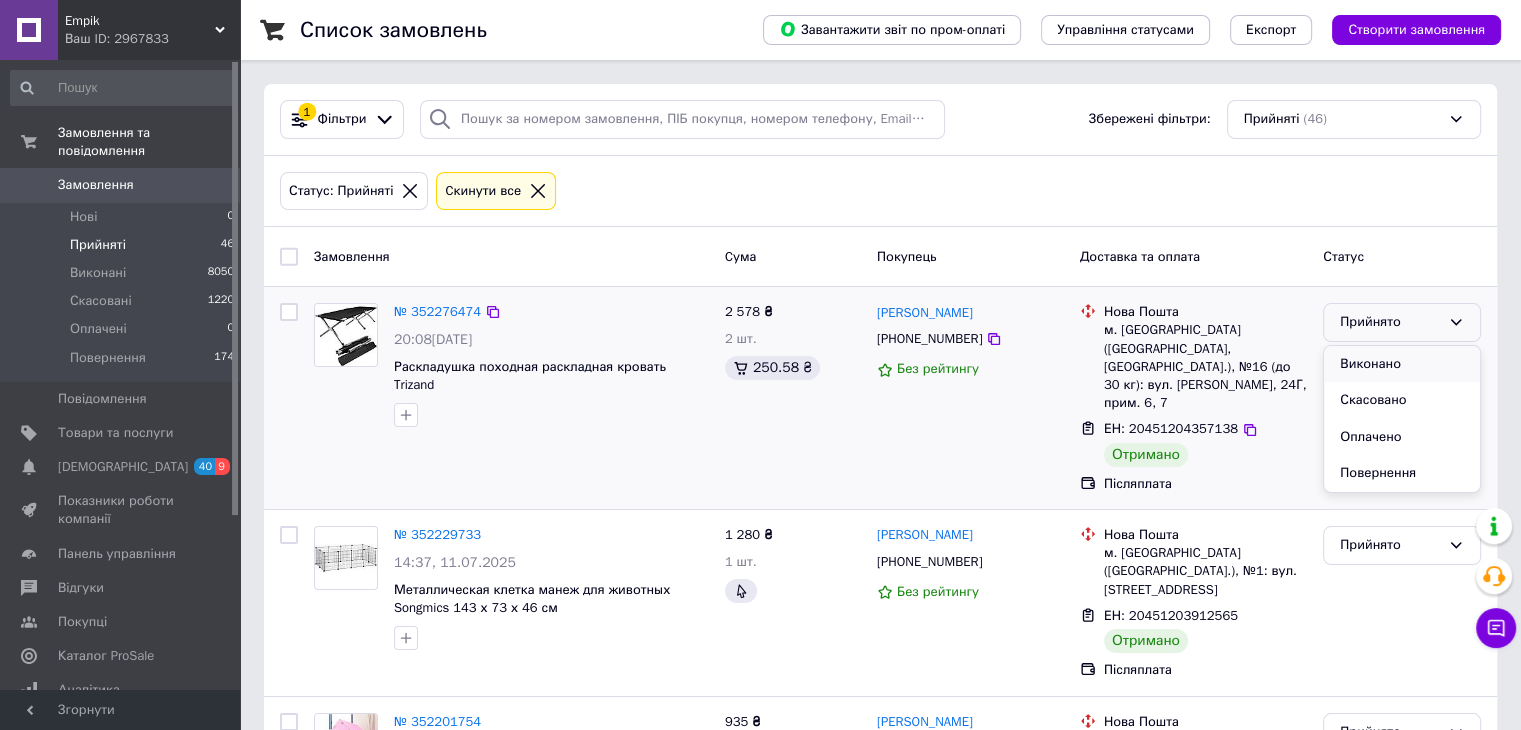click on "Виконано" at bounding box center (1402, 364) 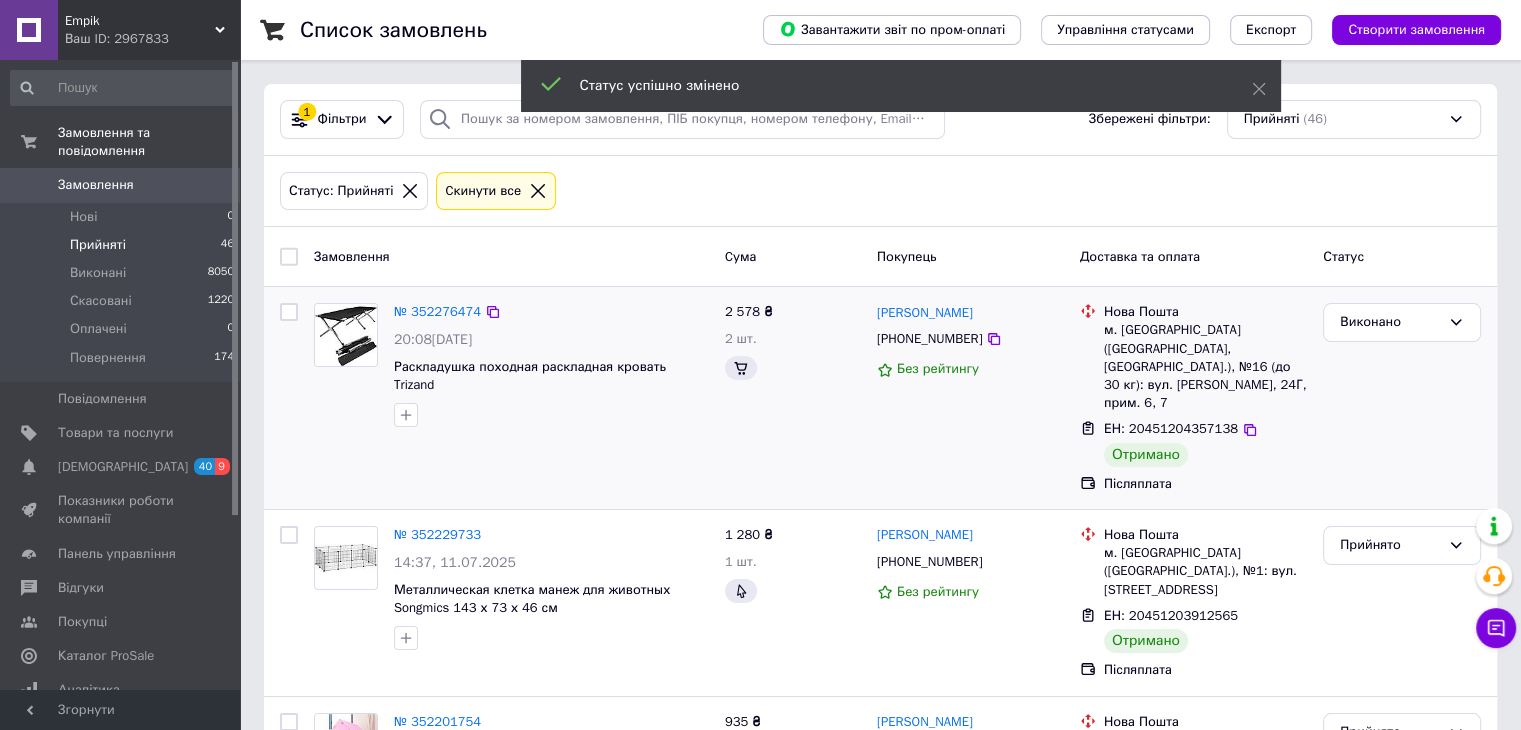 click on "Прийнято" at bounding box center (1390, 545) 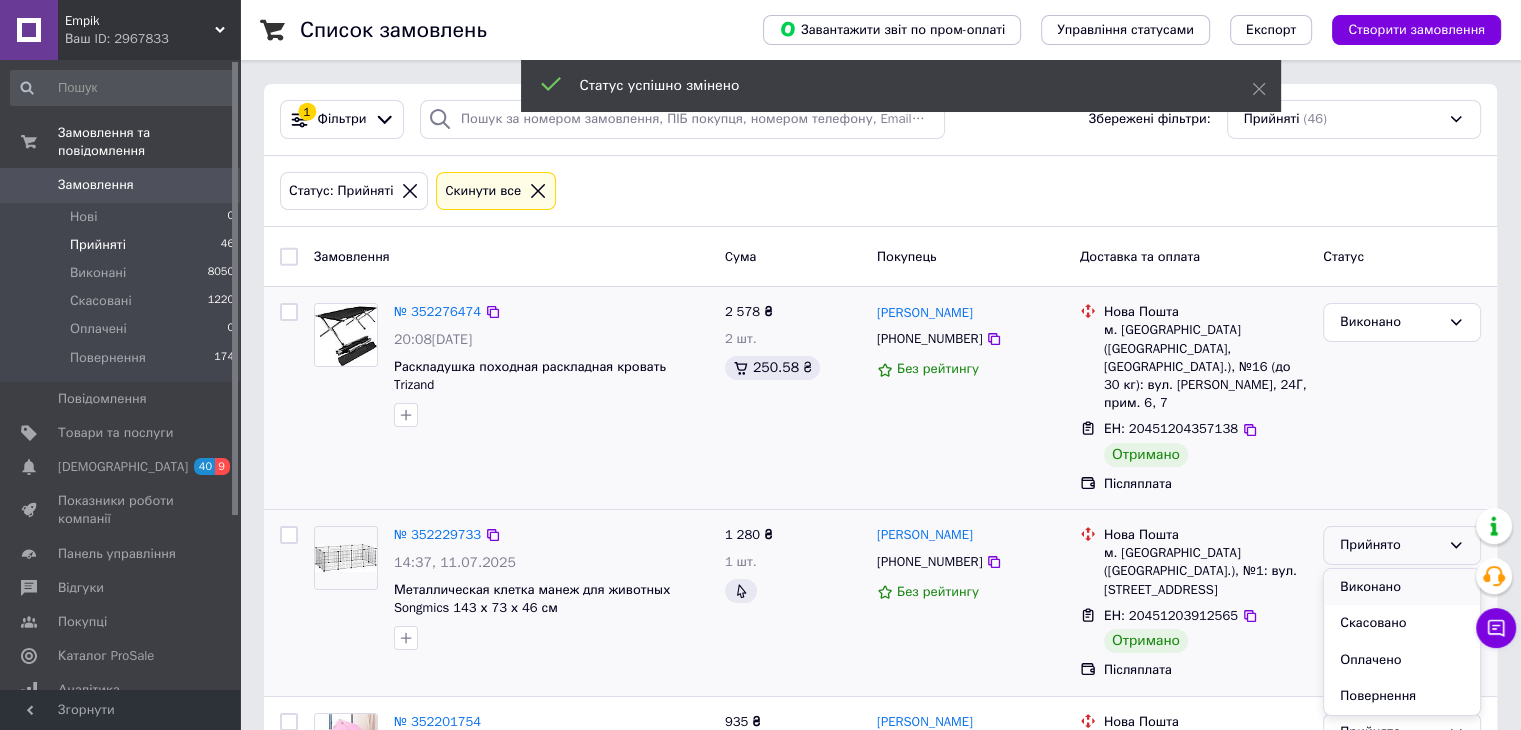 click on "Виконано" at bounding box center (1402, 587) 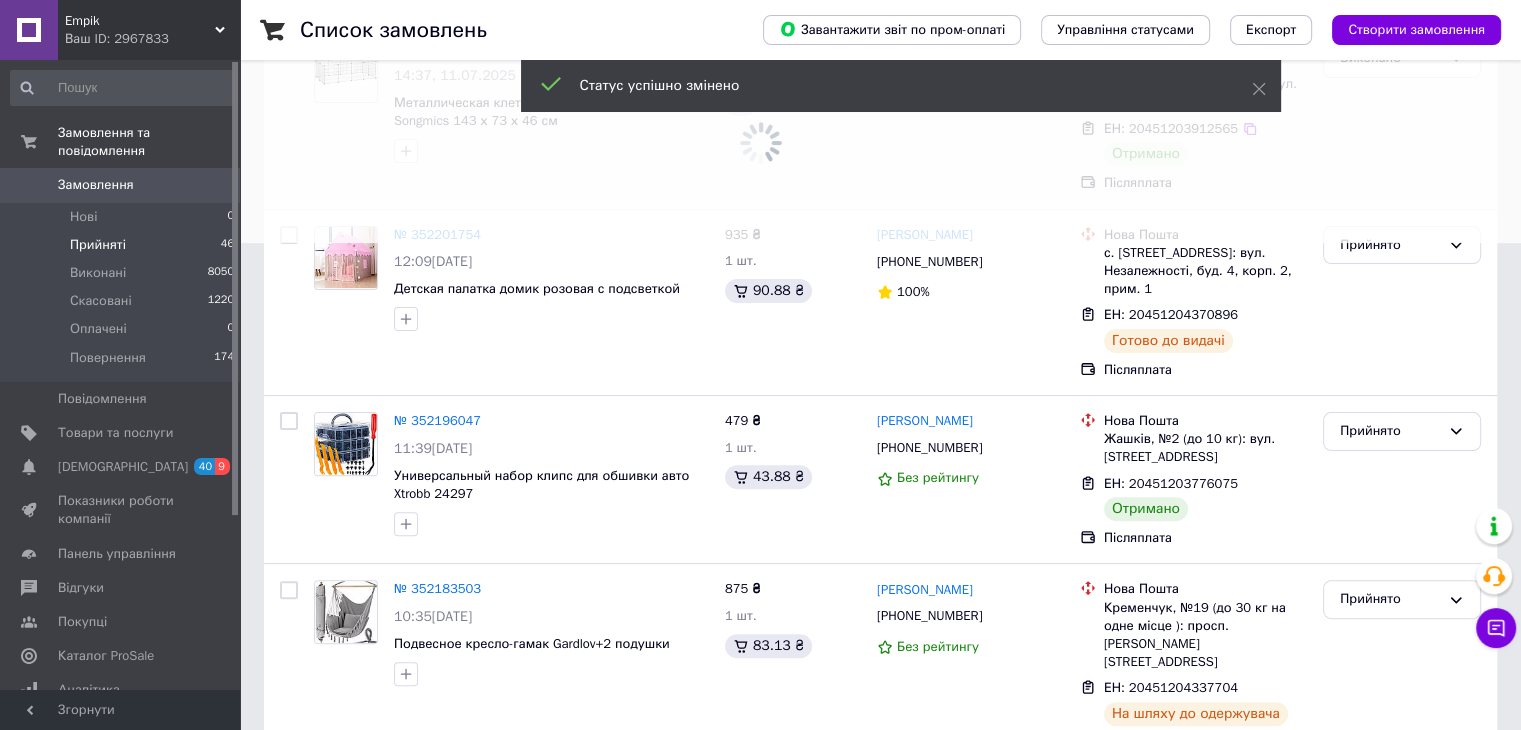 scroll, scrollTop: 514, scrollLeft: 0, axis: vertical 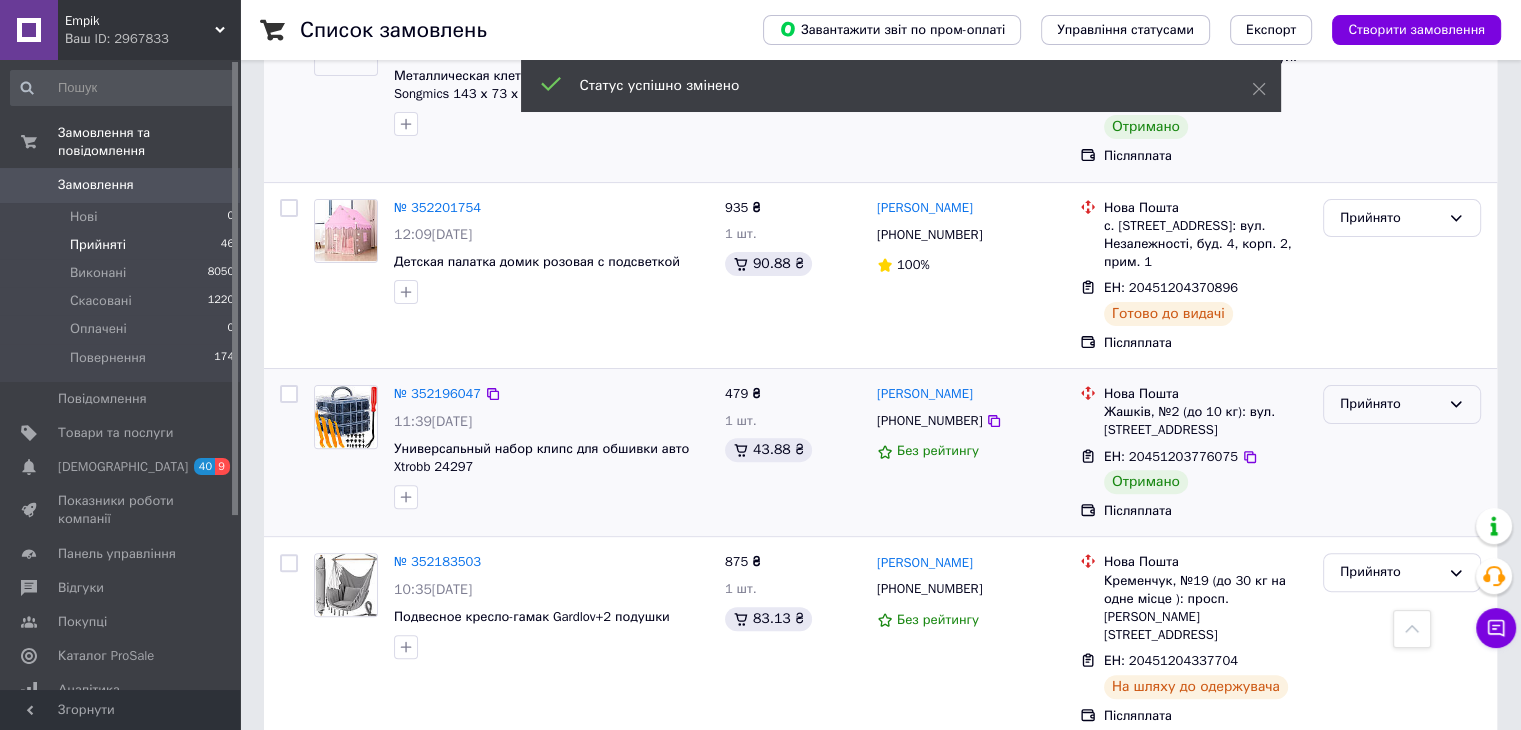 click on "Прийнято" at bounding box center (1390, 404) 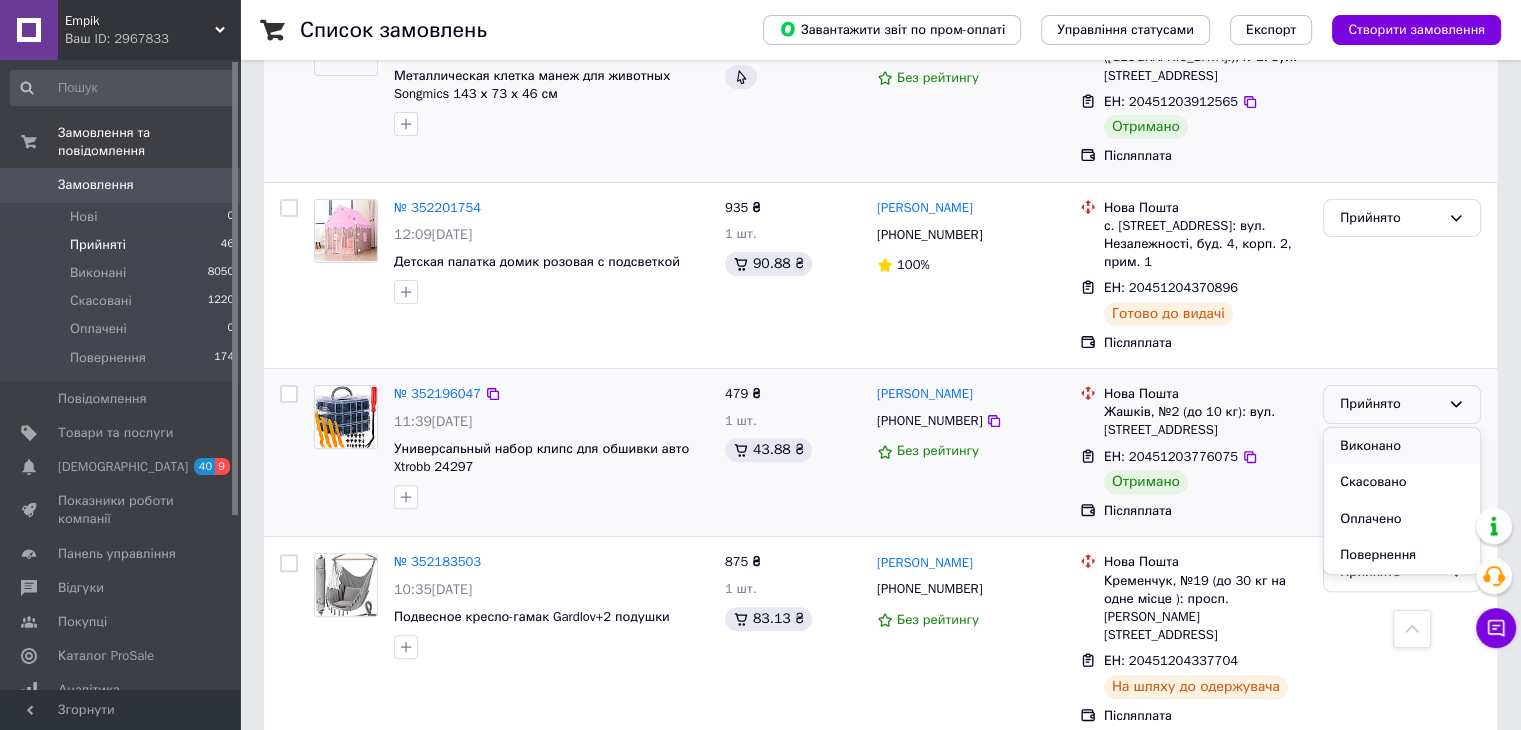 click on "Виконано" at bounding box center [1402, 446] 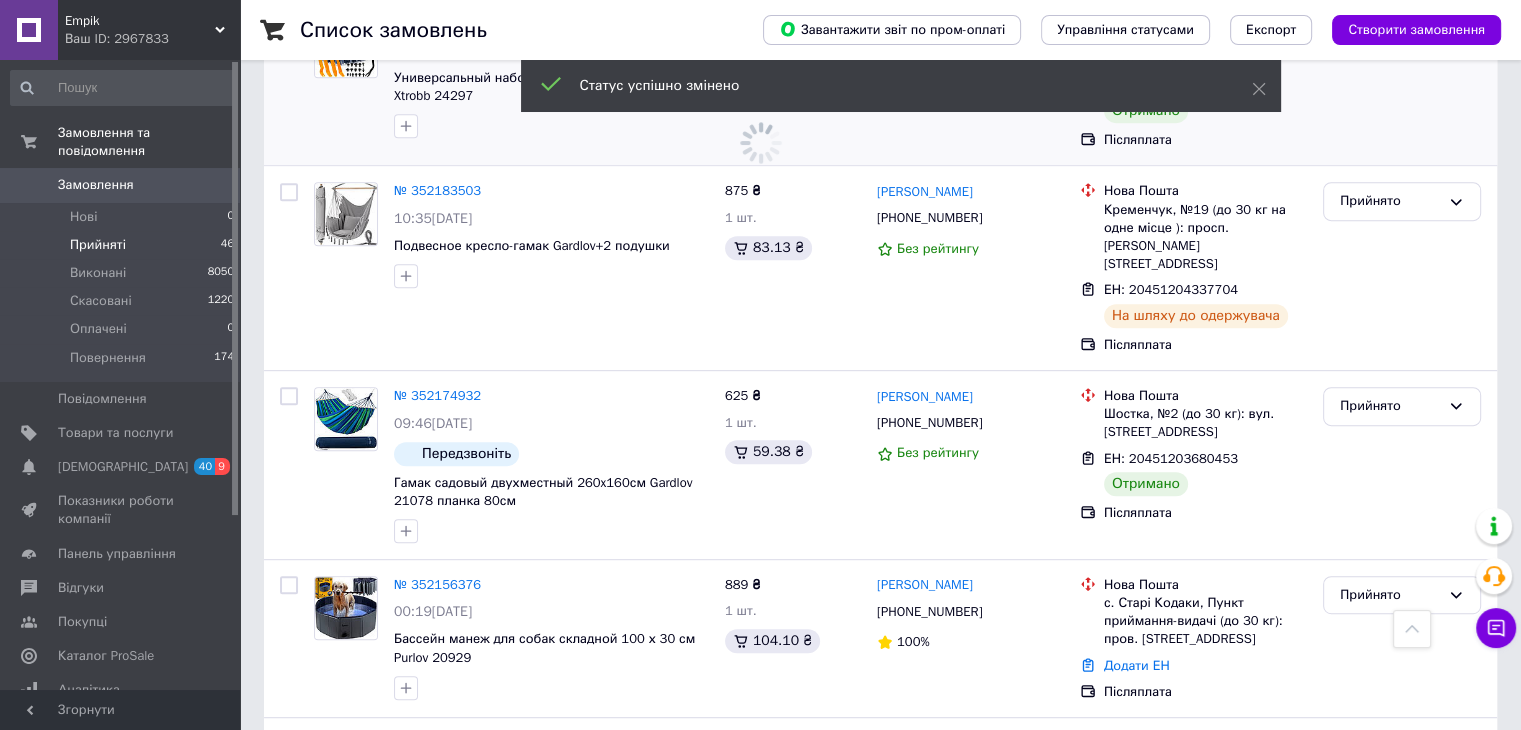 scroll, scrollTop: 940, scrollLeft: 0, axis: vertical 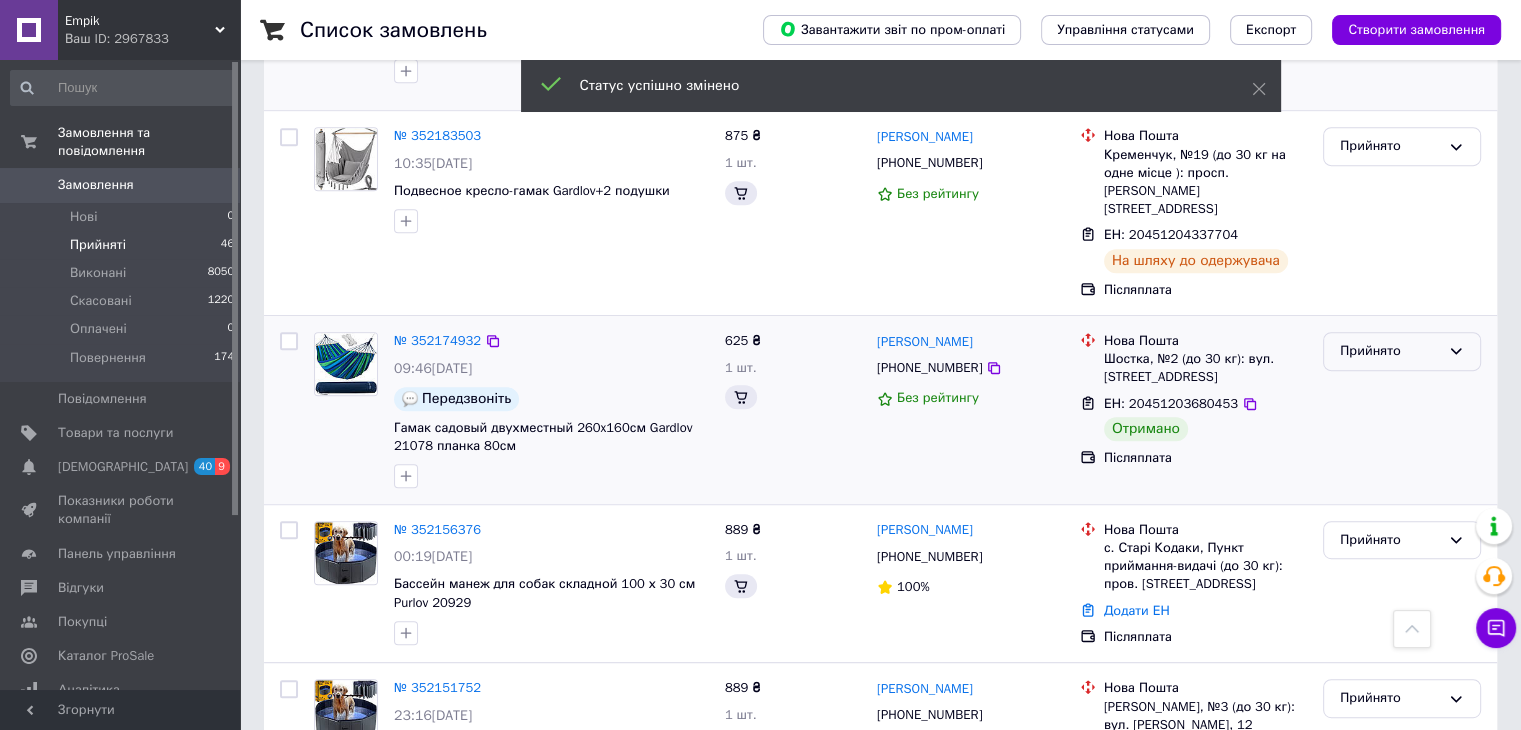 drag, startPoint x: 1386, startPoint y: 281, endPoint x: 1380, endPoint y: 300, distance: 19.924858 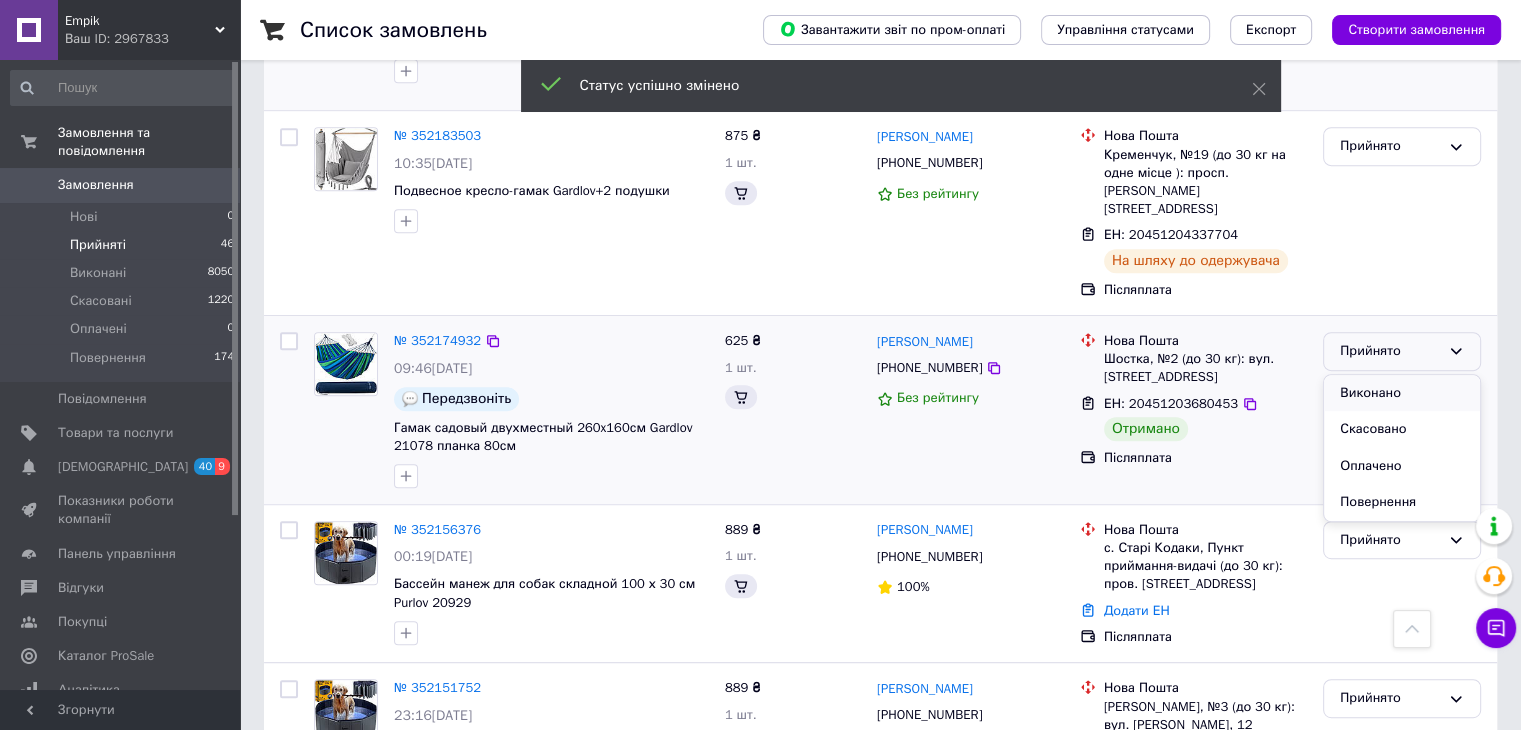 click on "Виконано" at bounding box center (1402, 393) 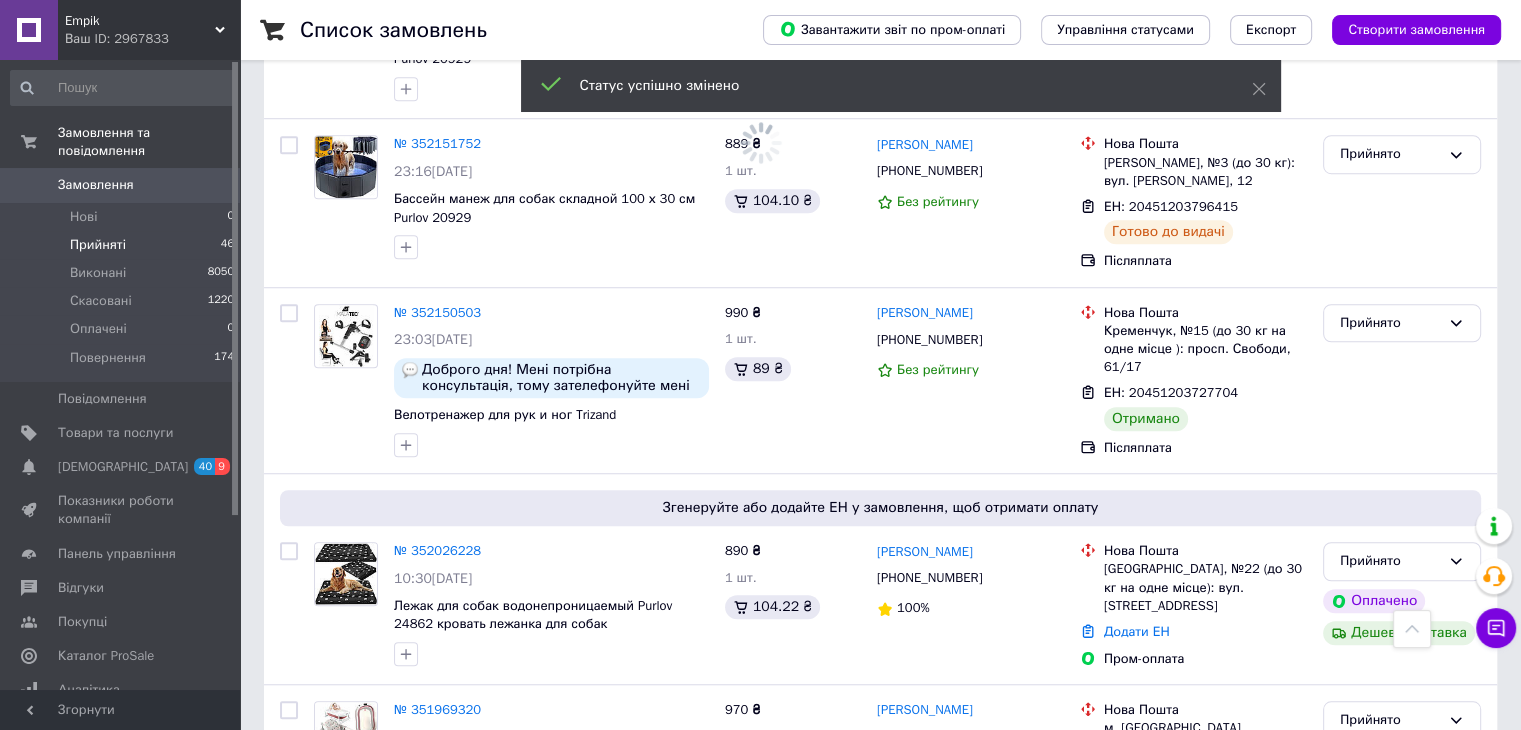 scroll, scrollTop: 1492, scrollLeft: 0, axis: vertical 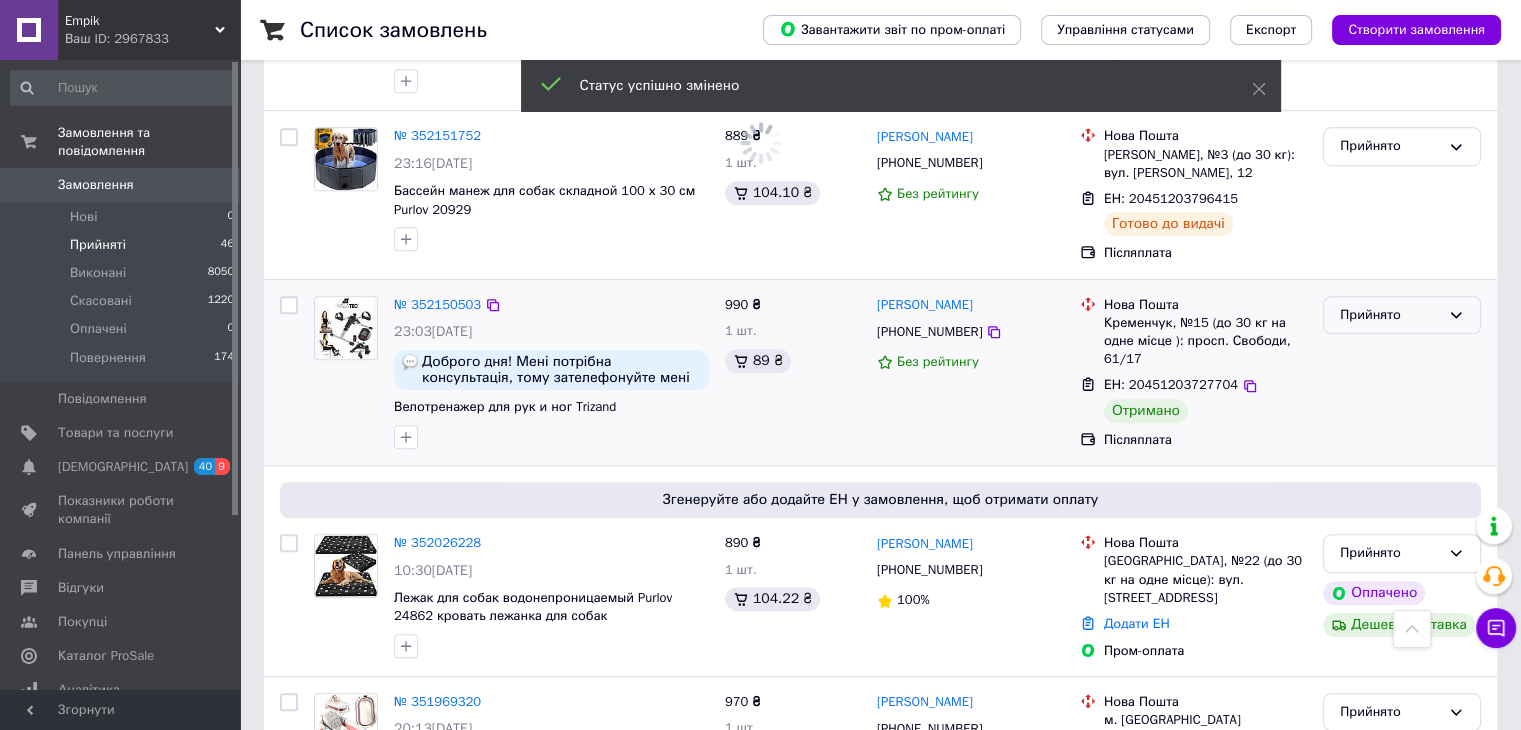 click on "Прийнято" at bounding box center [1390, 315] 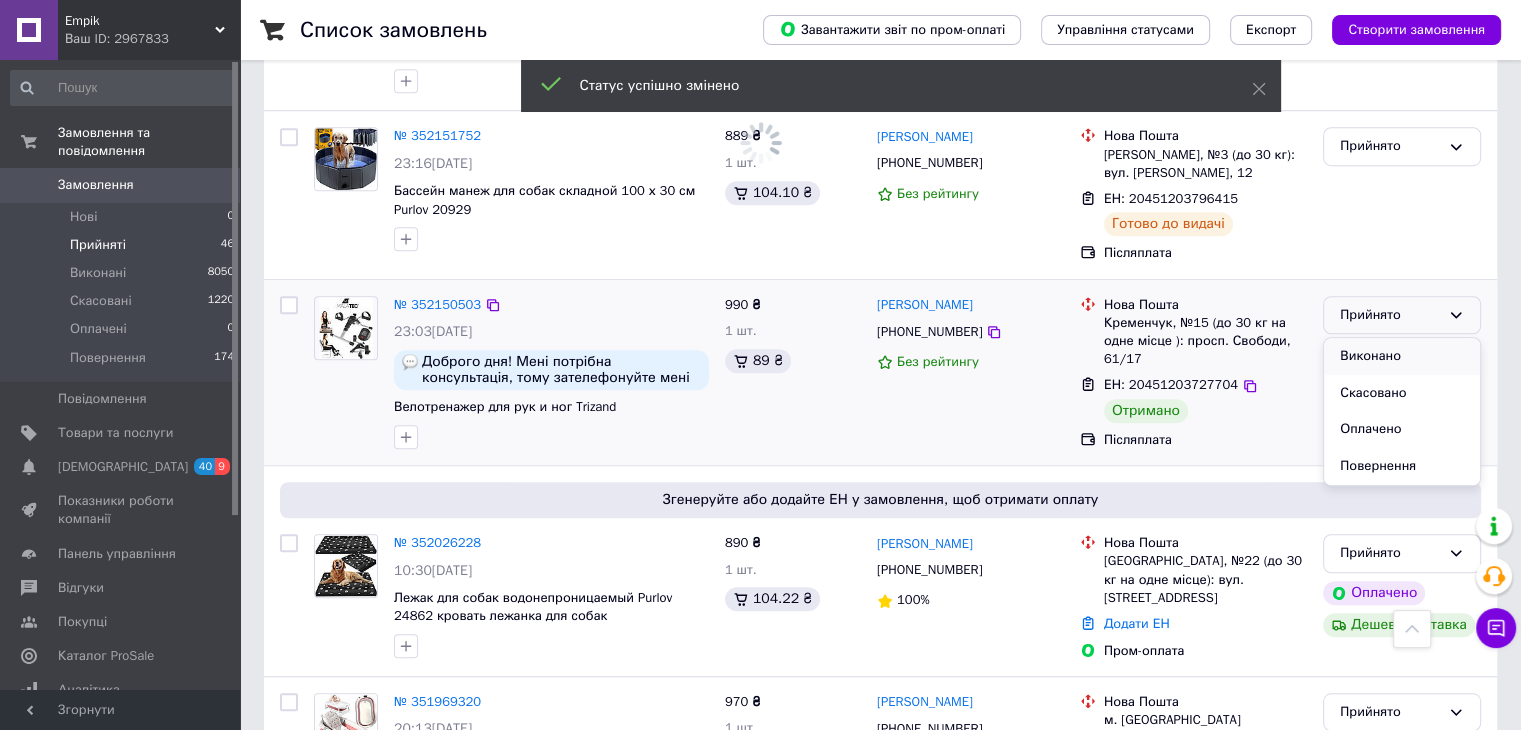 click on "Виконано" at bounding box center (1402, 356) 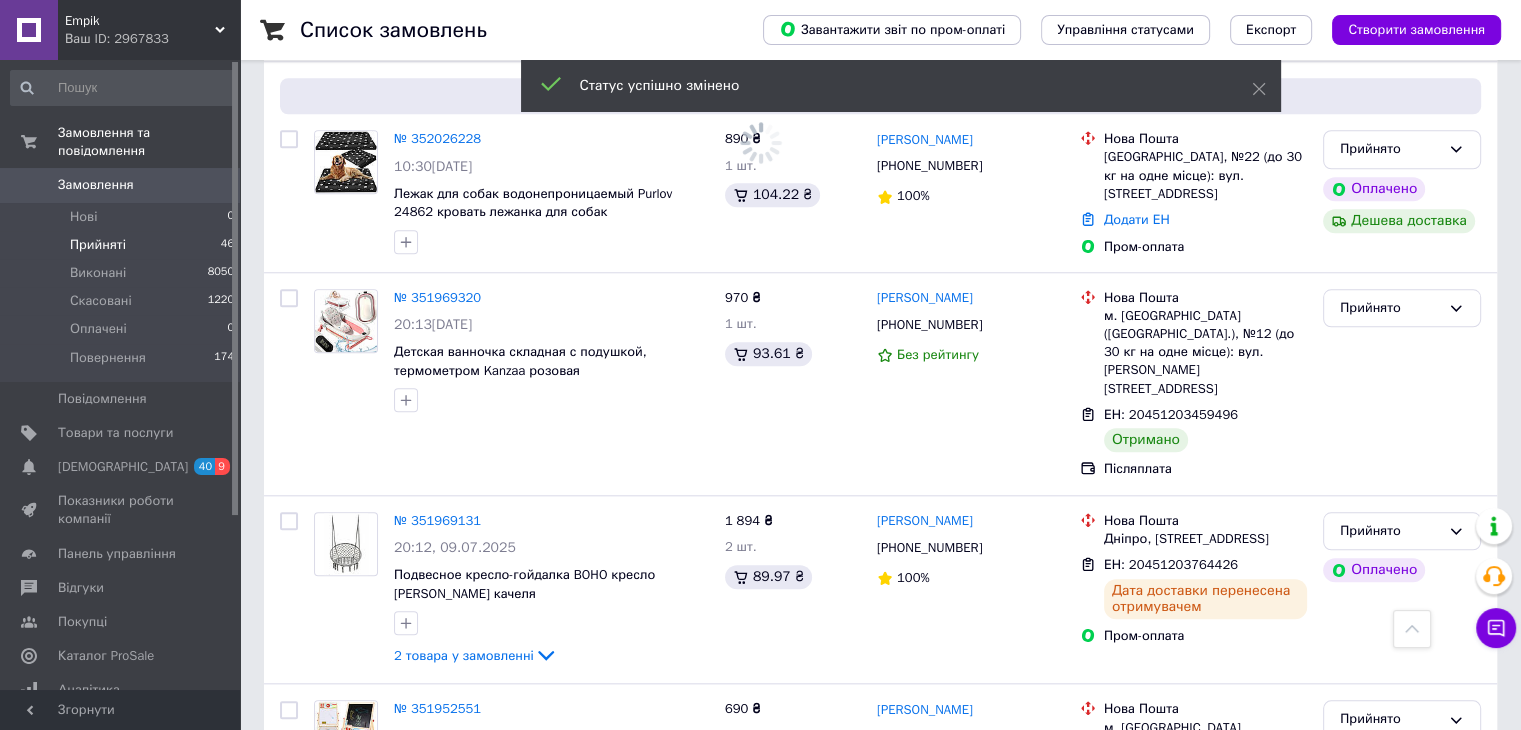 scroll, scrollTop: 1919, scrollLeft: 0, axis: vertical 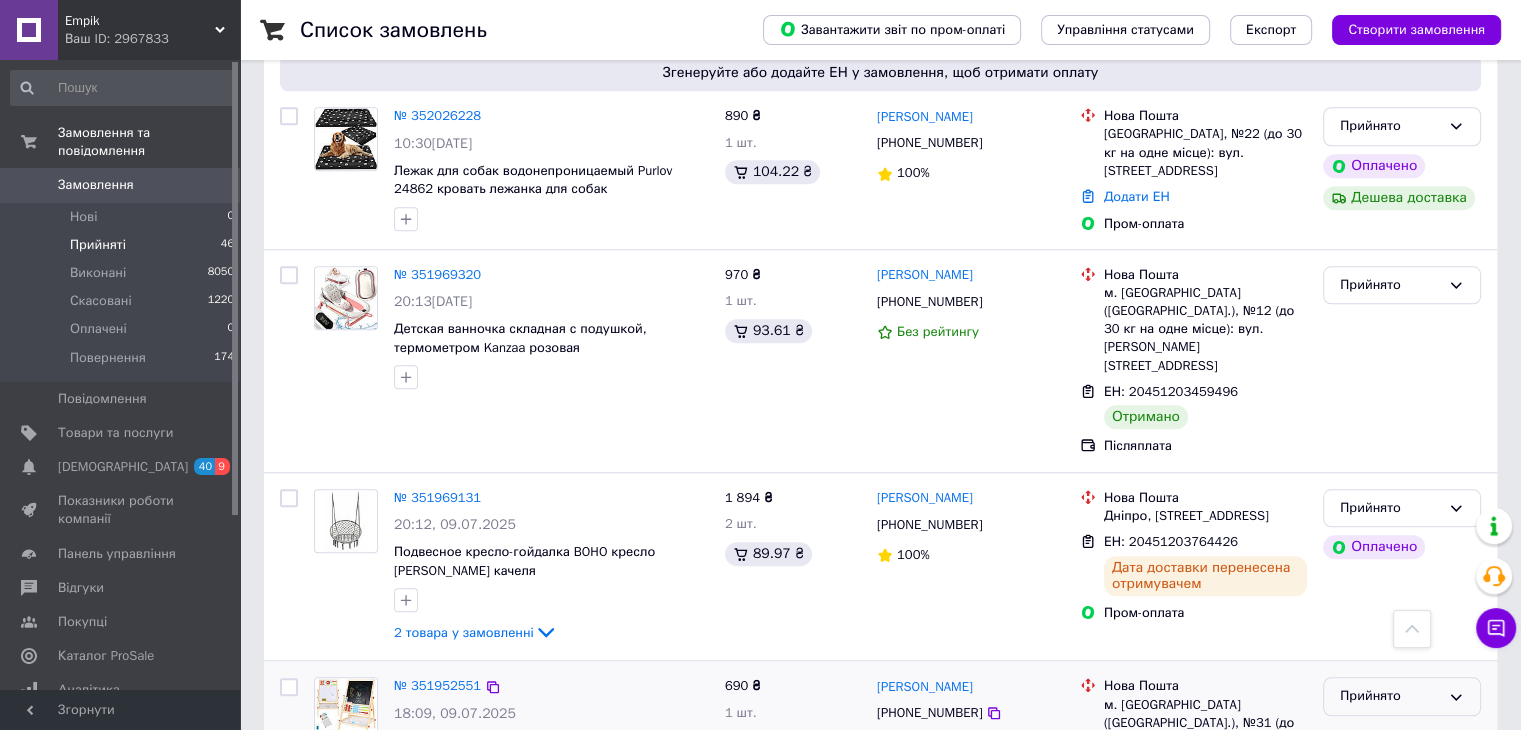 click on "Прийнято" at bounding box center (1390, 696) 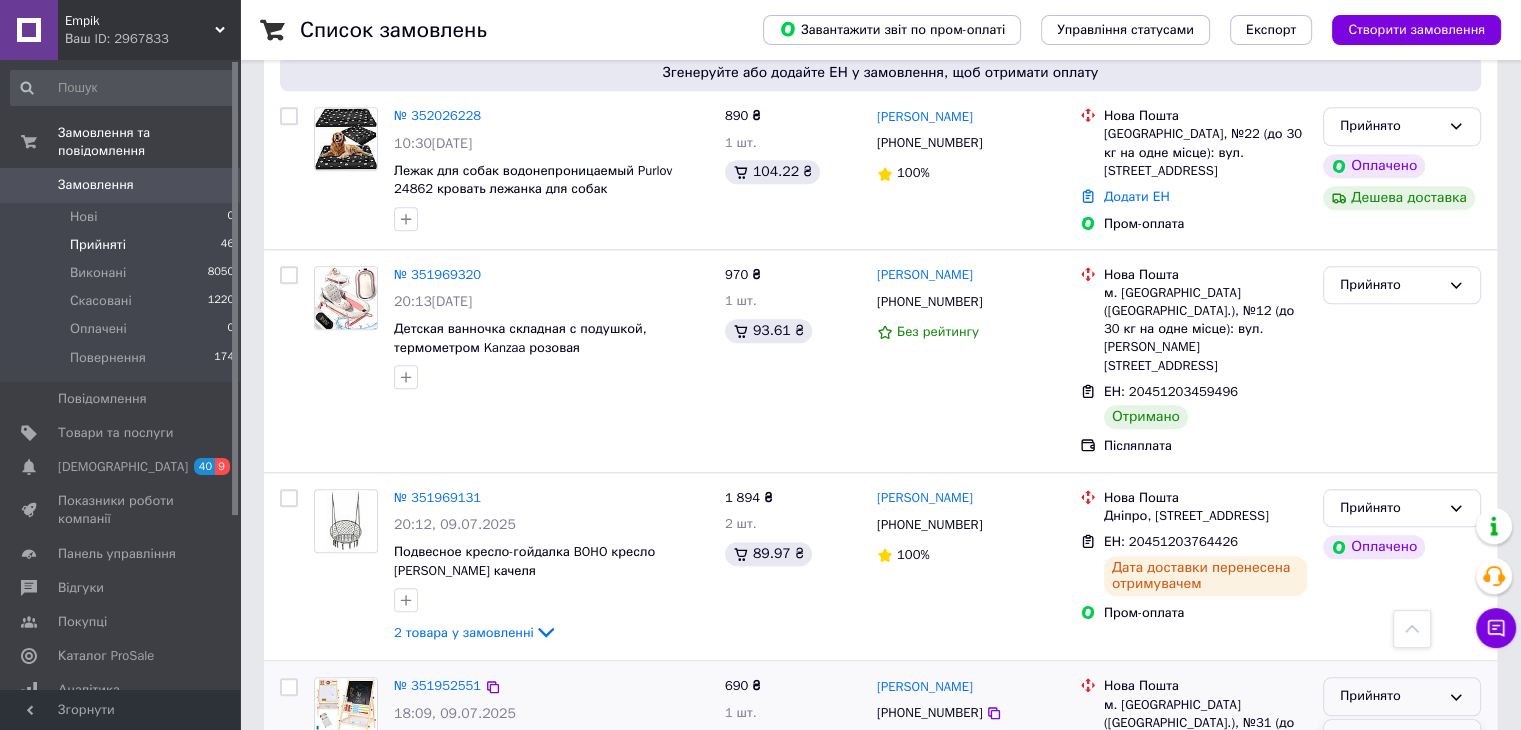 click on "Виконано" at bounding box center (1402, 738) 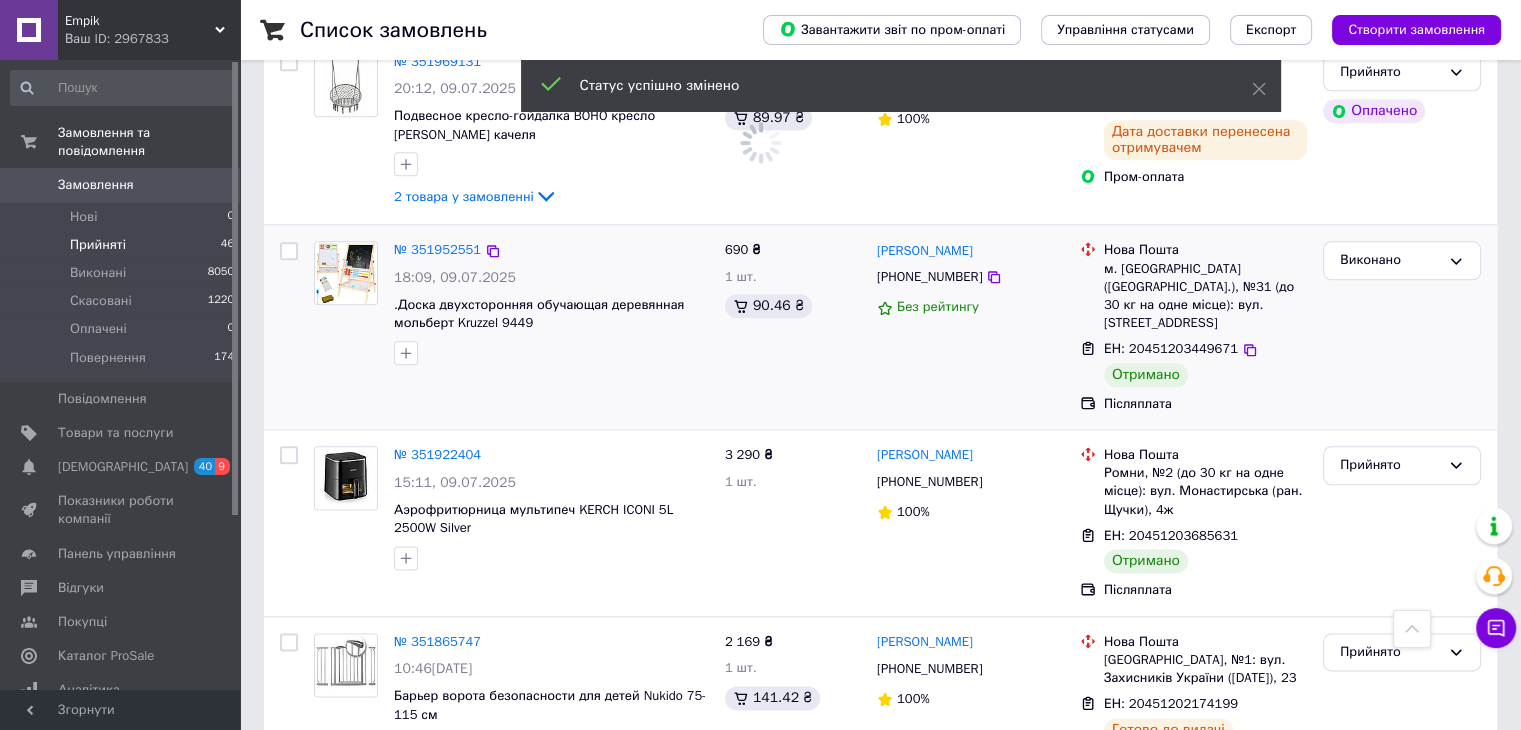 scroll, scrollTop: 2406, scrollLeft: 0, axis: vertical 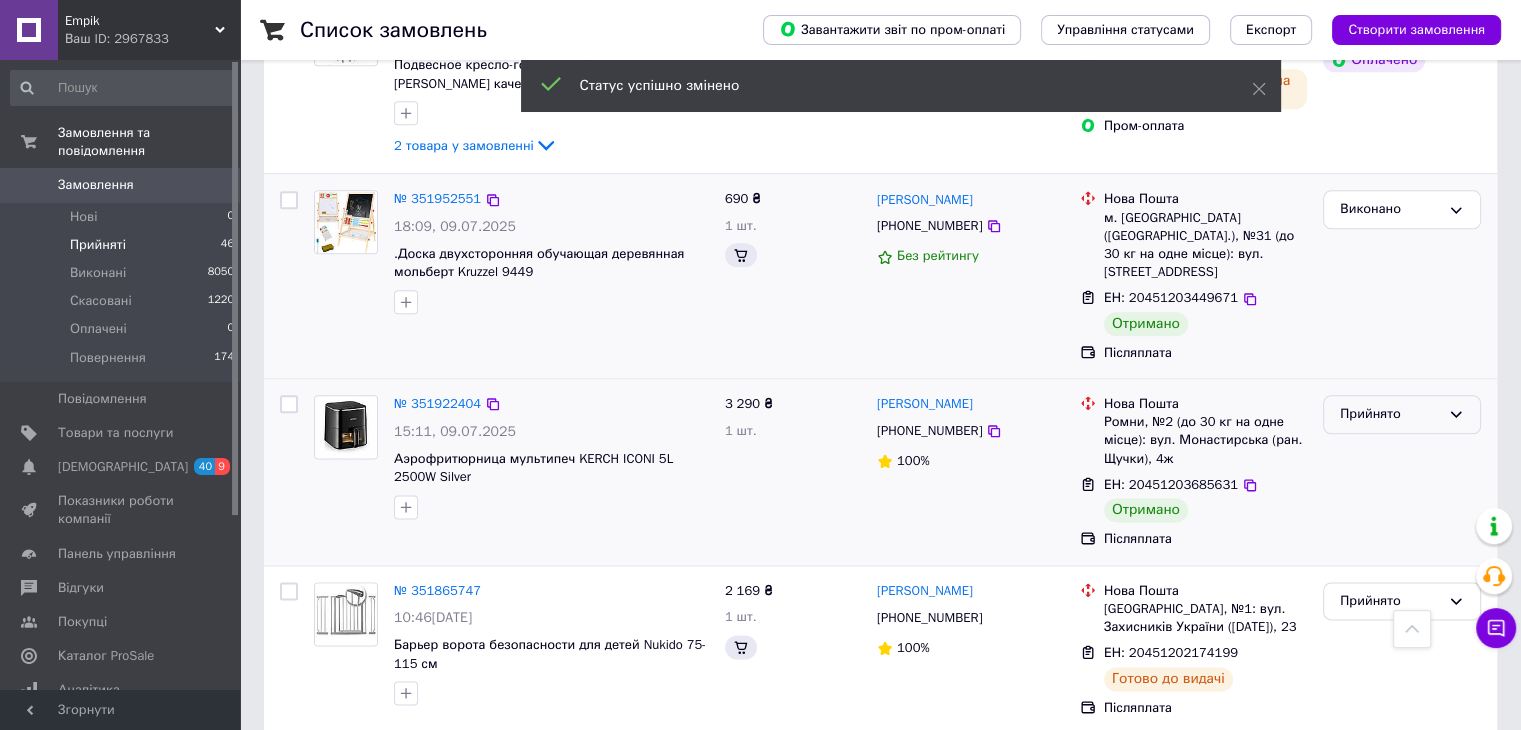 click on "Прийнято" at bounding box center (1390, 414) 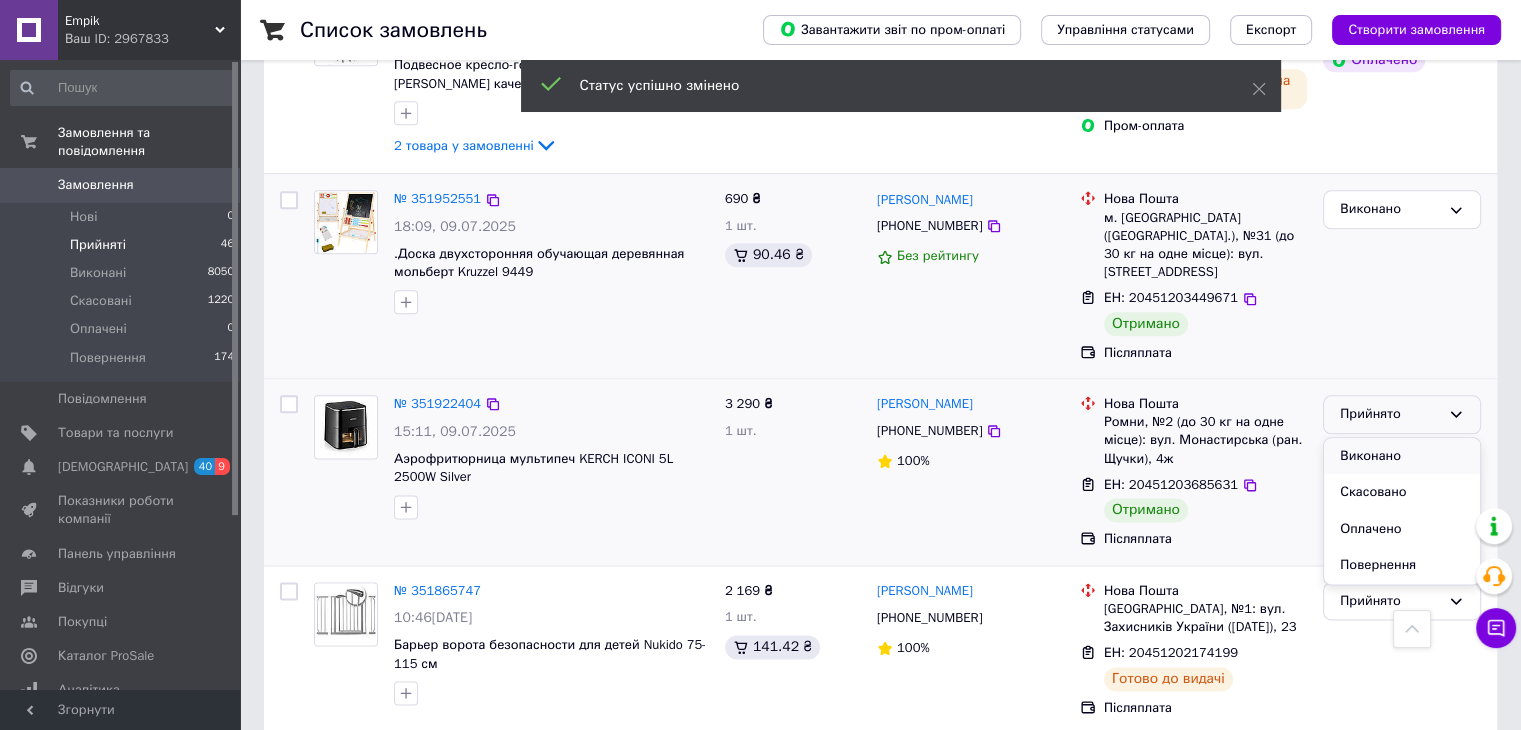 click on "Виконано" at bounding box center [1402, 456] 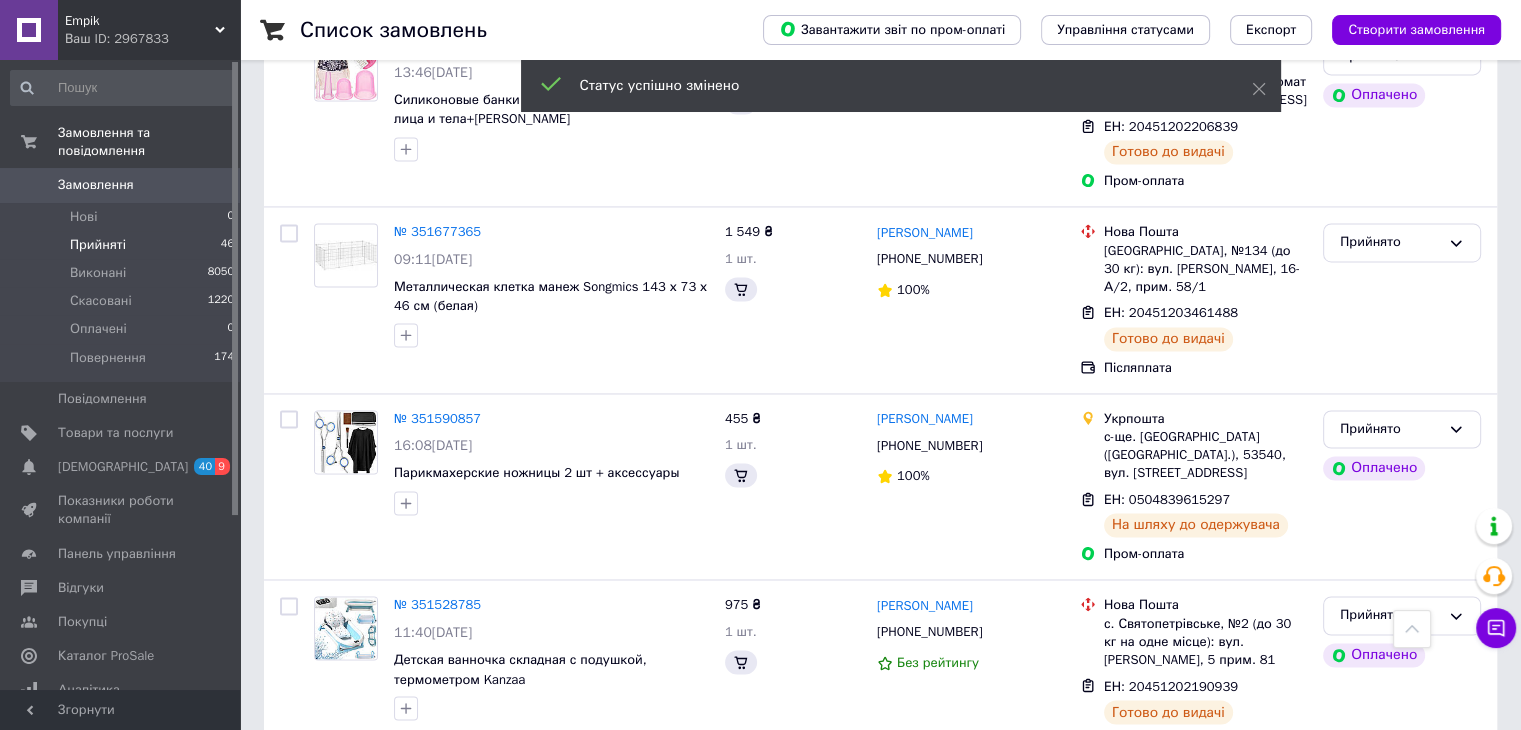 scroll, scrollTop: 3295, scrollLeft: 0, axis: vertical 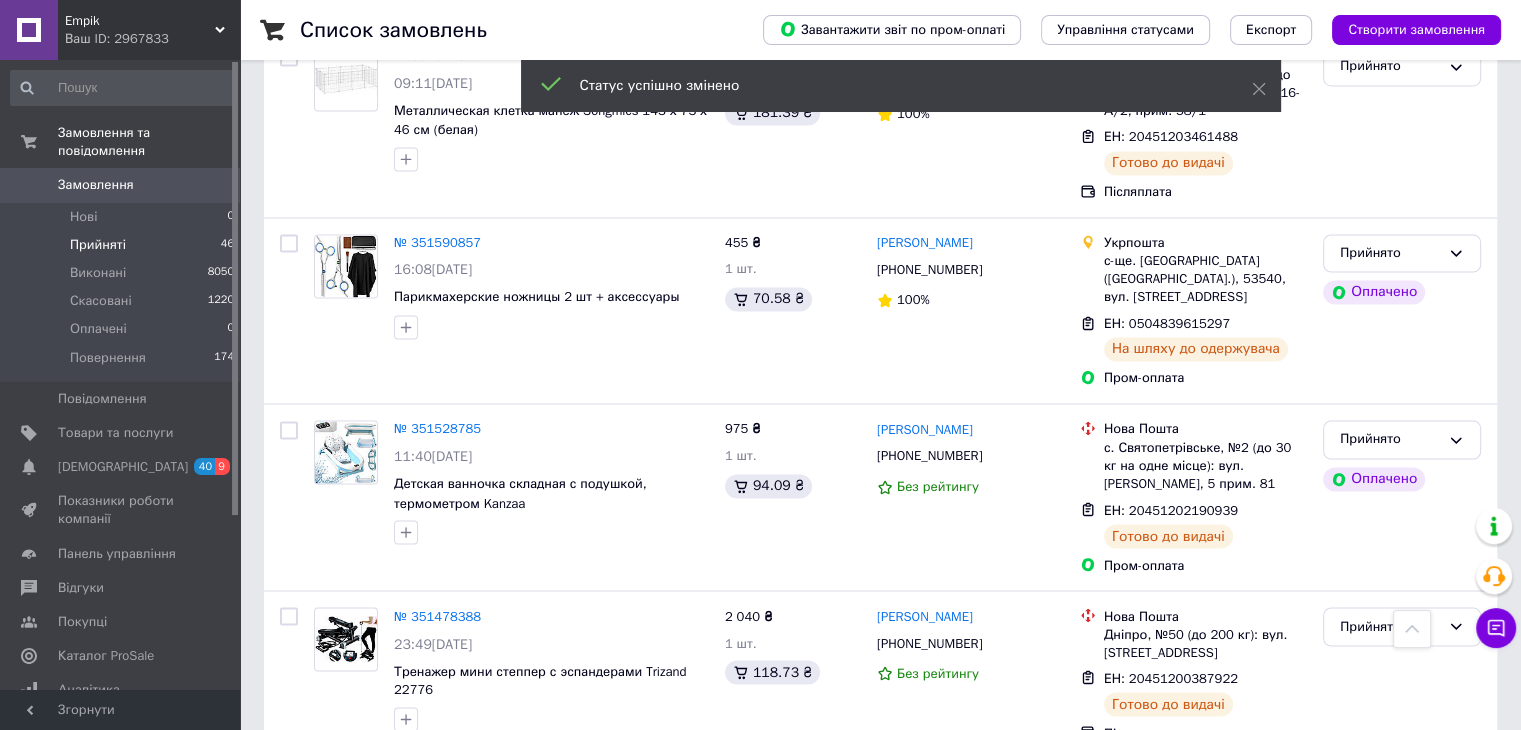 click on "Наступна" at bounding box center [572, 803] 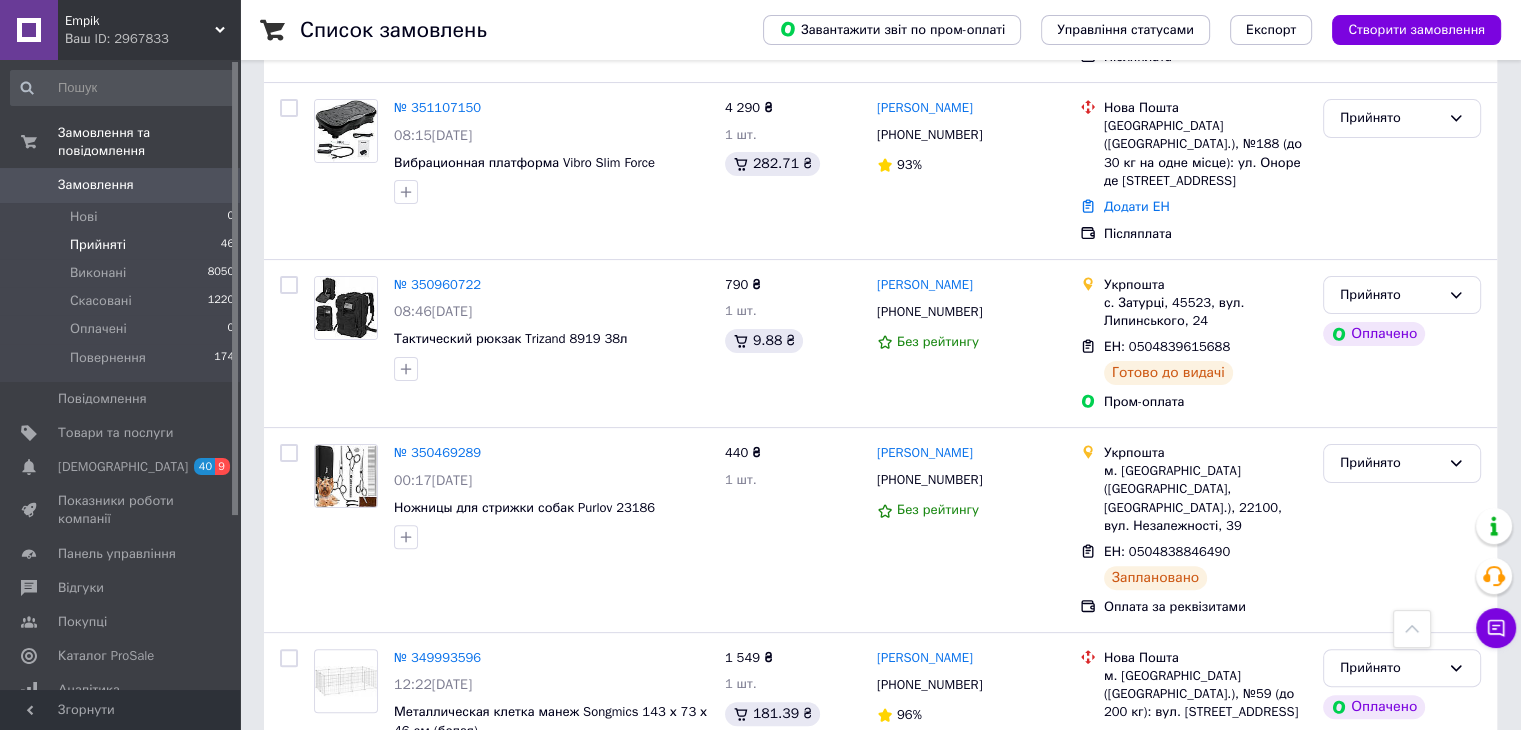 scroll, scrollTop: 424, scrollLeft: 0, axis: vertical 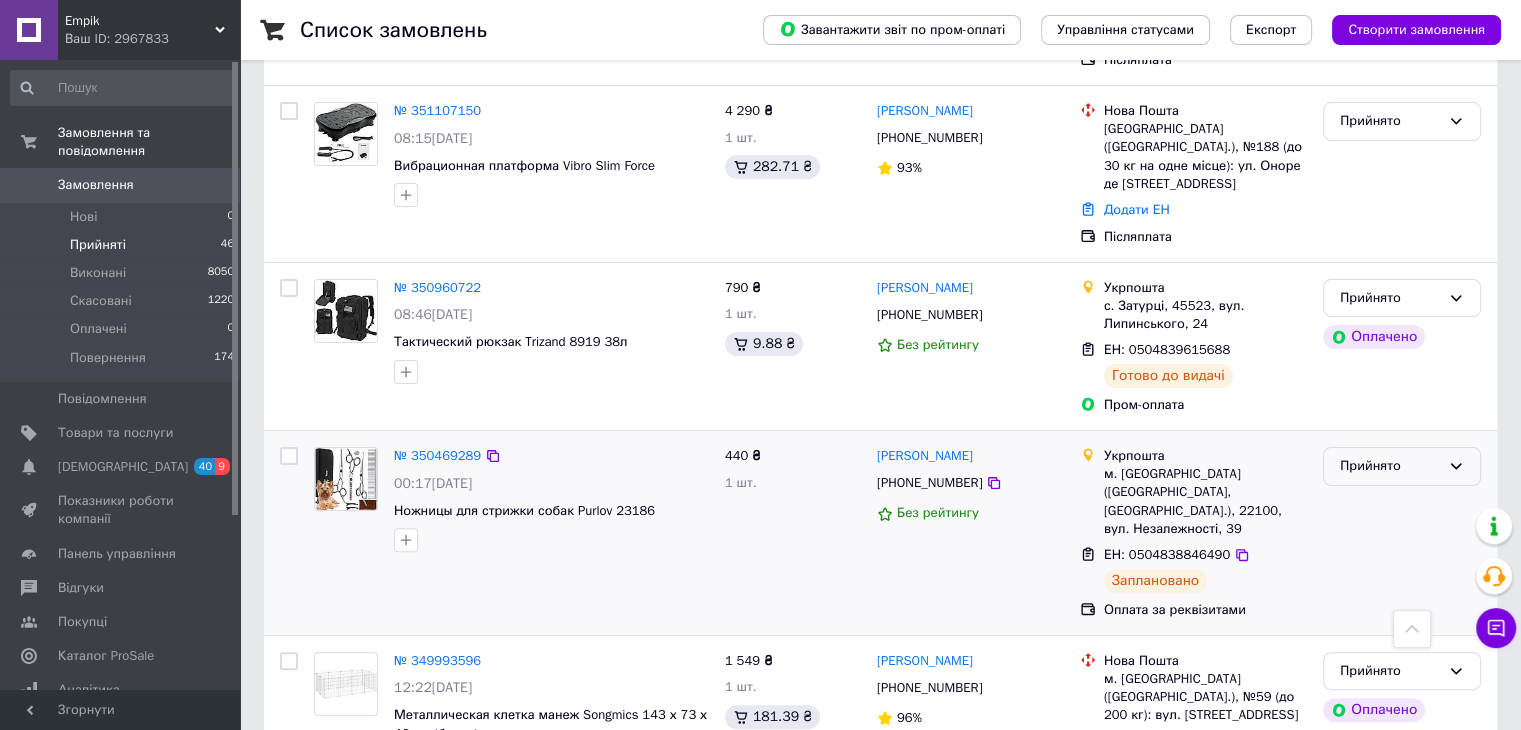 click on "Прийнято" at bounding box center (1390, 466) 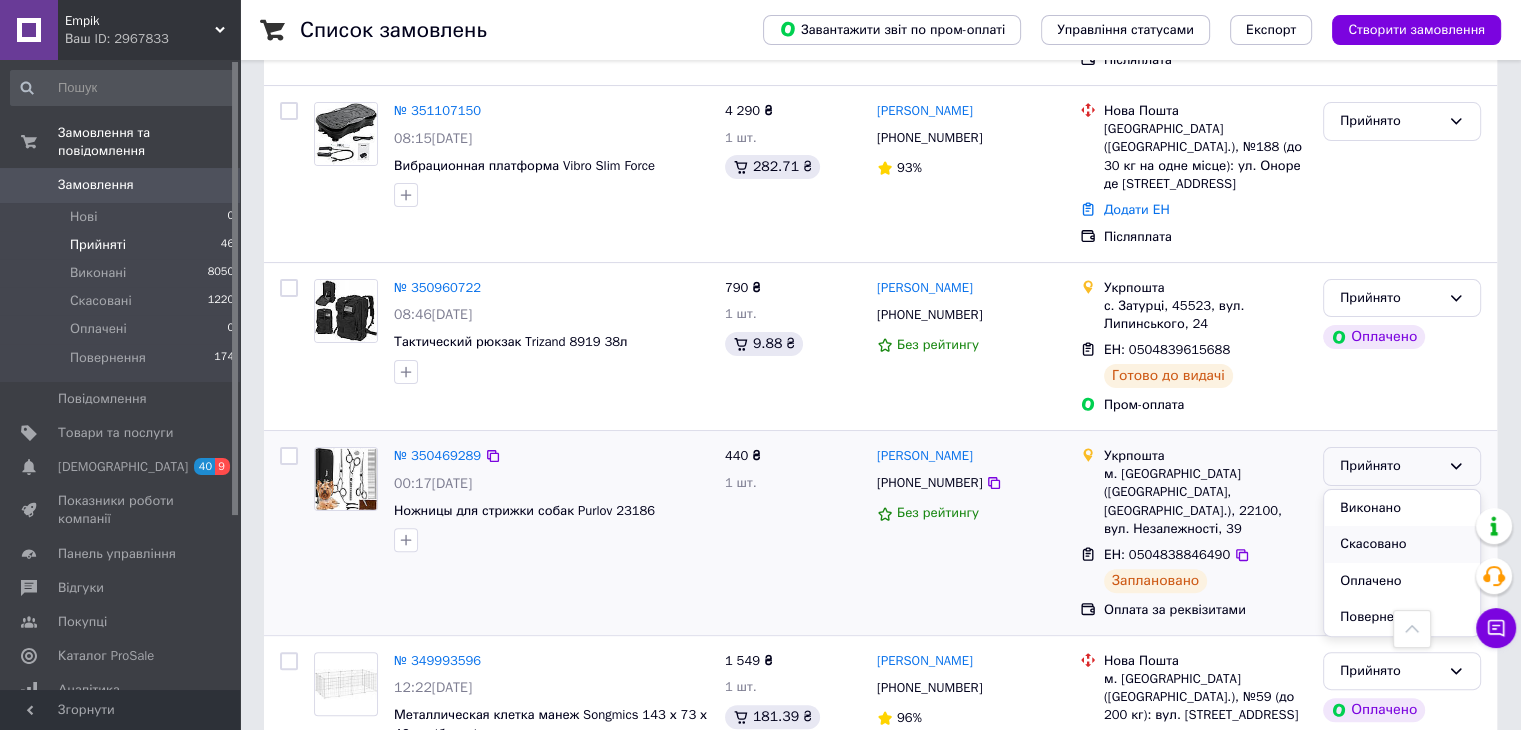 click on "Скасовано" at bounding box center [1402, 544] 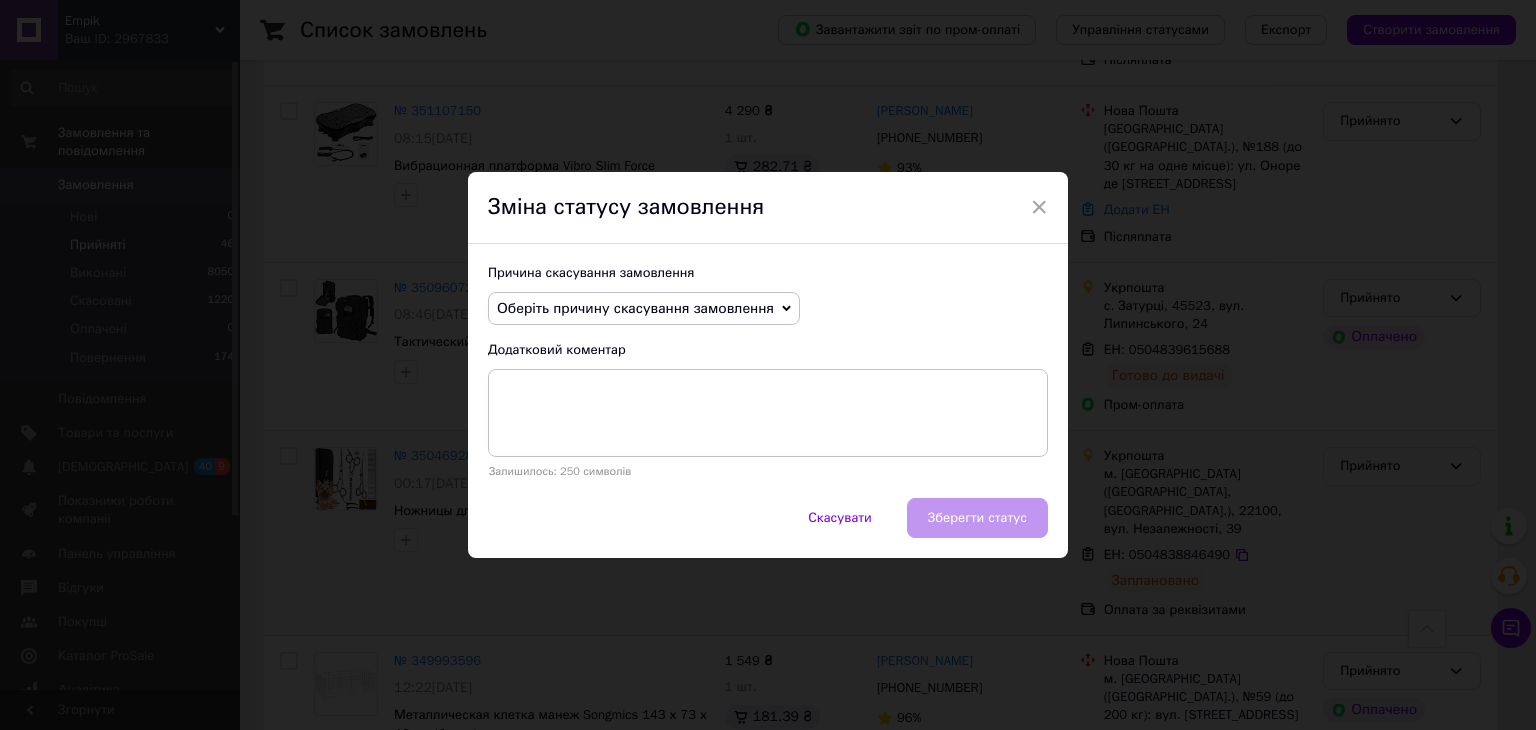 click on "Причина скасування замовлення Оберіть причину скасування замовлення Немає в наявності Немає різновиду товару Оплата не надійшла На прохання покупця Замовлення-дублікат Не виходить додзвонитися Інше Додатковий коментар Залишилось: 250 символів" at bounding box center (768, 371) 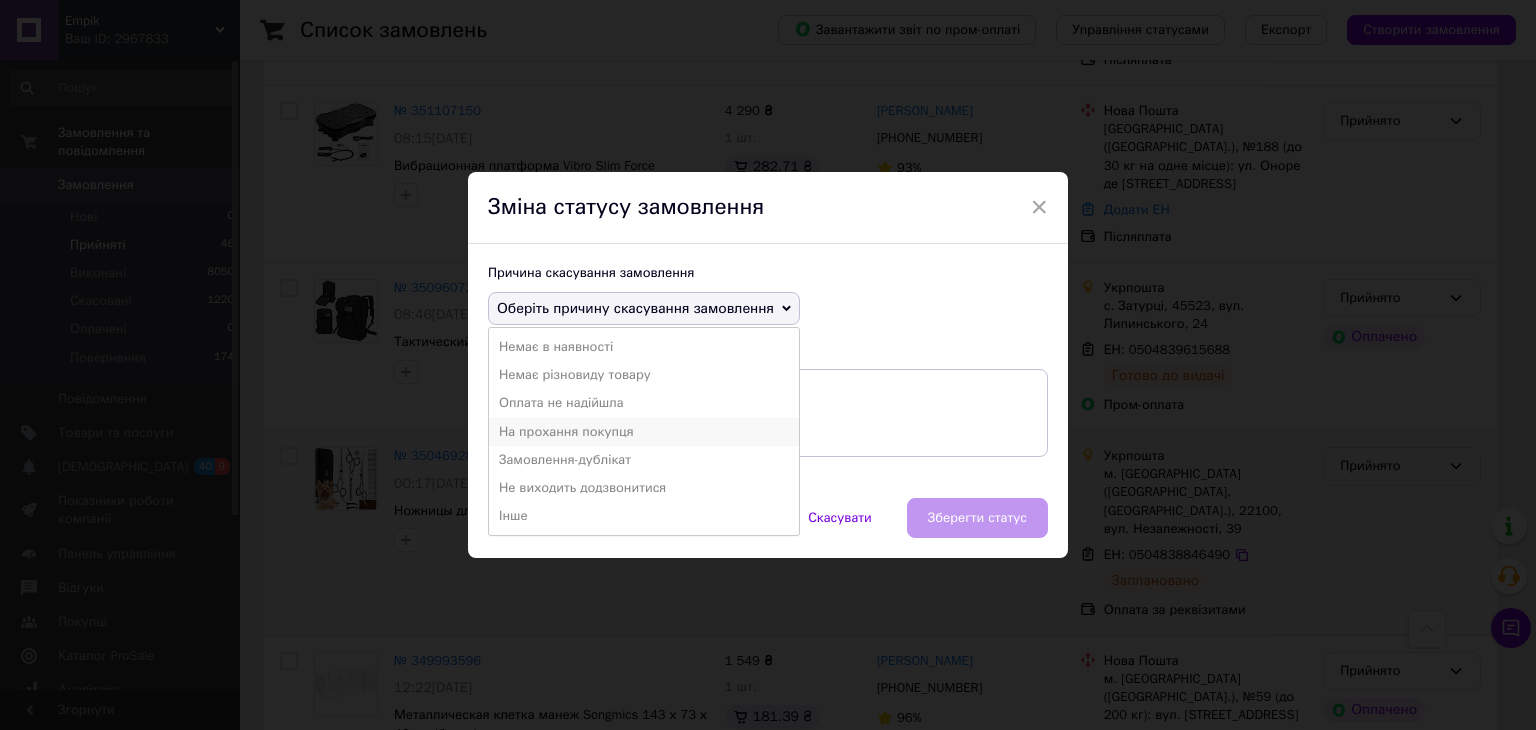 click on "На прохання покупця" at bounding box center [644, 432] 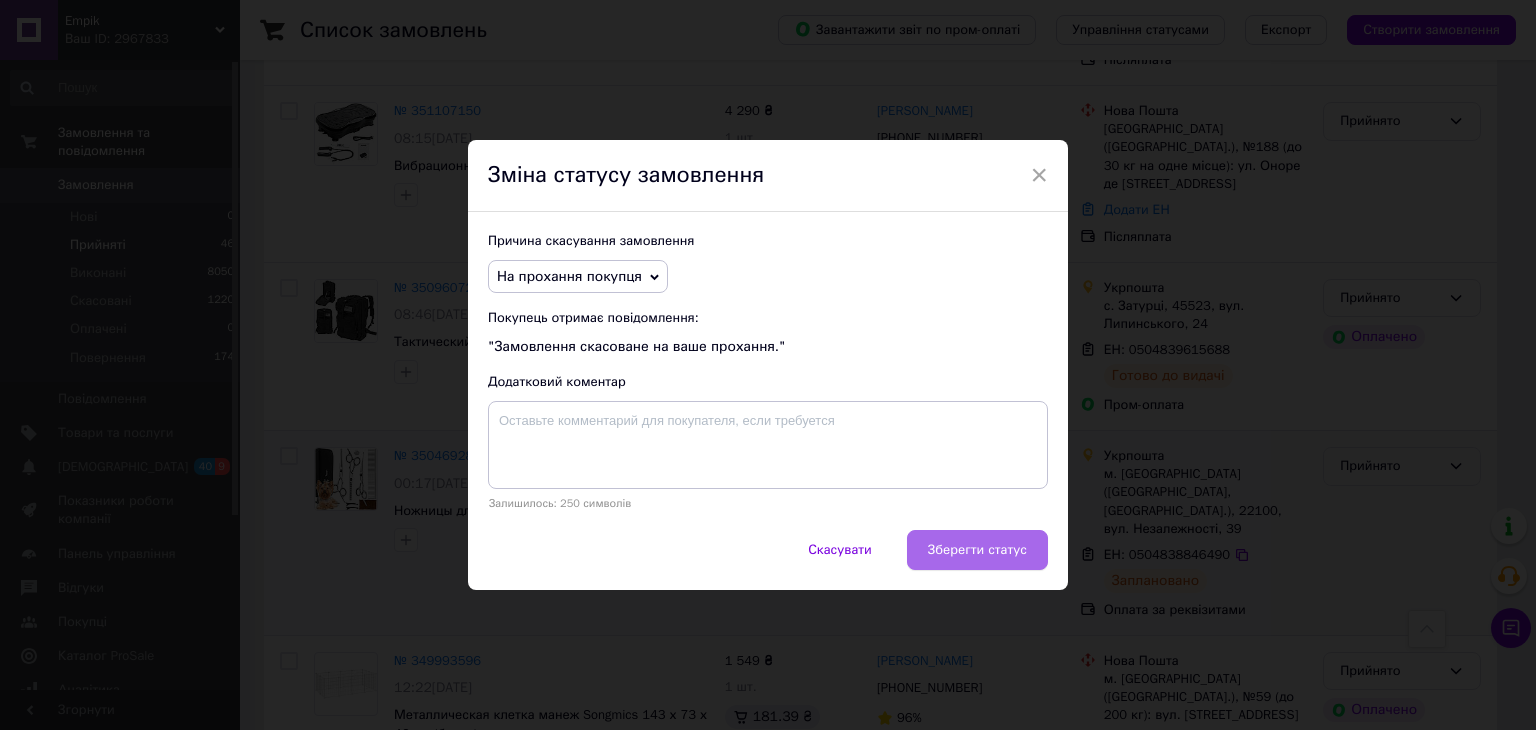click on "Зберегти статус" at bounding box center (977, 550) 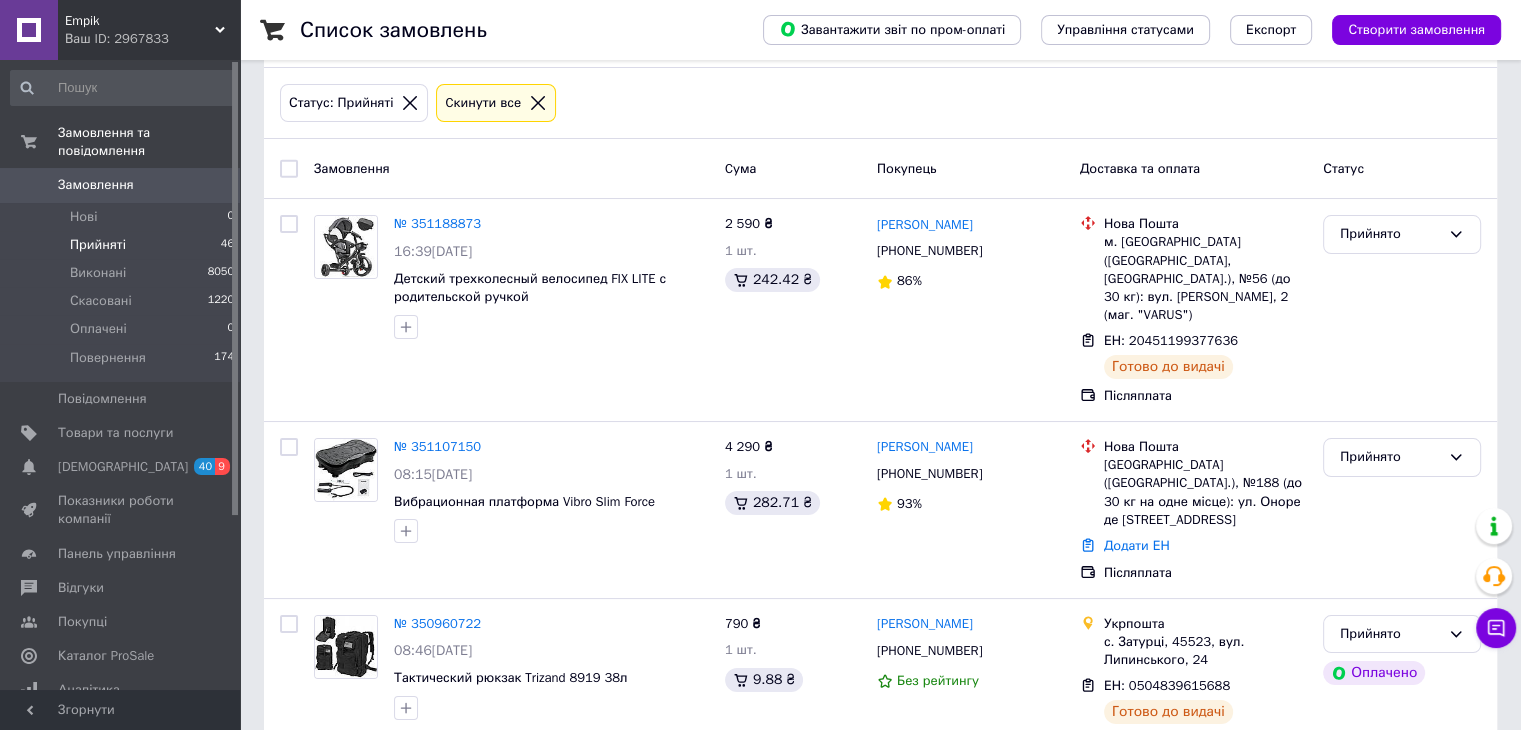 scroll, scrollTop: 58, scrollLeft: 0, axis: vertical 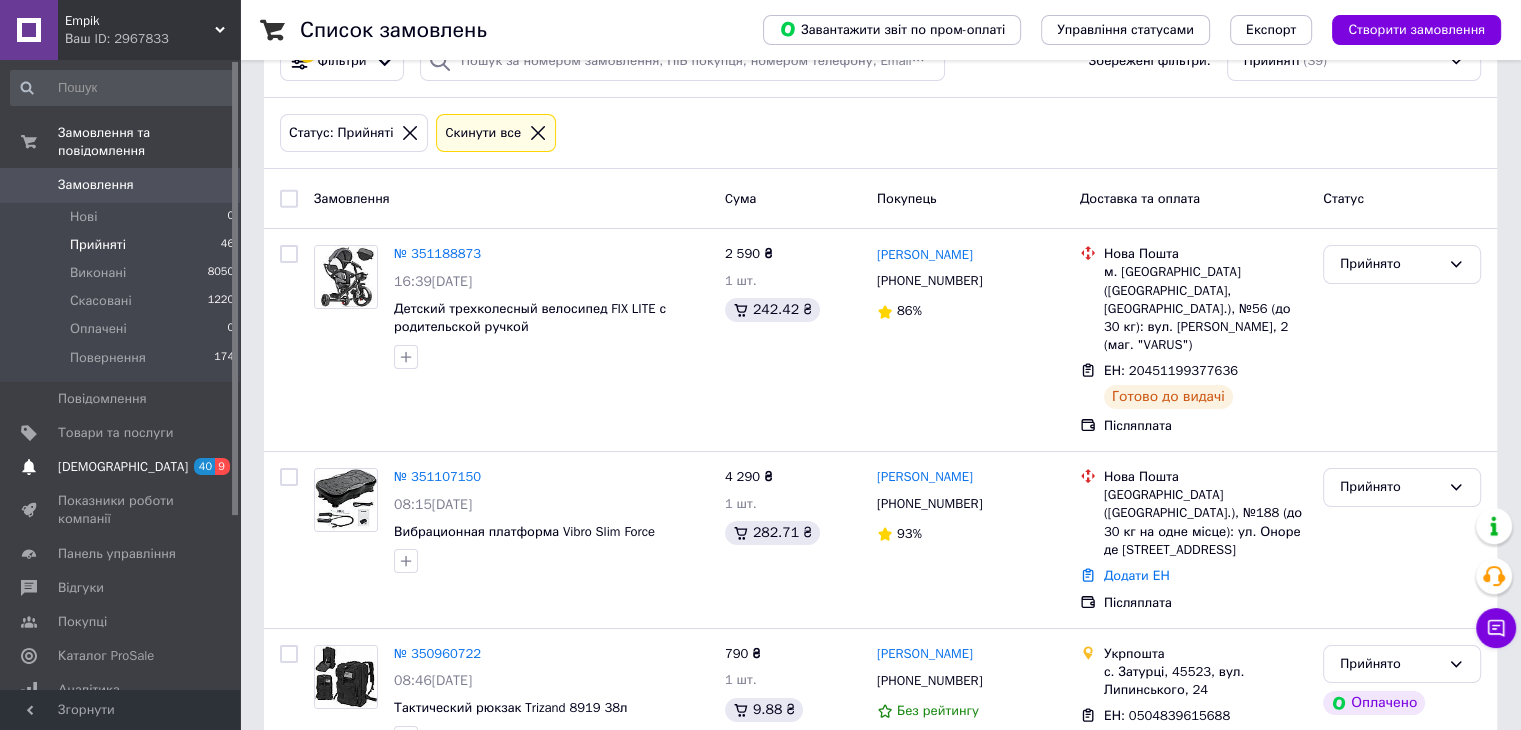 click on "[DEMOGRAPHIC_DATA] 40 9" at bounding box center (123, 467) 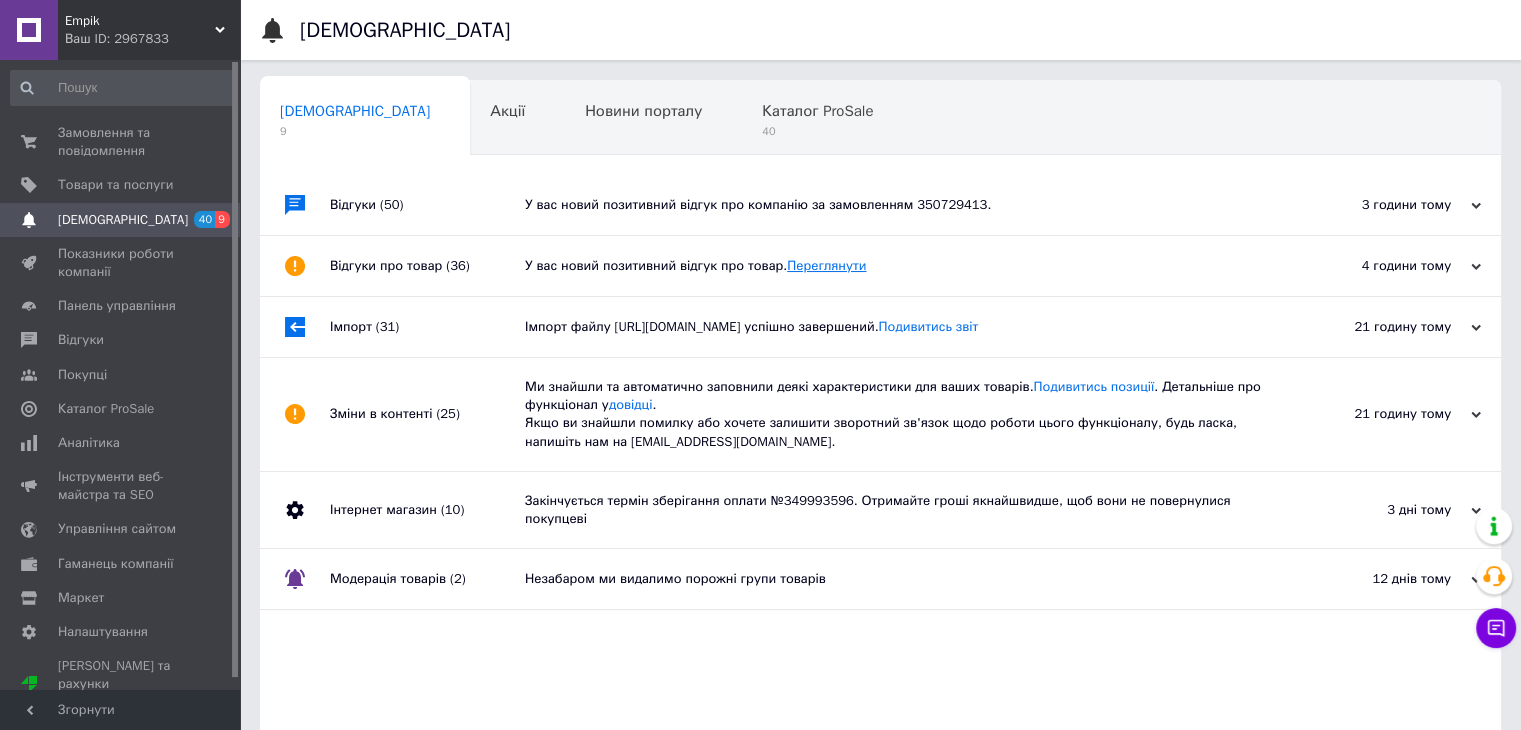 click on "Переглянути" at bounding box center (826, 265) 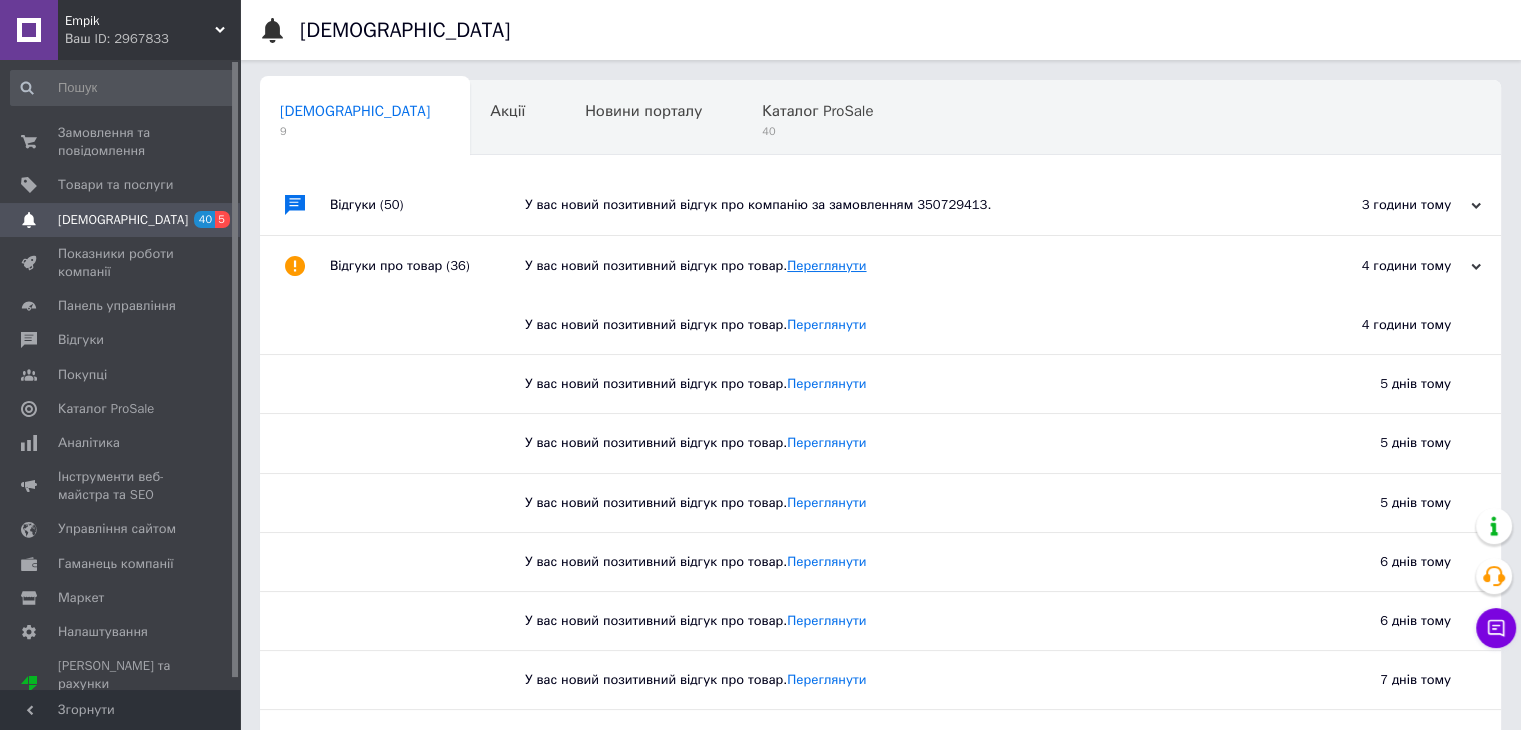 click on "Переглянути" at bounding box center (826, 265) 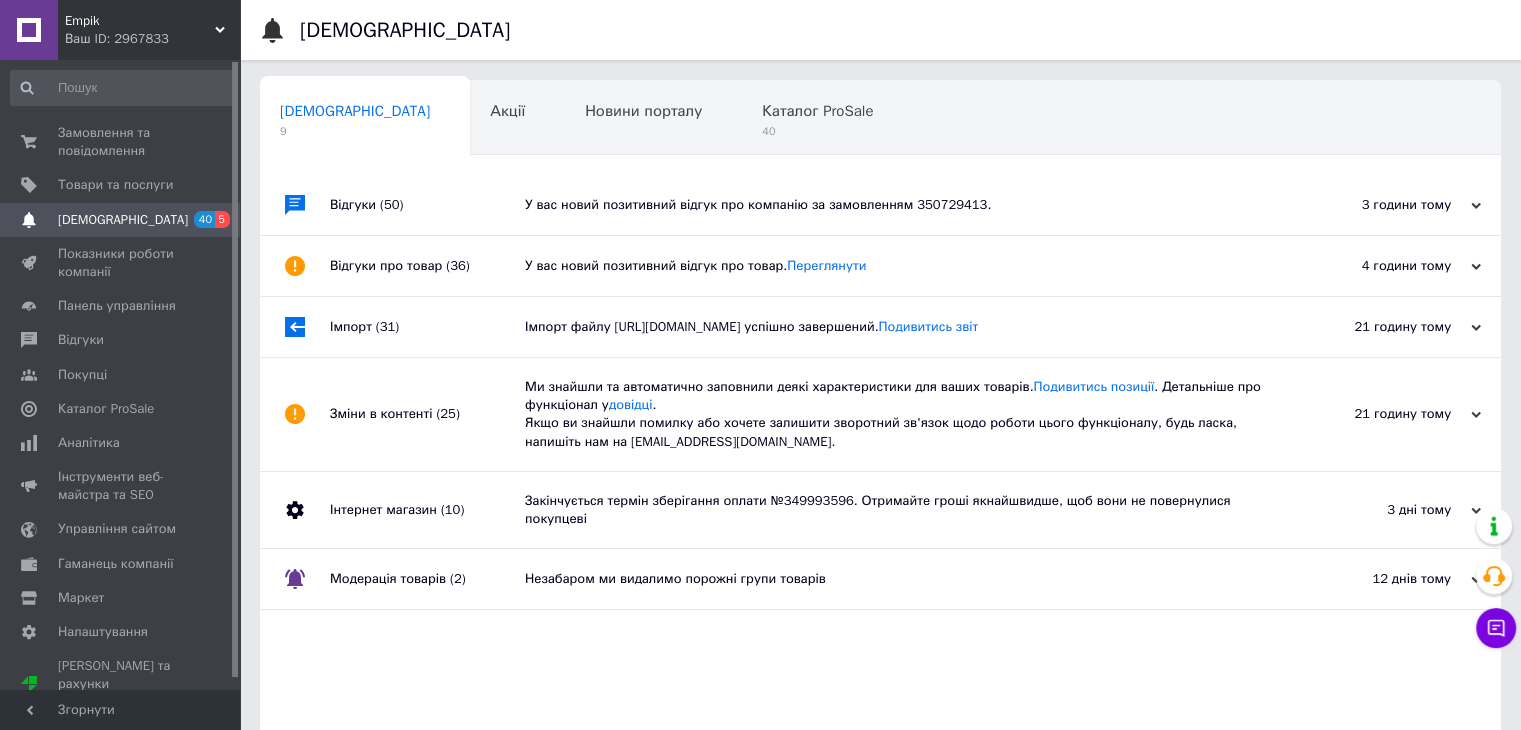click on "У вас новий позитивний відгук про компанію за замовленням 350729413." at bounding box center (903, 205) 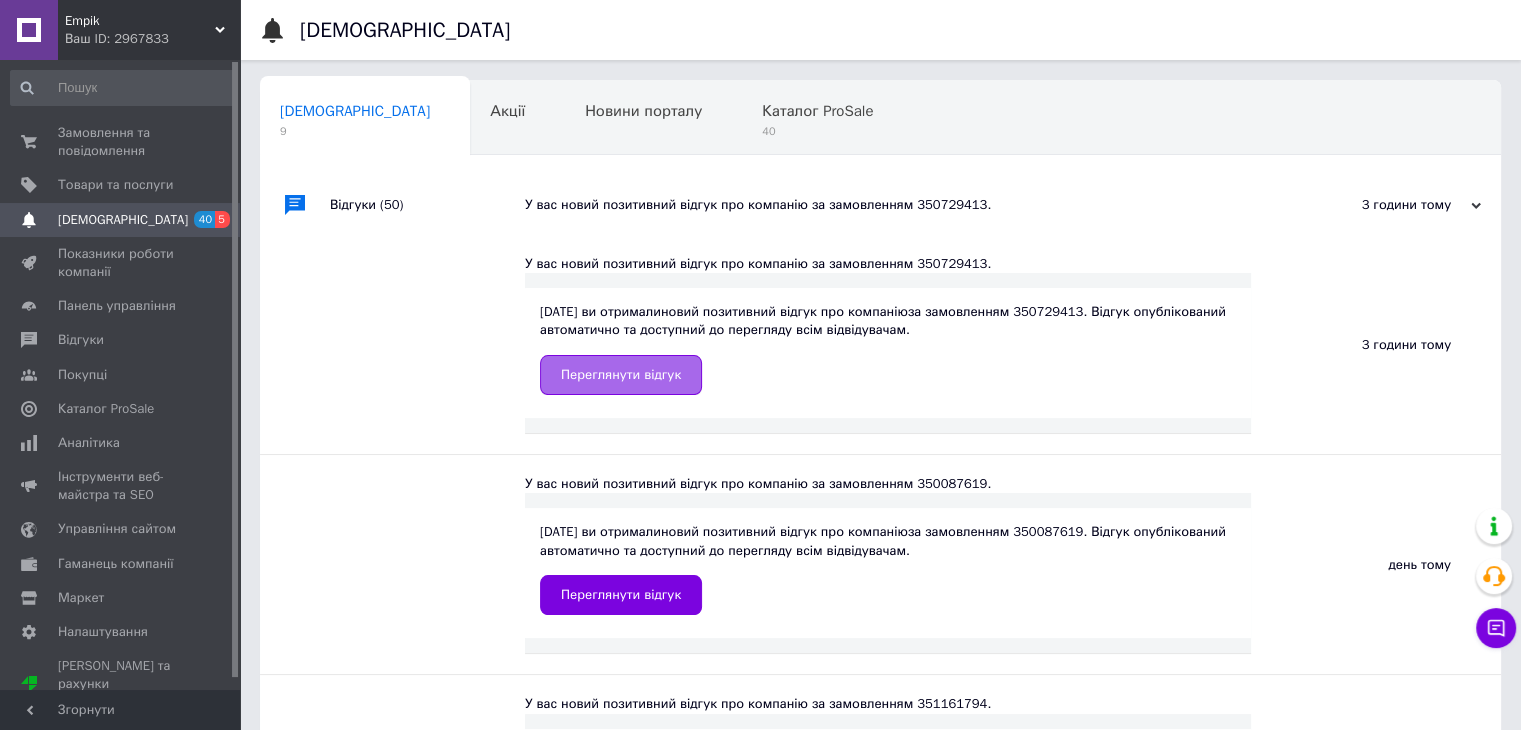 click on "Переглянути відгук" at bounding box center [621, 375] 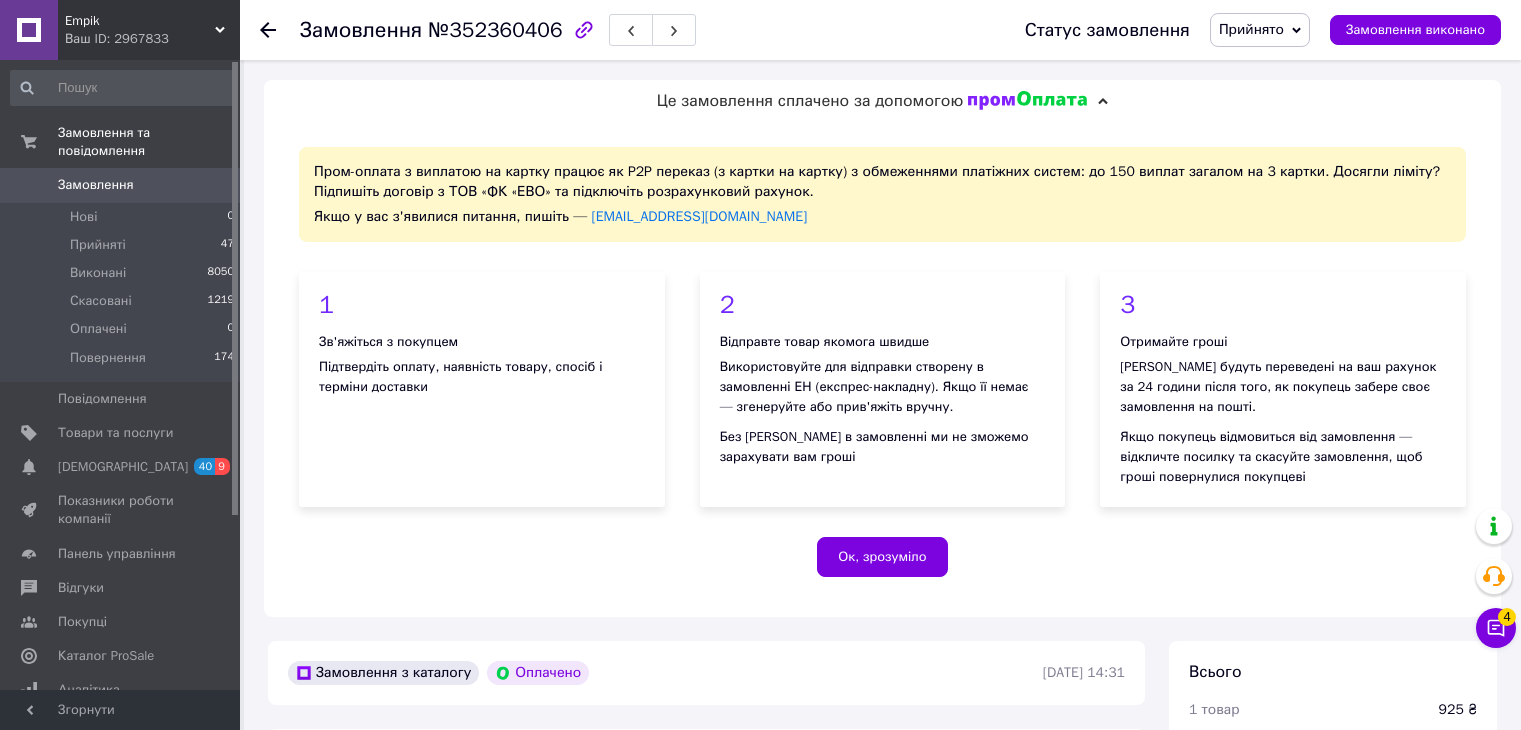 scroll, scrollTop: 0, scrollLeft: 0, axis: both 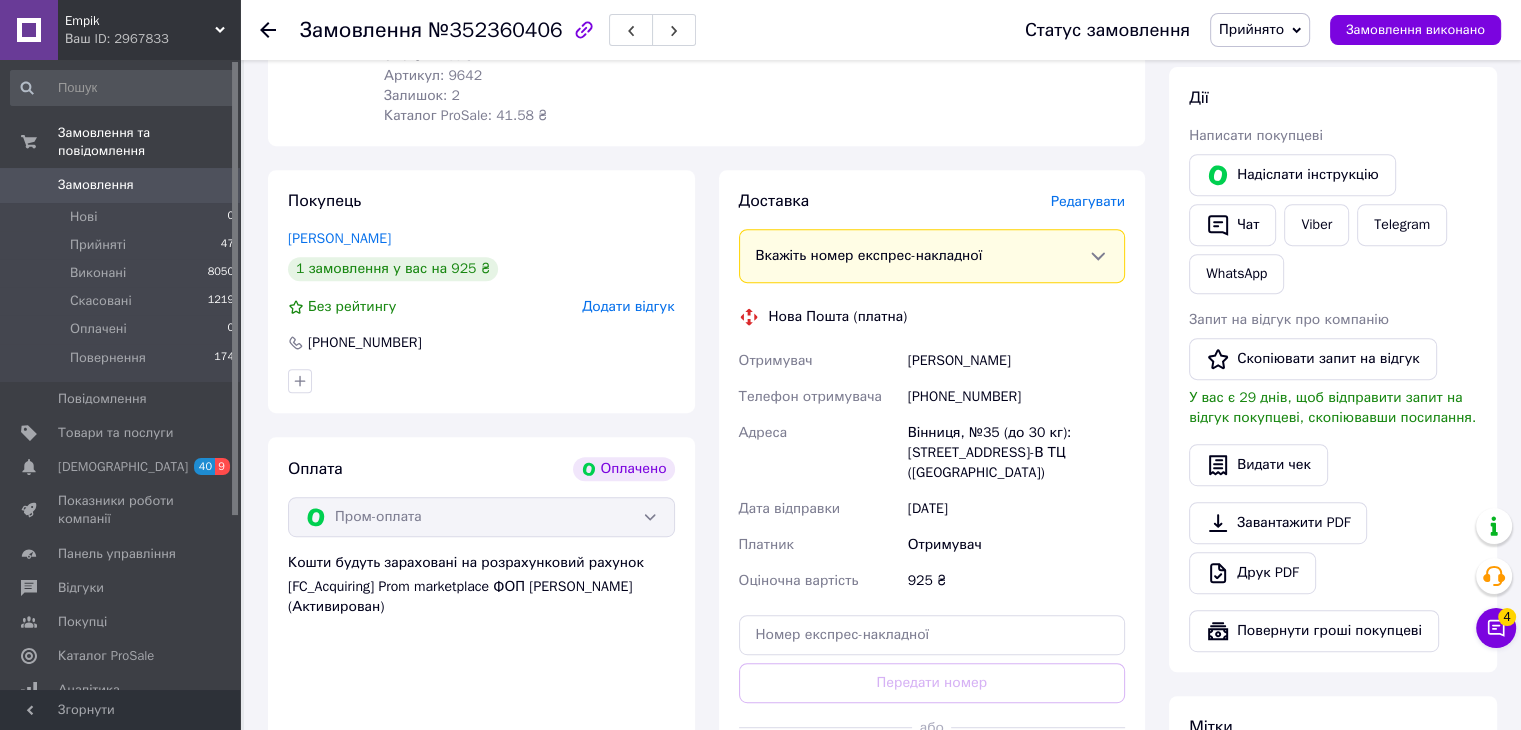 click on "Редагувати" at bounding box center (1088, 201) 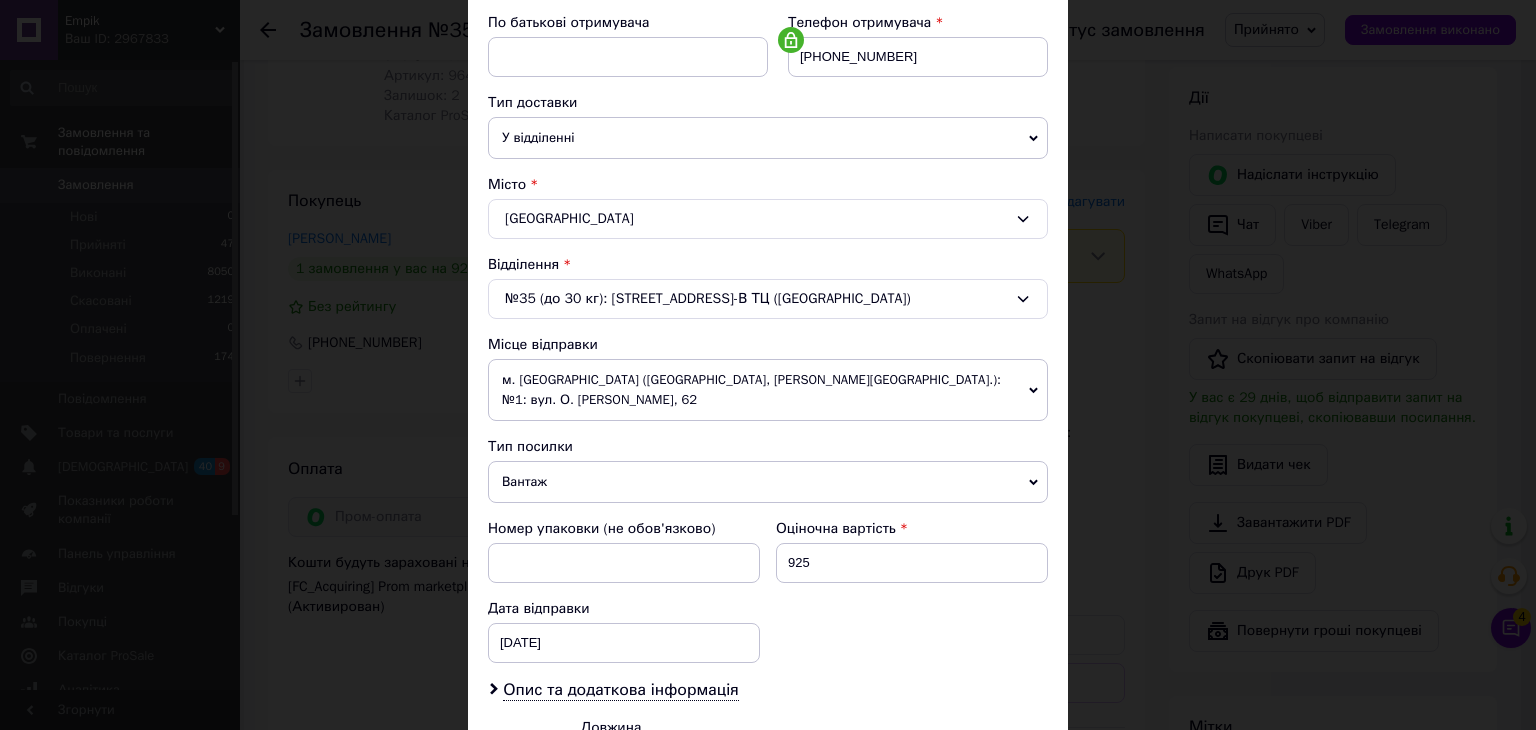 scroll, scrollTop: 592, scrollLeft: 0, axis: vertical 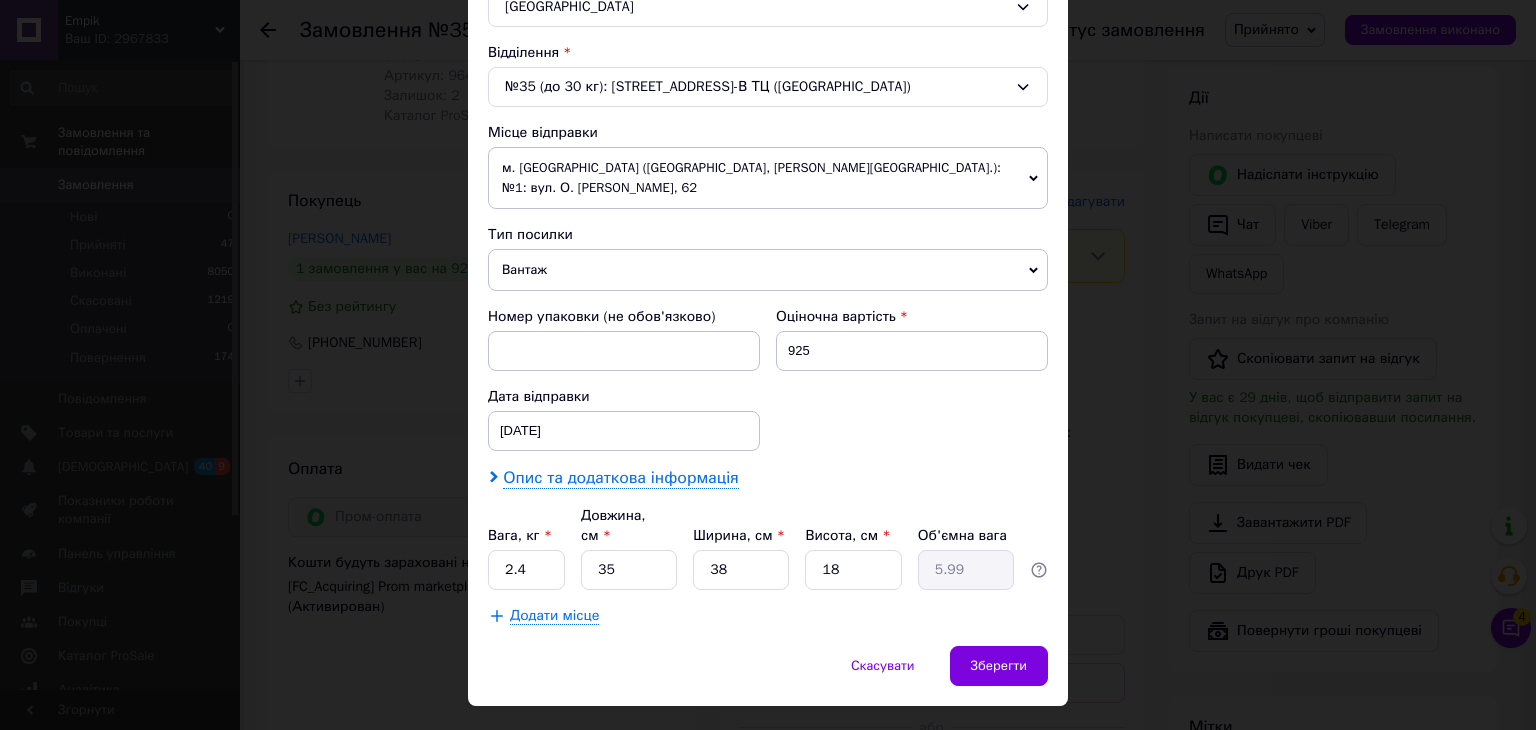 click on "Опис та додаткова інформація" at bounding box center (620, 478) 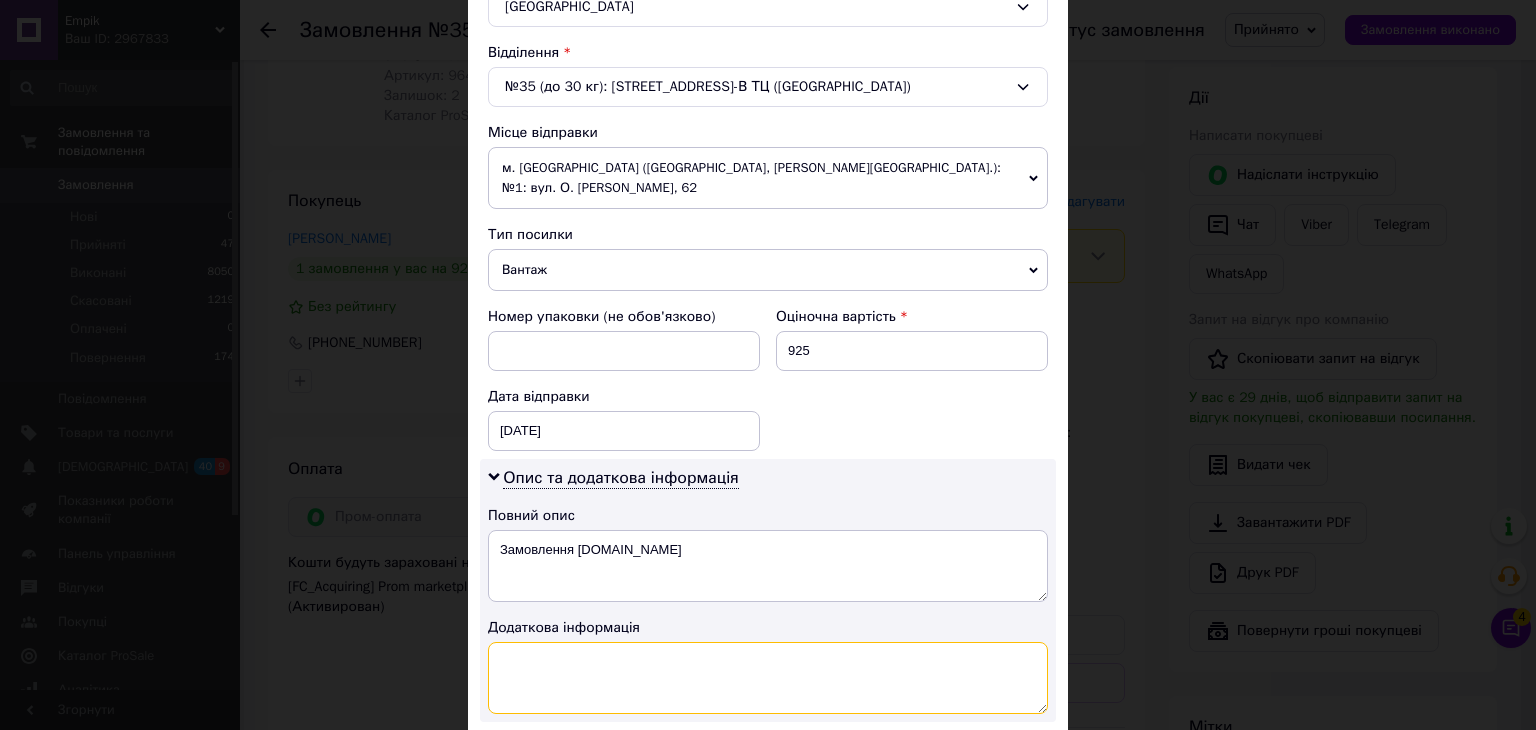 click at bounding box center [768, 678] 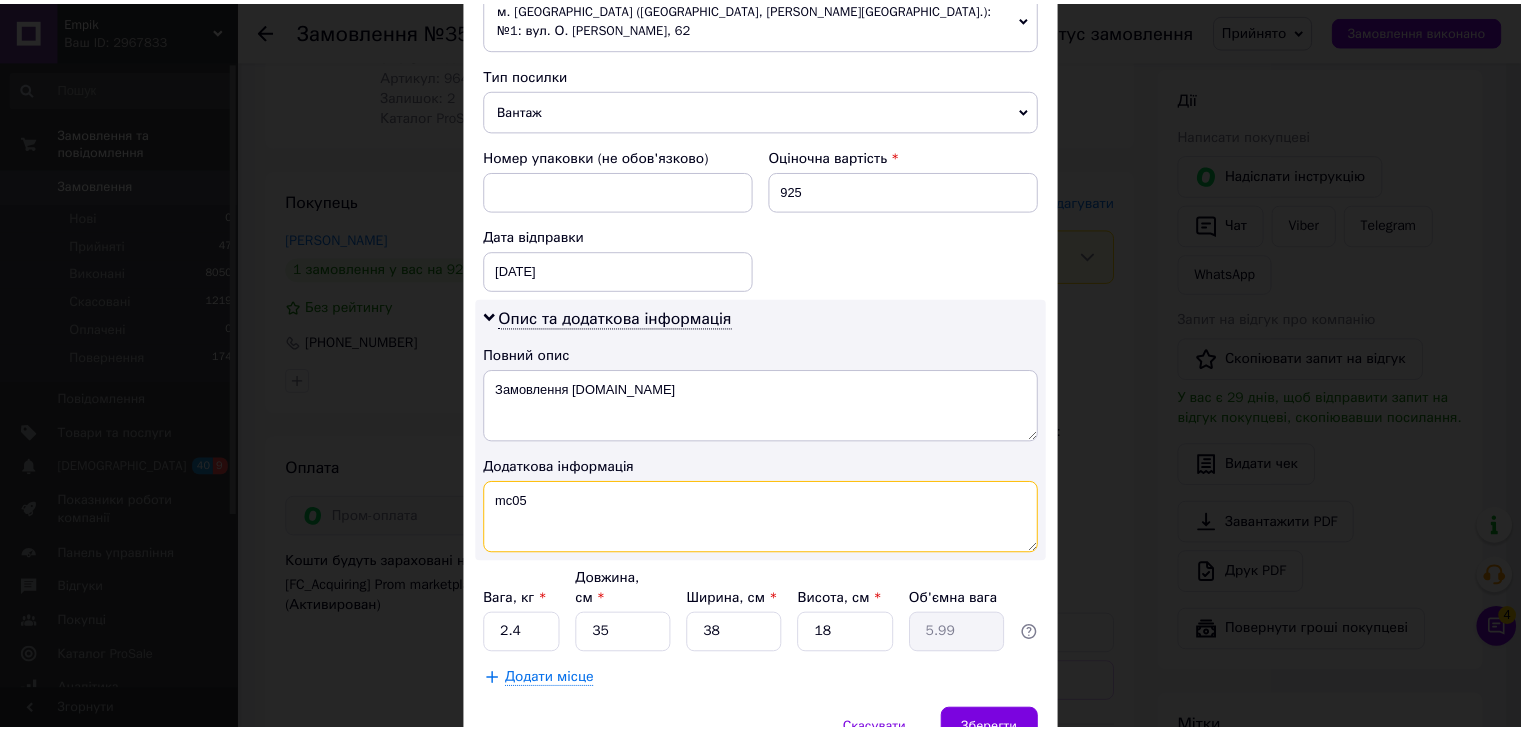 scroll, scrollTop: 804, scrollLeft: 0, axis: vertical 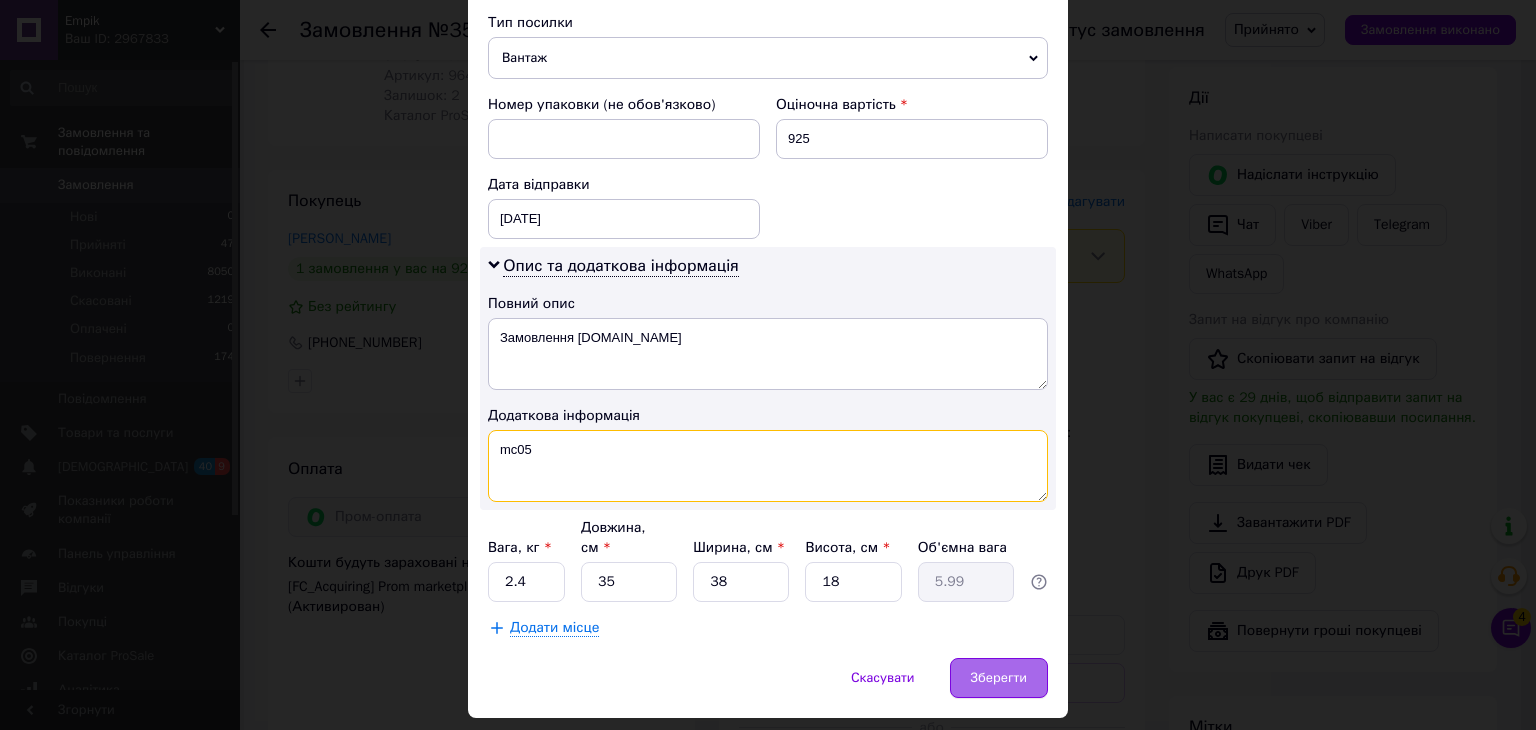 type on "mc05" 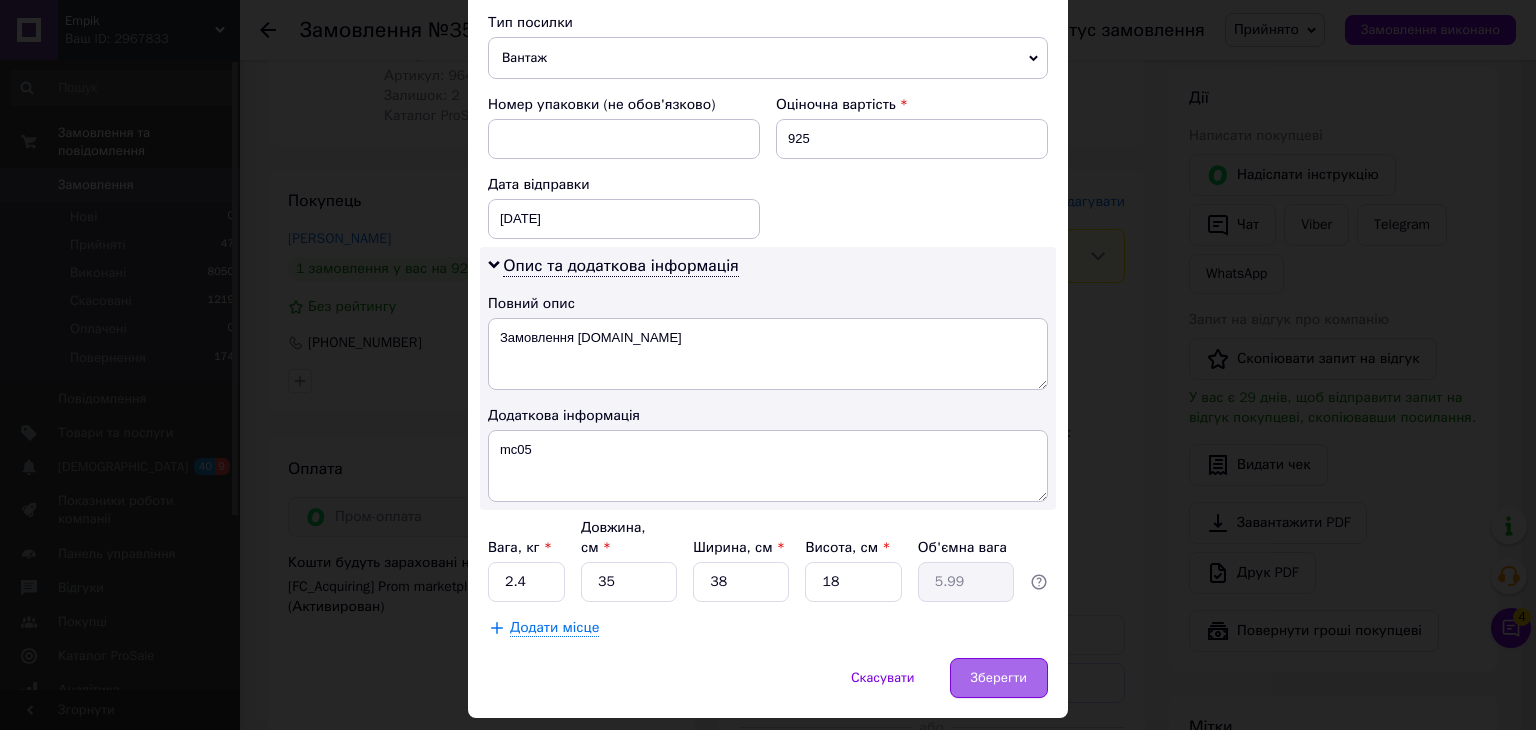 click on "Зберегти" at bounding box center (999, 678) 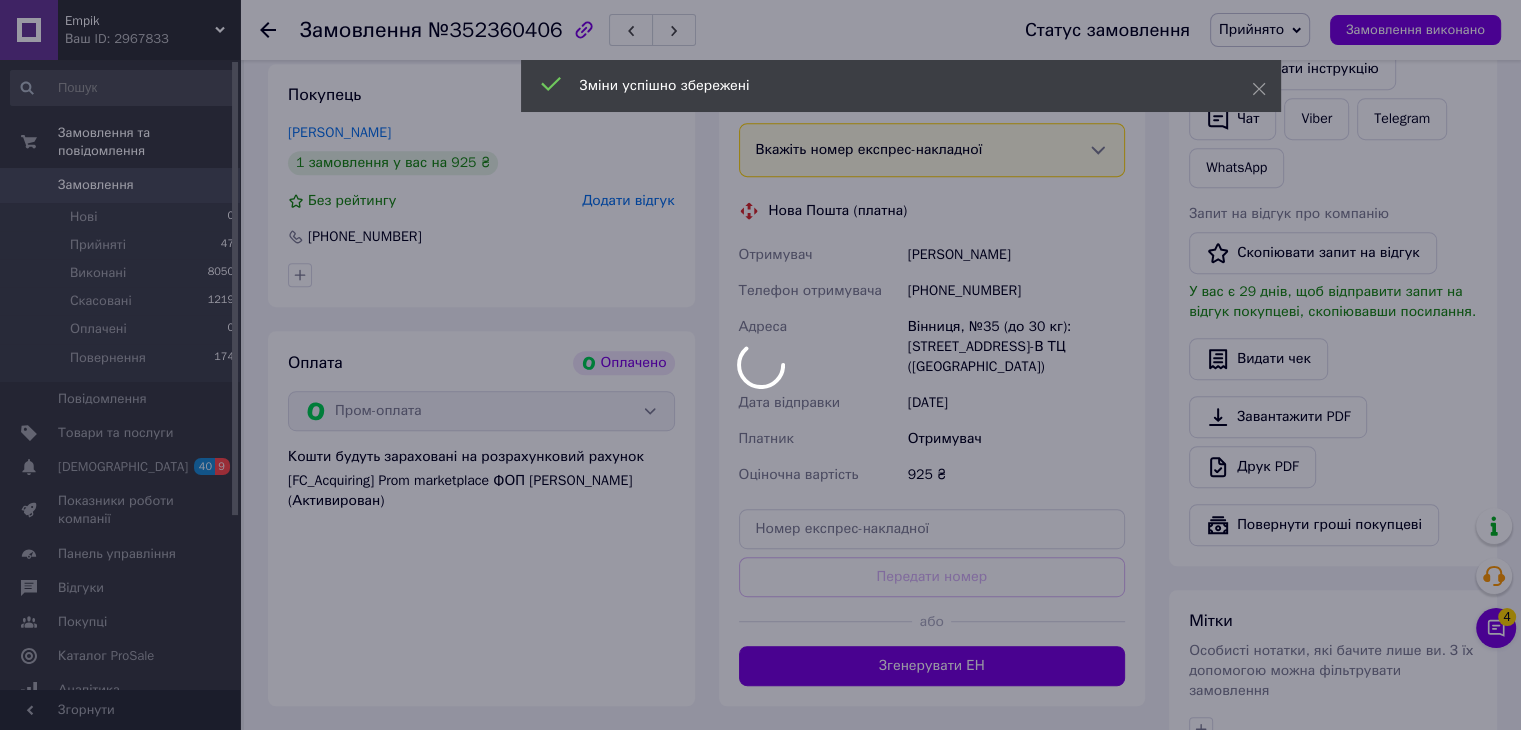 scroll, scrollTop: 1054, scrollLeft: 0, axis: vertical 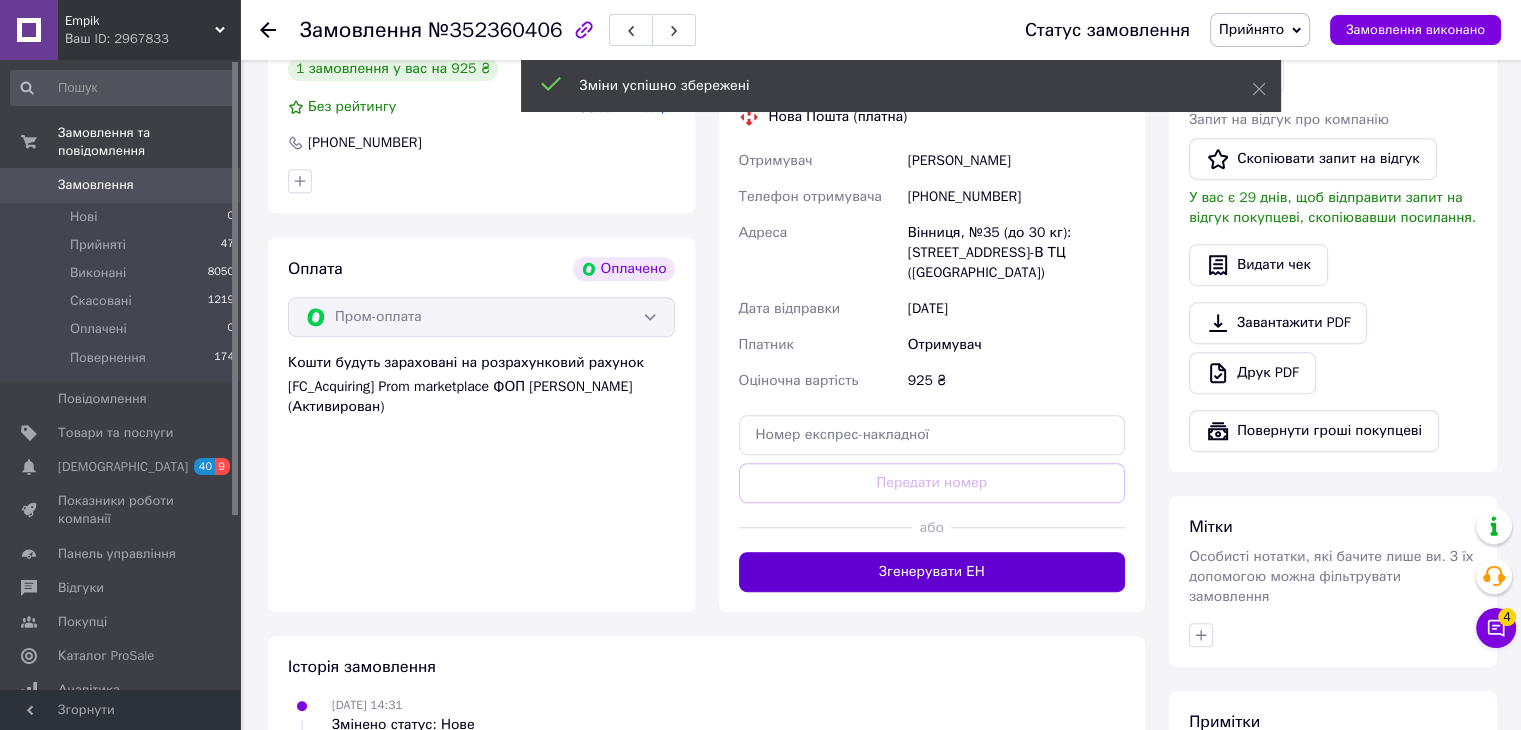 click on "Згенерувати ЕН" at bounding box center [932, 572] 